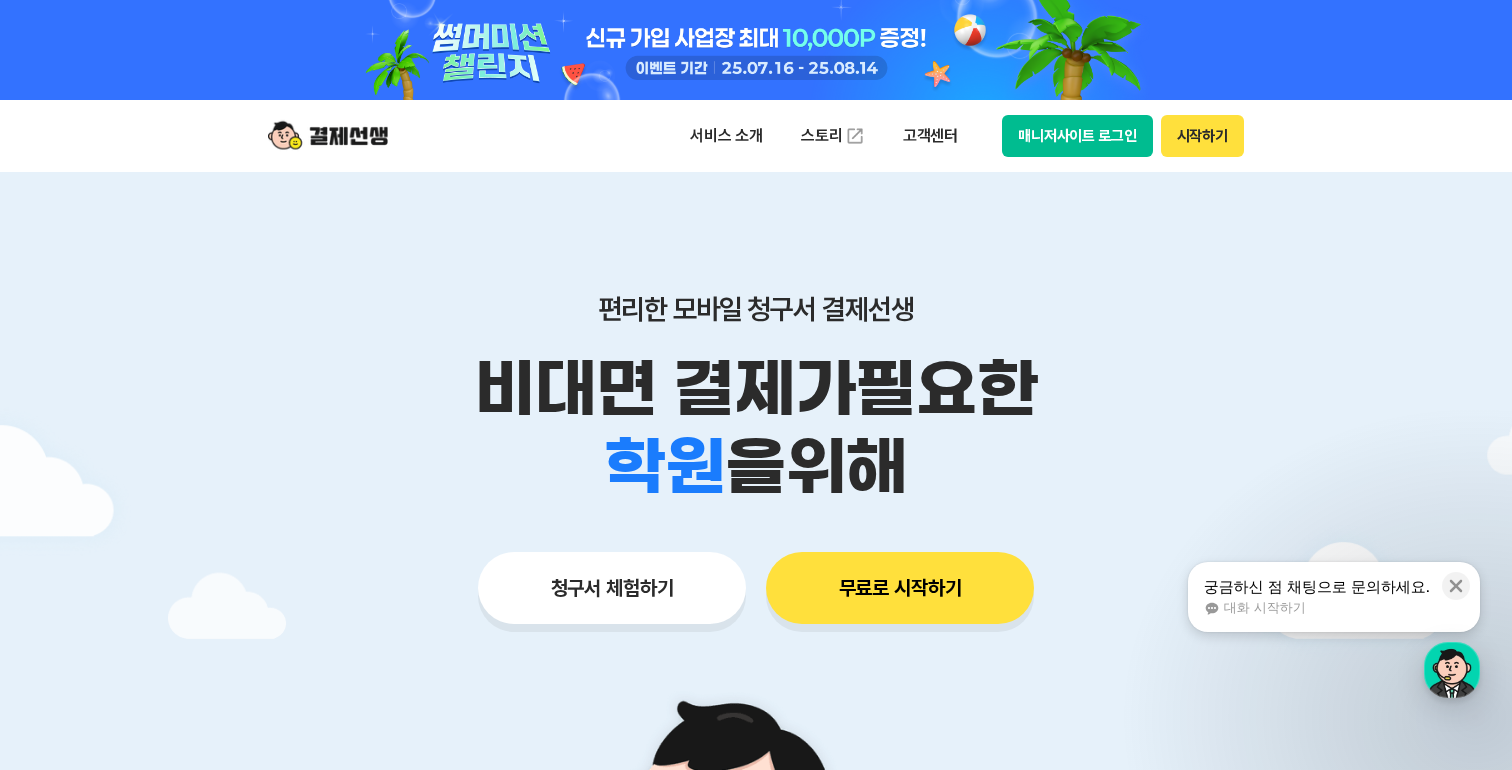 scroll, scrollTop: 0, scrollLeft: 0, axis: both 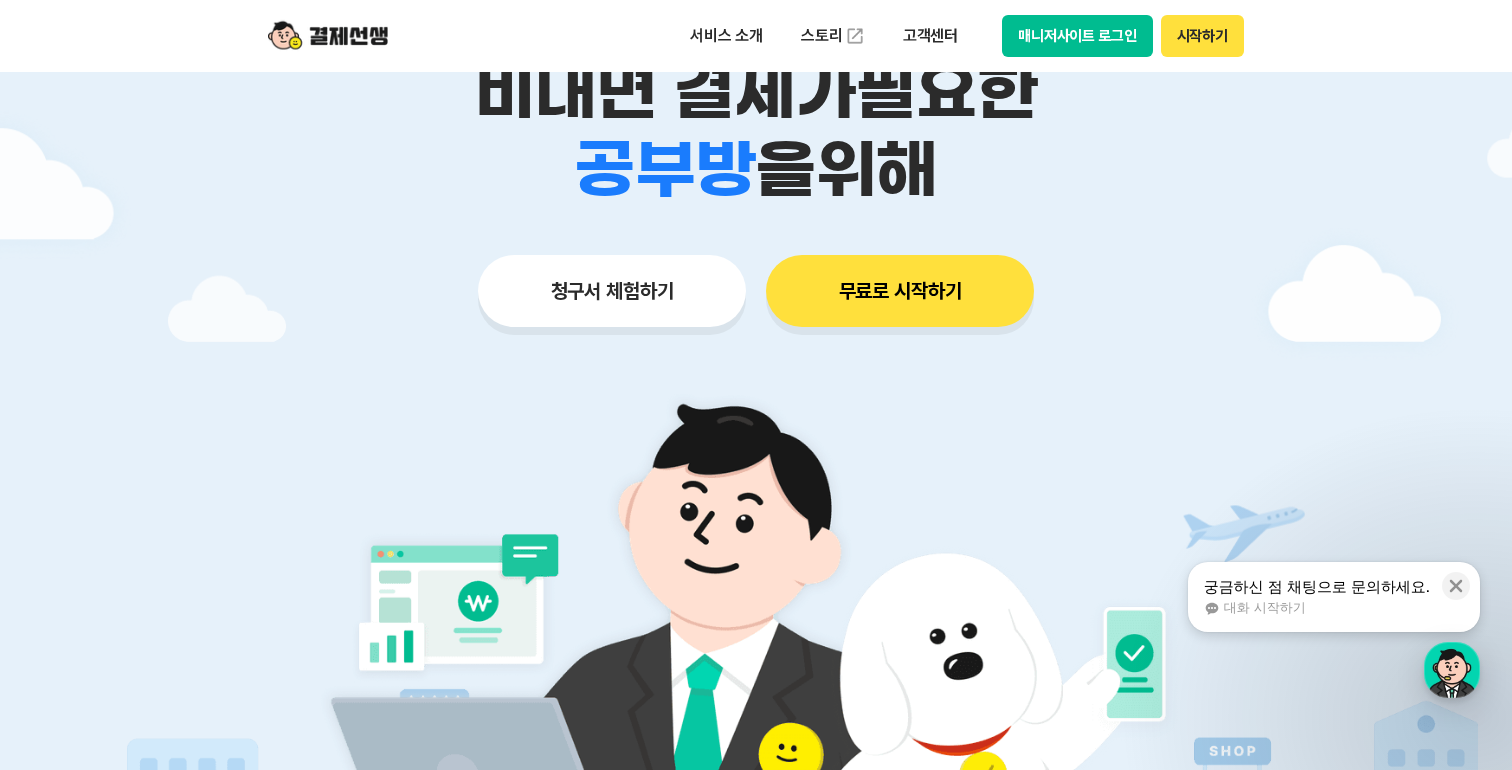 click on "무료로 시작하기" at bounding box center [900, 291] 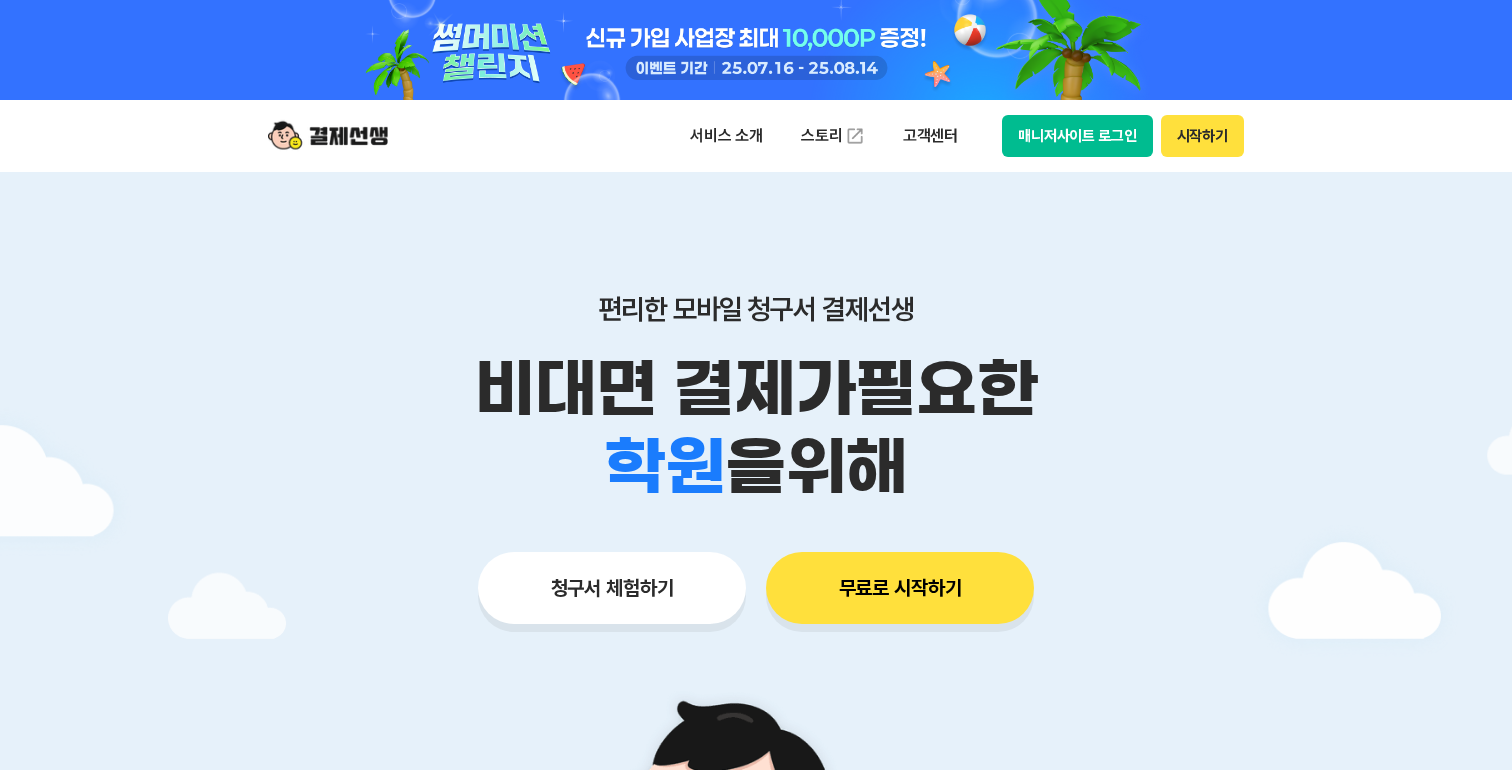 scroll, scrollTop: 0, scrollLeft: 0, axis: both 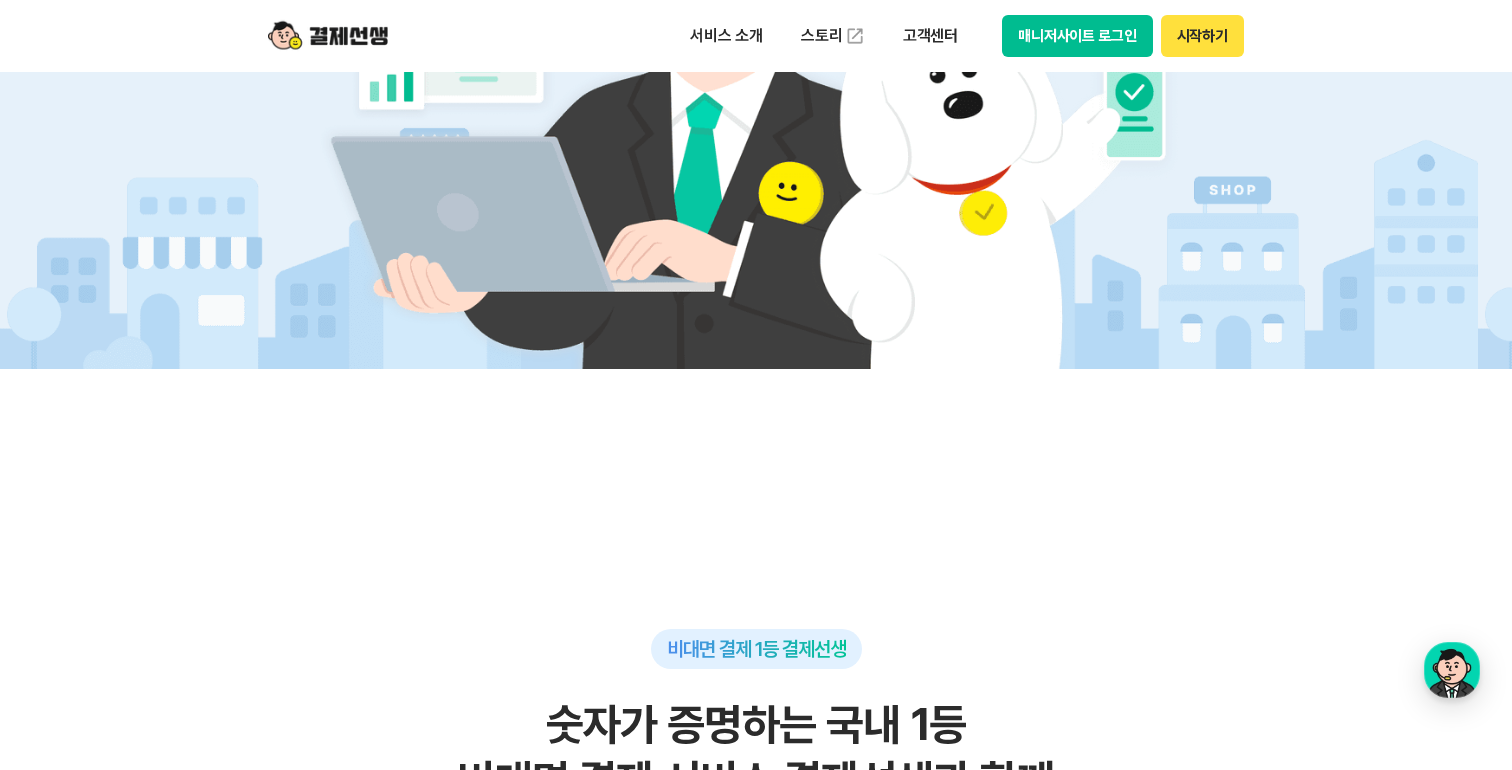 click on "비대면 결제 1등 결제선생 숫자가 증명하는 국내 1등  비대면 결제 서비스 결제선생과 함께  사업장을 성장시켜 보세요! 누적 가맹점 수 86,000개 누적 고객 수 225만명 월 청구서 발송건 158만건 월 거래 금액 3,000억원 누적 거래액 7조원 * 2025년 2분기 기준  여러 언론에서도 주목하며  스마트금융 분야에서 혁신성을  인정받았습니다. 동아일보 2024.12.16 “결제 구조 단순화해 중소상공인 수수료 年 100억원 줄여” 동아일보 2024.12.12 “결제 수수료 아끼자” 가맹점들 PG 건너뛴 서비스 이용 붐” 전자신문 2024.09.19 카카오페이, 자회사 페이민트 ‘결제선생’ 가맹점에 카카오페이 결제 서비스 제공 뉴스 더보기 하이서울기업 지정 서울특별시장 2021.01~2024.12 서울파이넨스위크 IR 컴피티션 서울특별시장 2020.11.06 한경핀테크대상 대상 금융감독원장상 2020.10.07 매경핀테크어워드" at bounding box center [756, 2132] 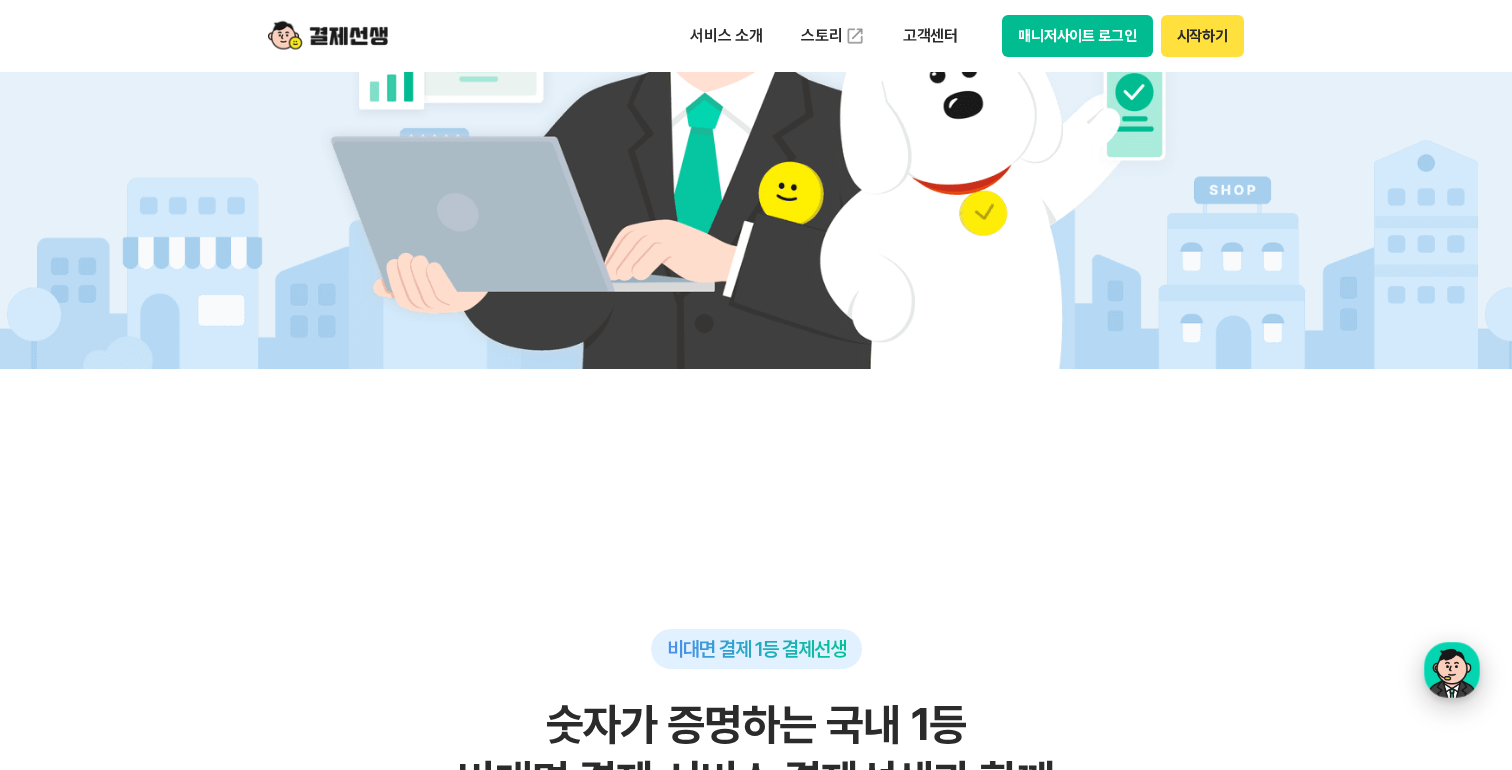 click at bounding box center (1452, 670) 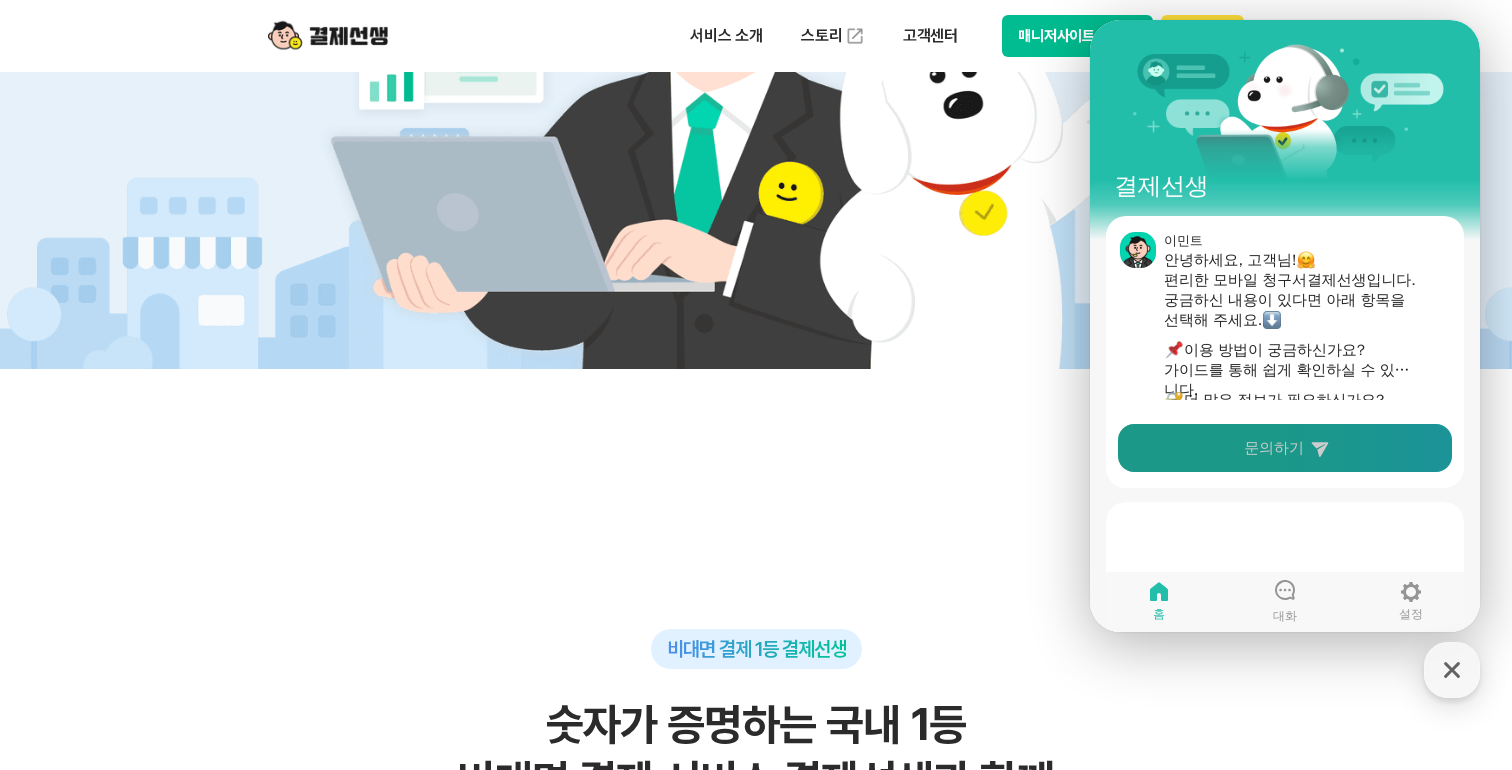 click on "문의하기" at bounding box center [1285, 448] 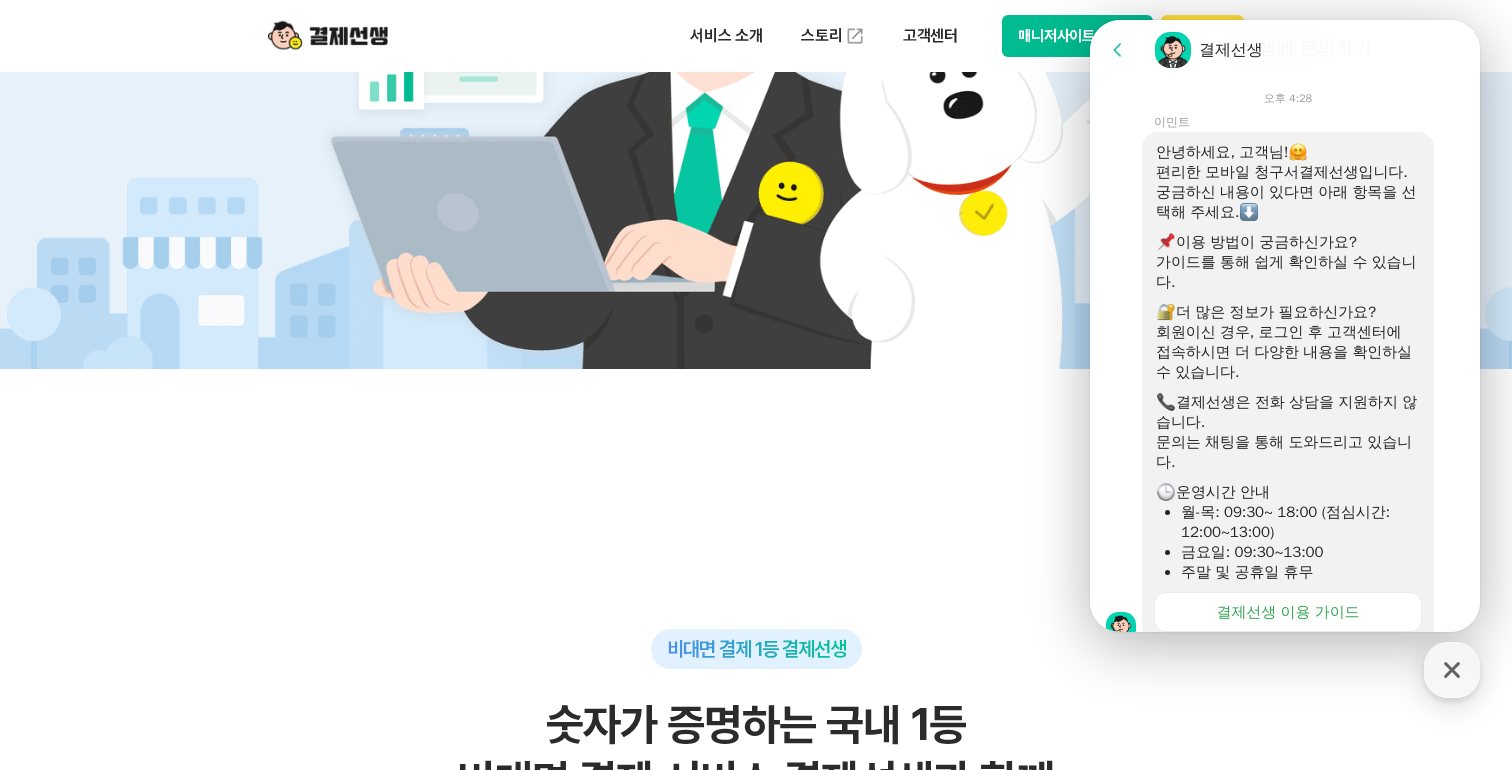 scroll, scrollTop: 636, scrollLeft: 0, axis: vertical 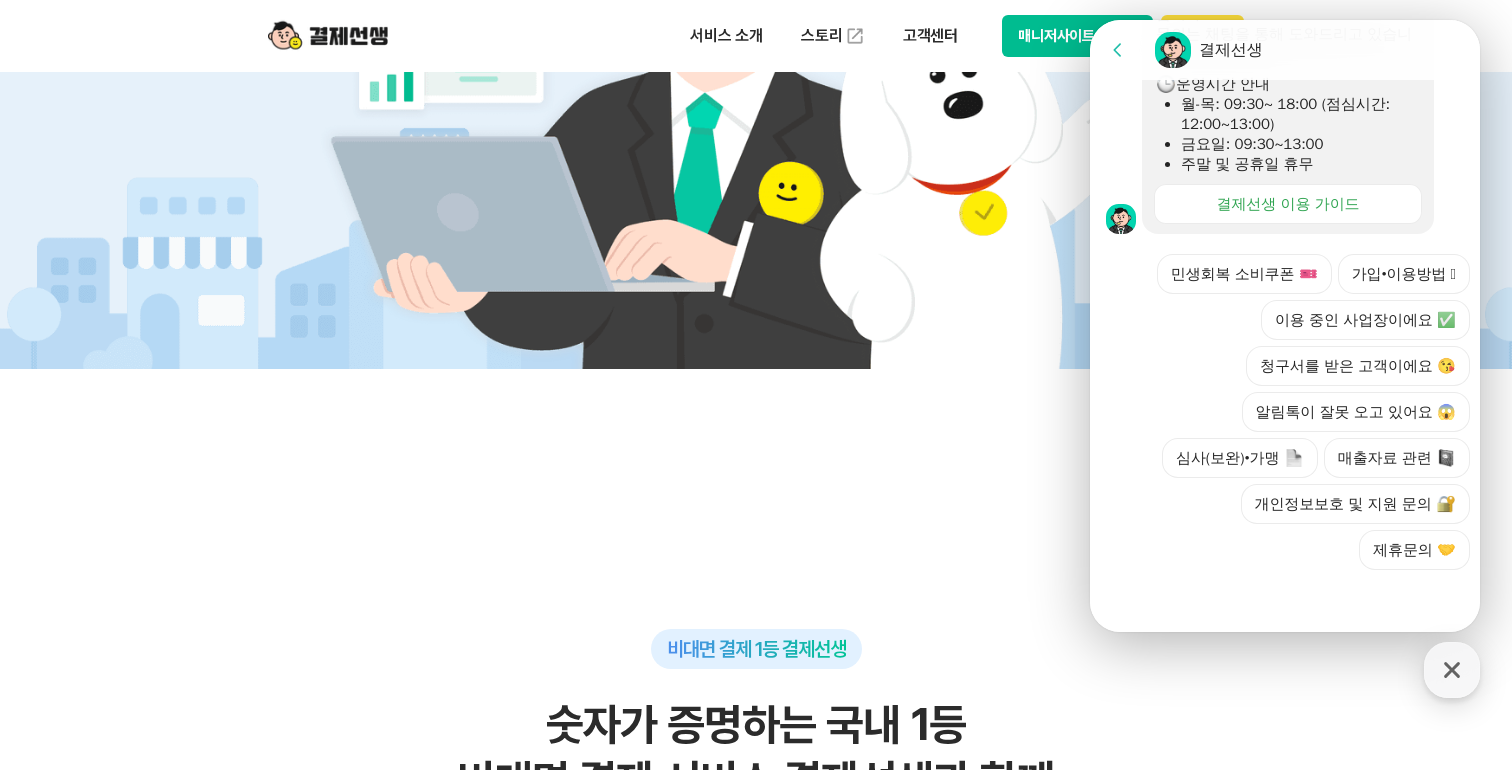 click on "민생회복 소비쿠폰 🎫     가입•이용방법 🫶     이용 중인 사업장이에요 ✅     청구서를 받은 고객이에요 😘     알림톡이 잘못 오고 있어요 😱     심사(보완)•가맹      매출자료 관련      개인정보보호 및 지원 문의      제휴문의 🤝" at bounding box center [1305, 412] 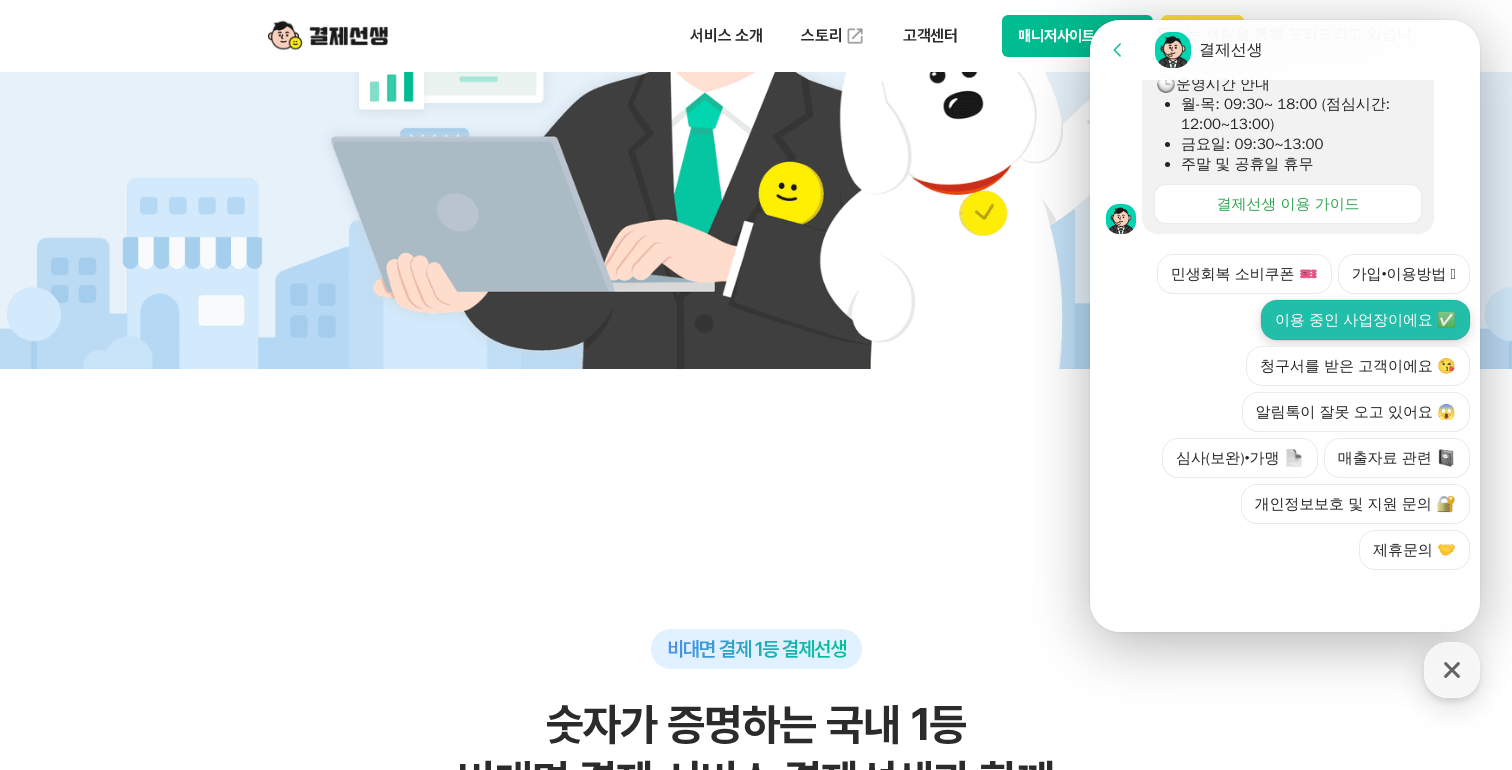 click on "이용 중인 사업장이에요 ✅" at bounding box center (1365, 320) 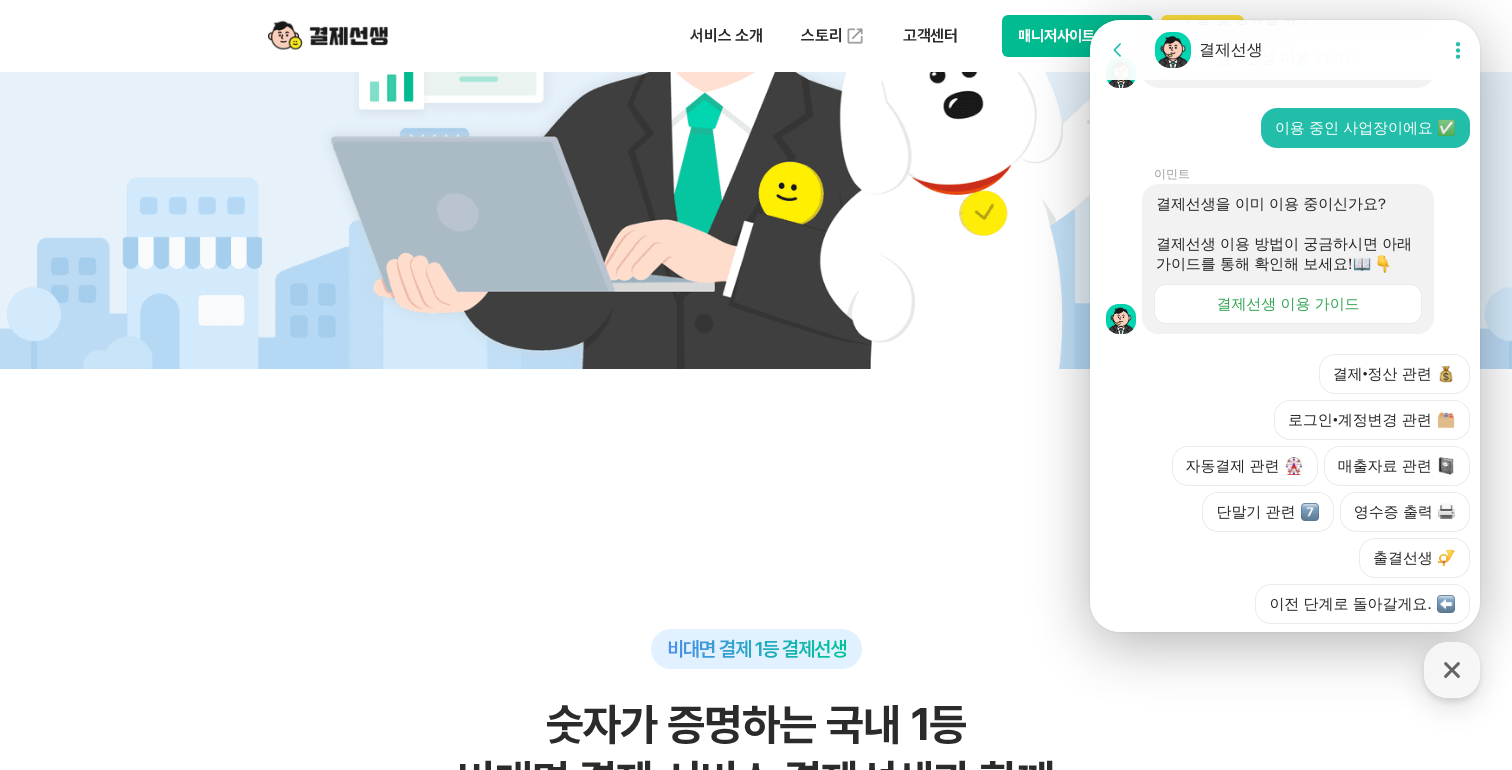 scroll, scrollTop: 790, scrollLeft: 0, axis: vertical 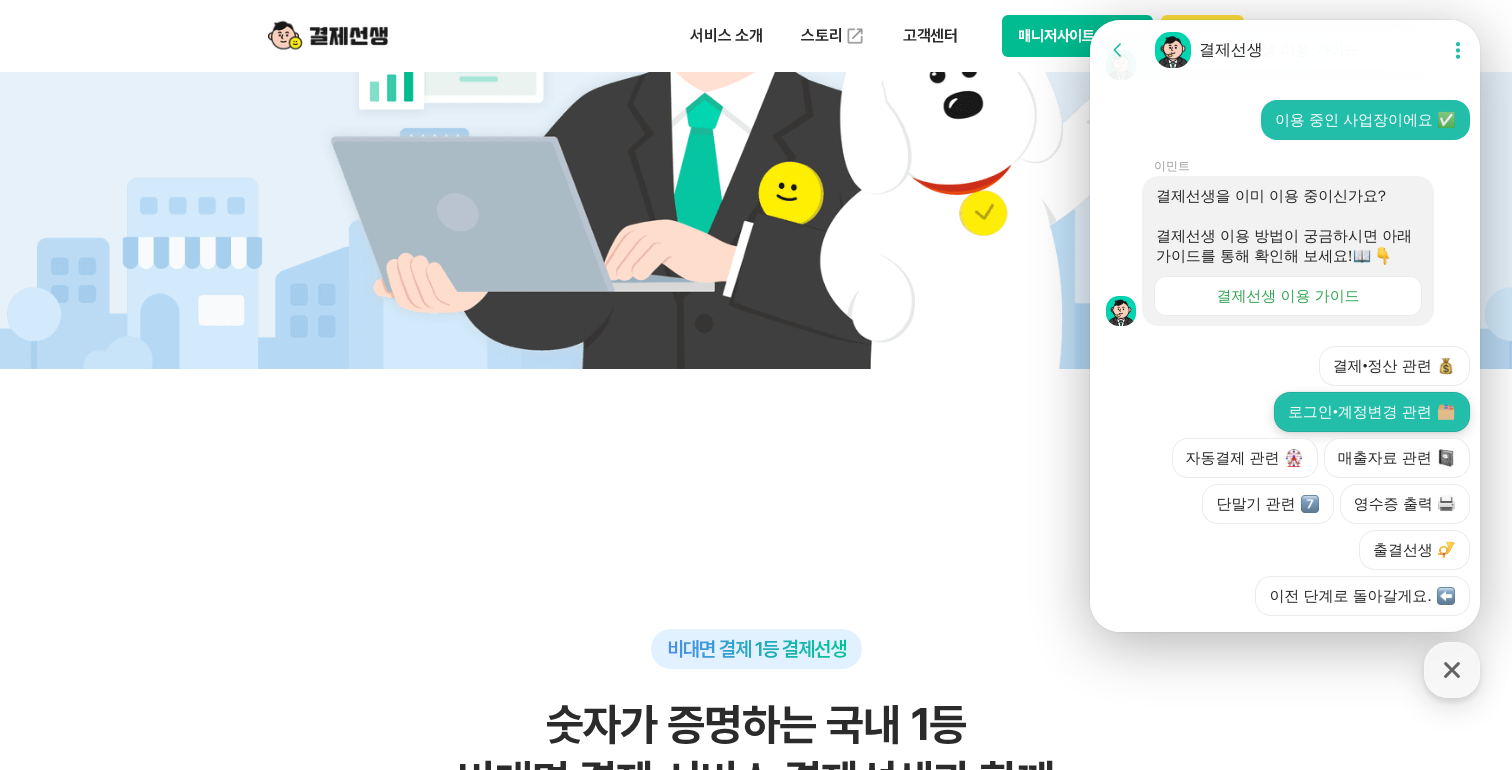 click on "로그인•계정변경 관련" at bounding box center [1372, 412] 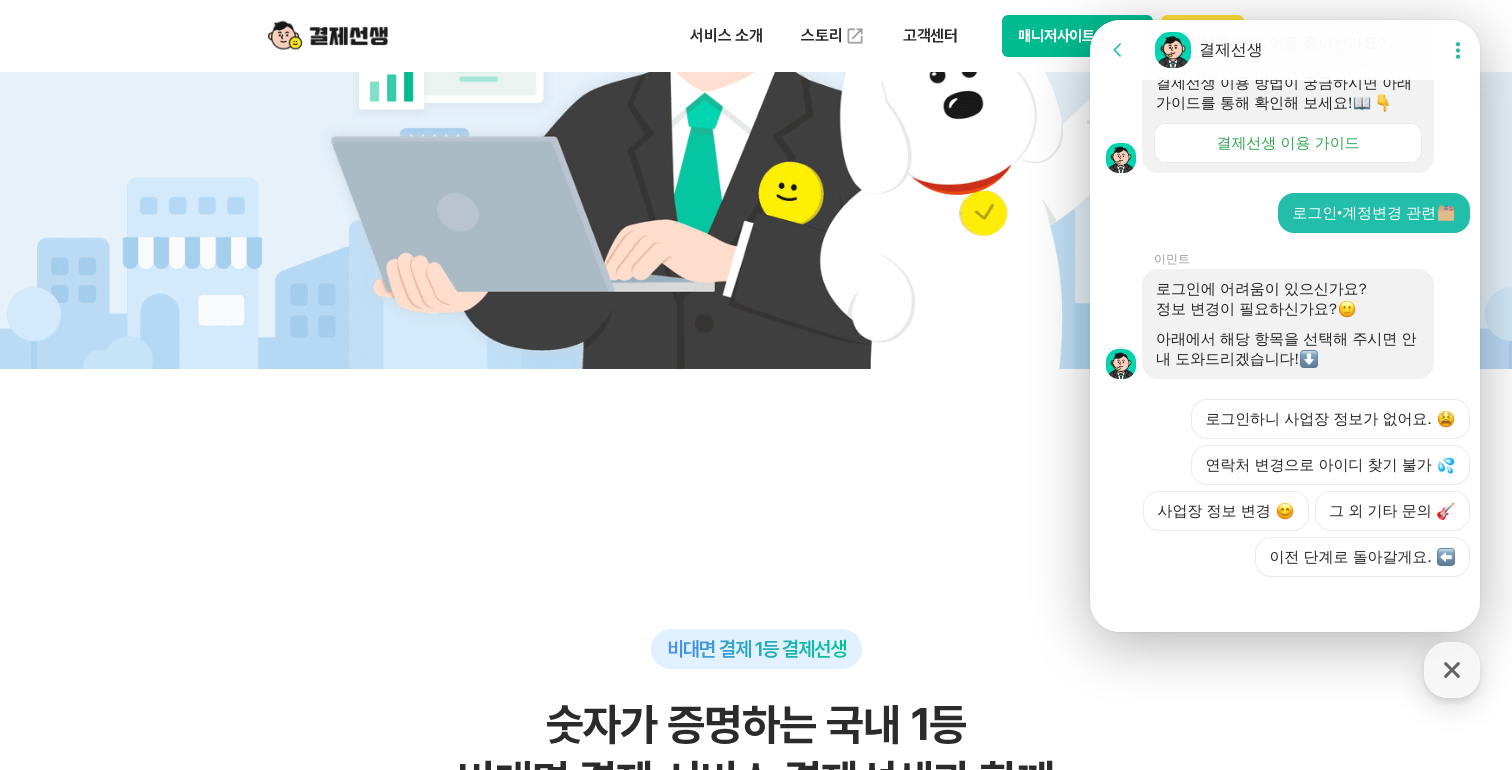 scroll, scrollTop: 950, scrollLeft: 0, axis: vertical 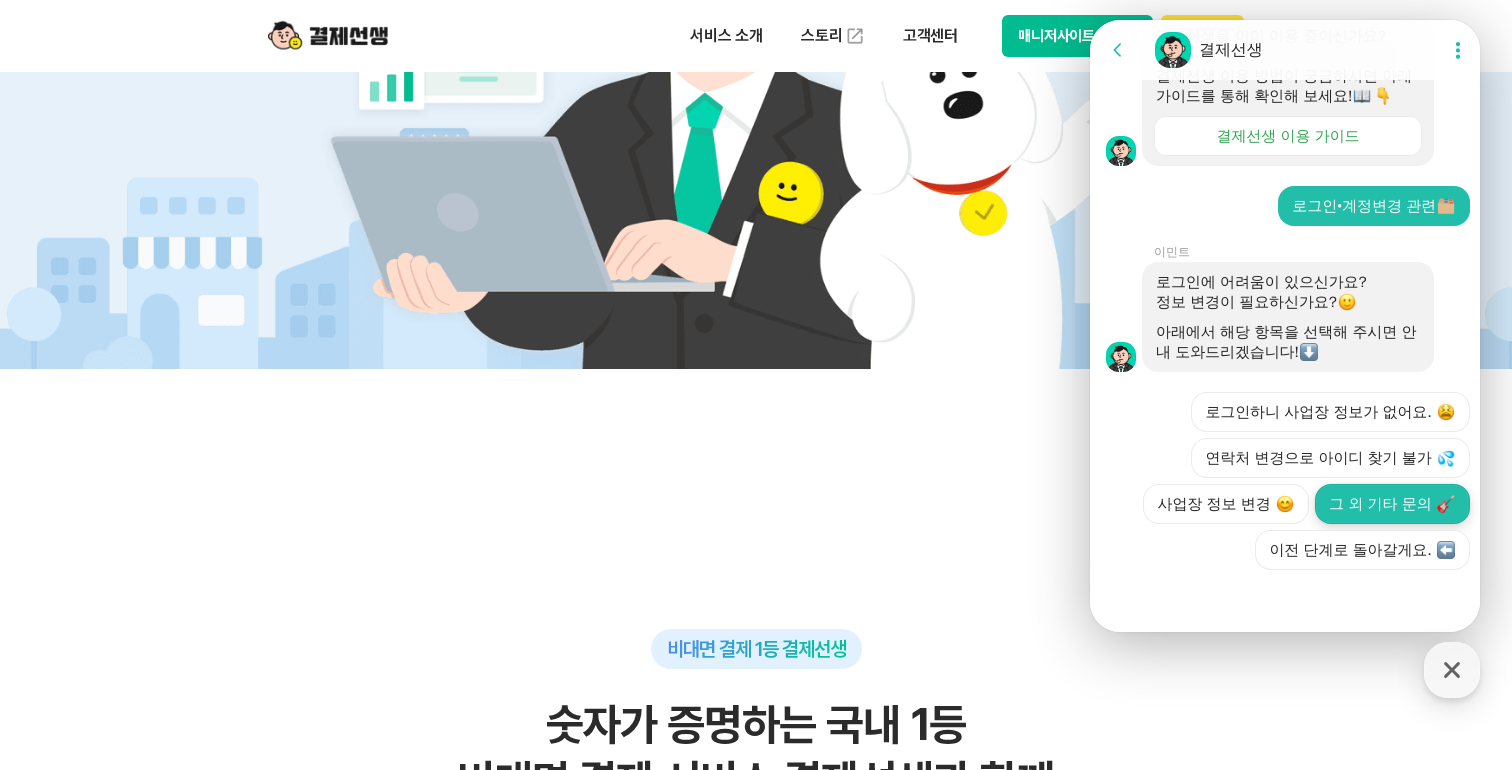 click on "그 외 기타 문의" at bounding box center [1392, 504] 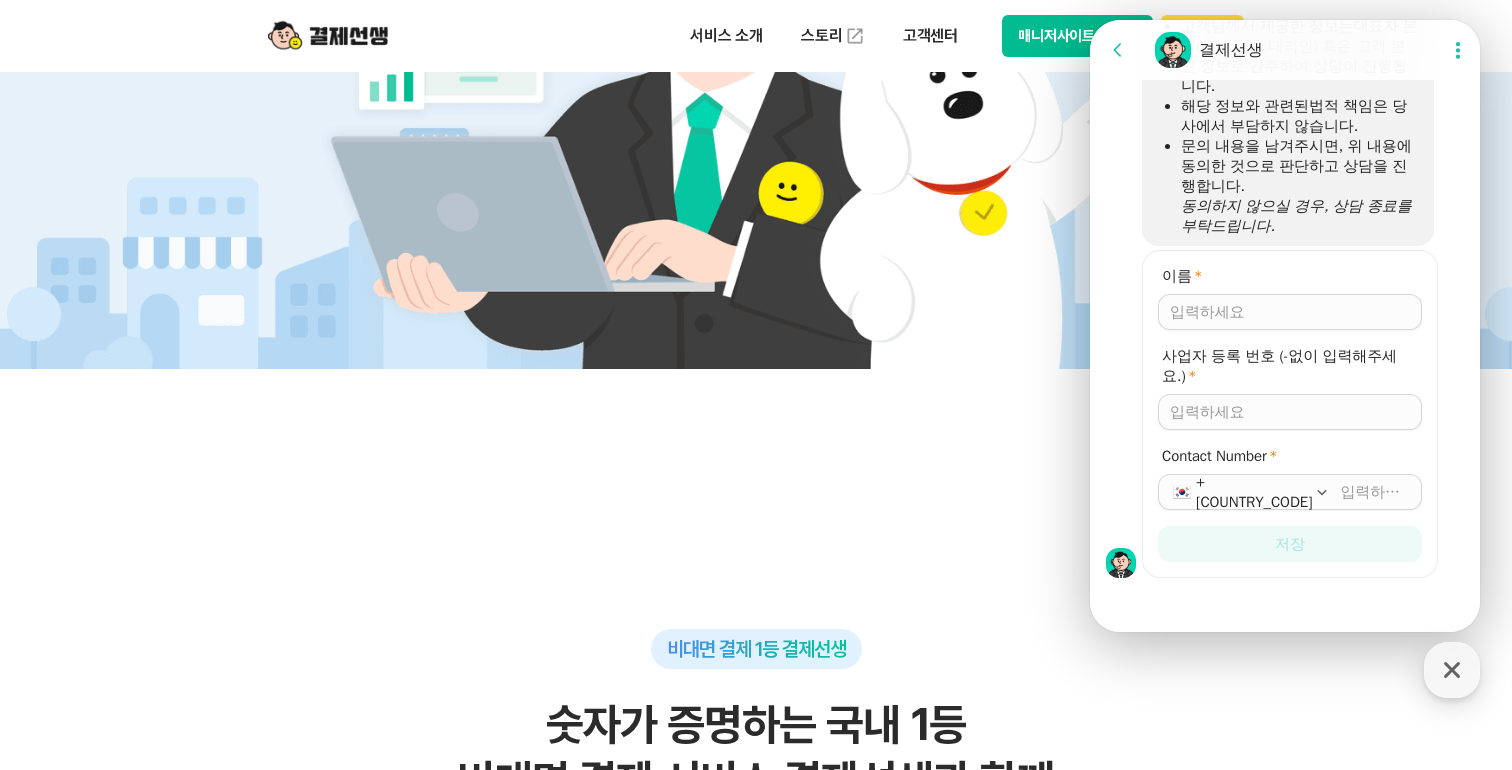 scroll, scrollTop: 1530, scrollLeft: 0, axis: vertical 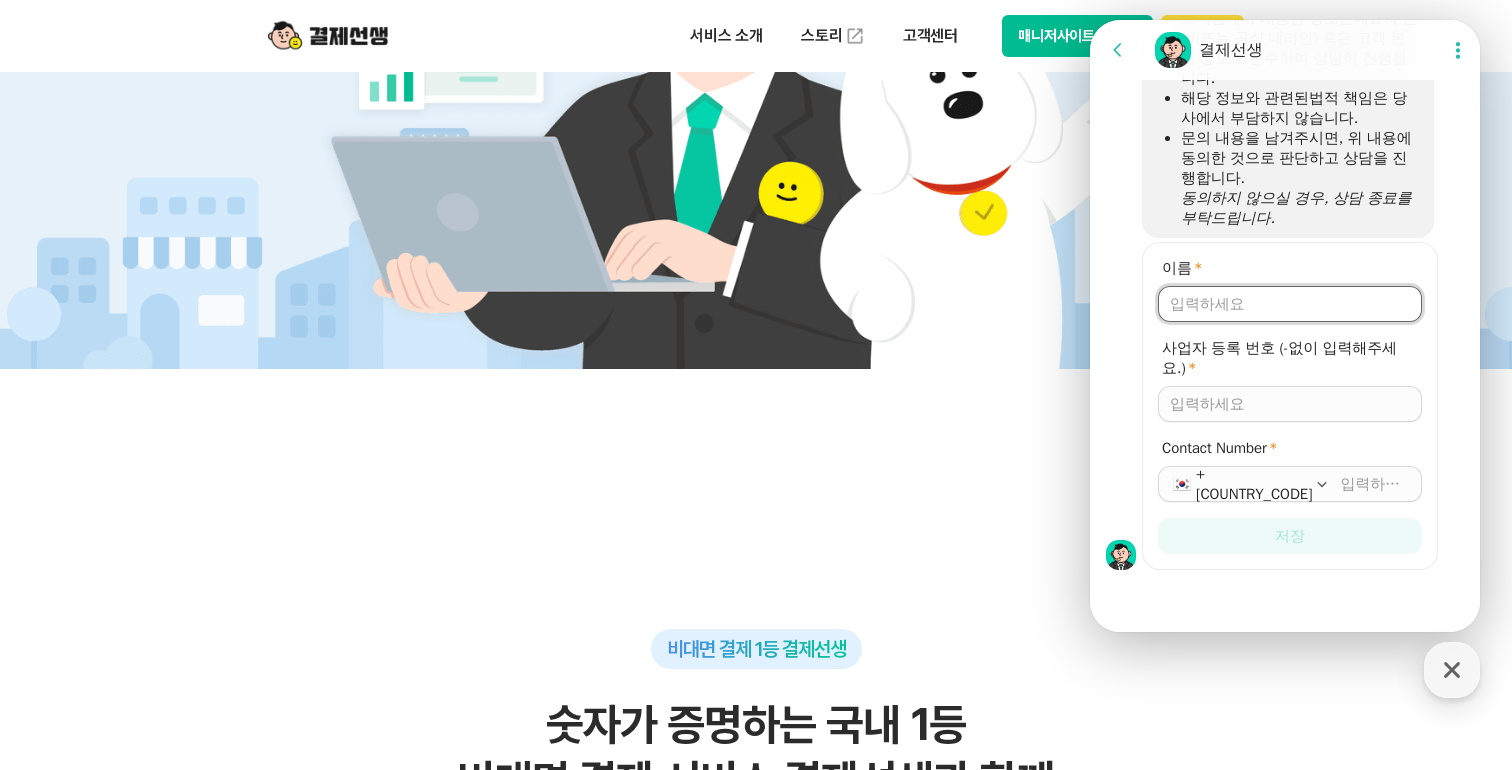 click on "Name *" at bounding box center (1290, 304) 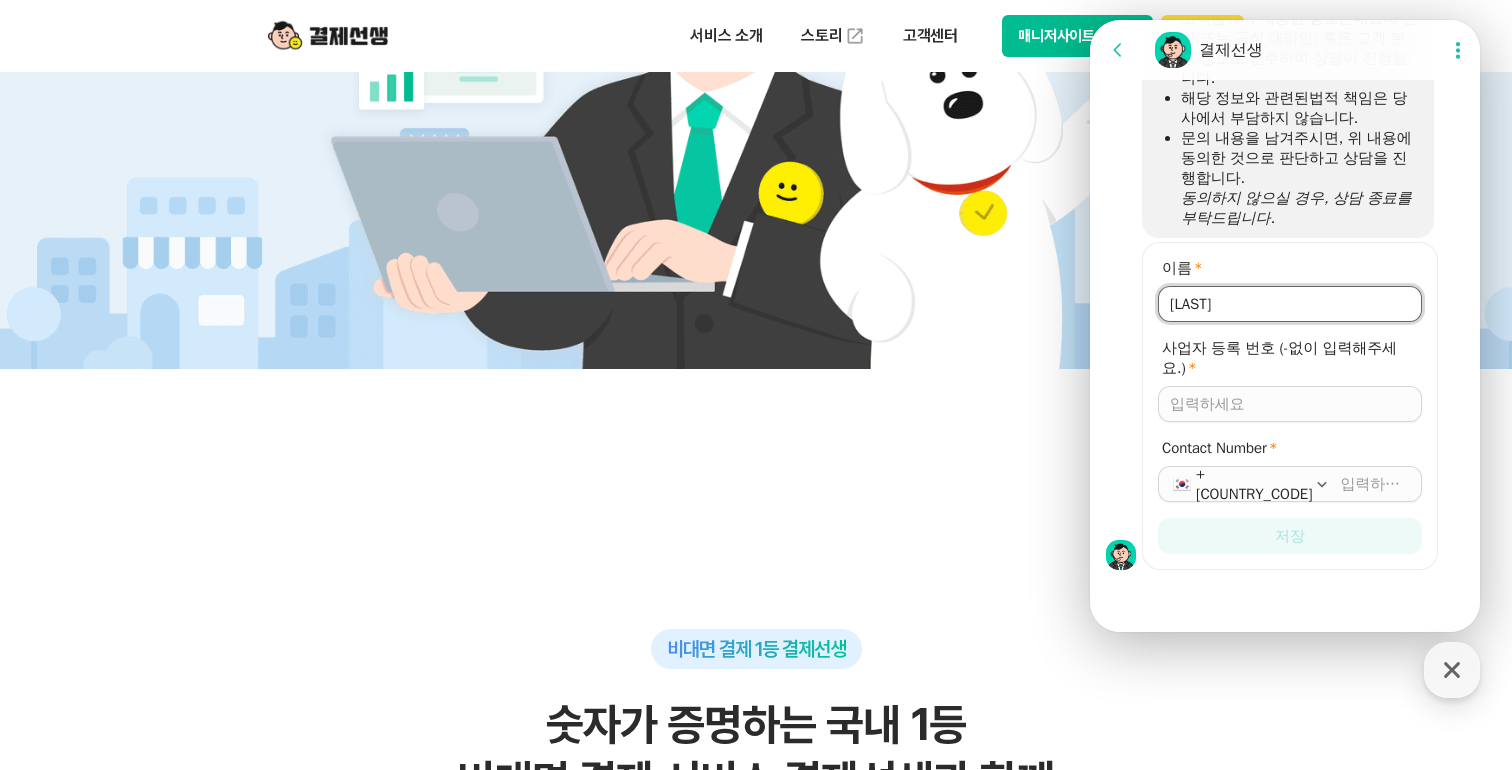 type on "[LAST]" 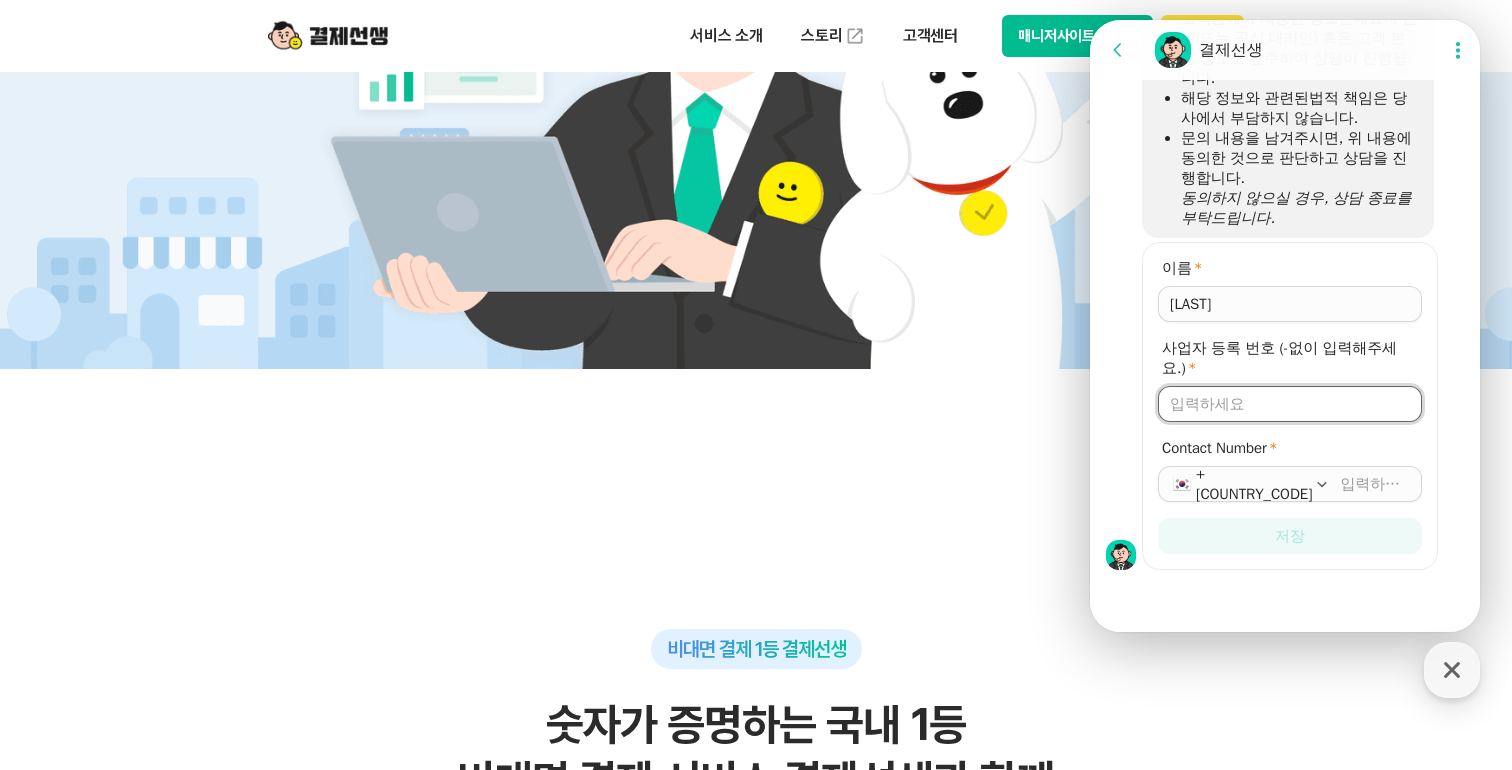 paste on "809006" 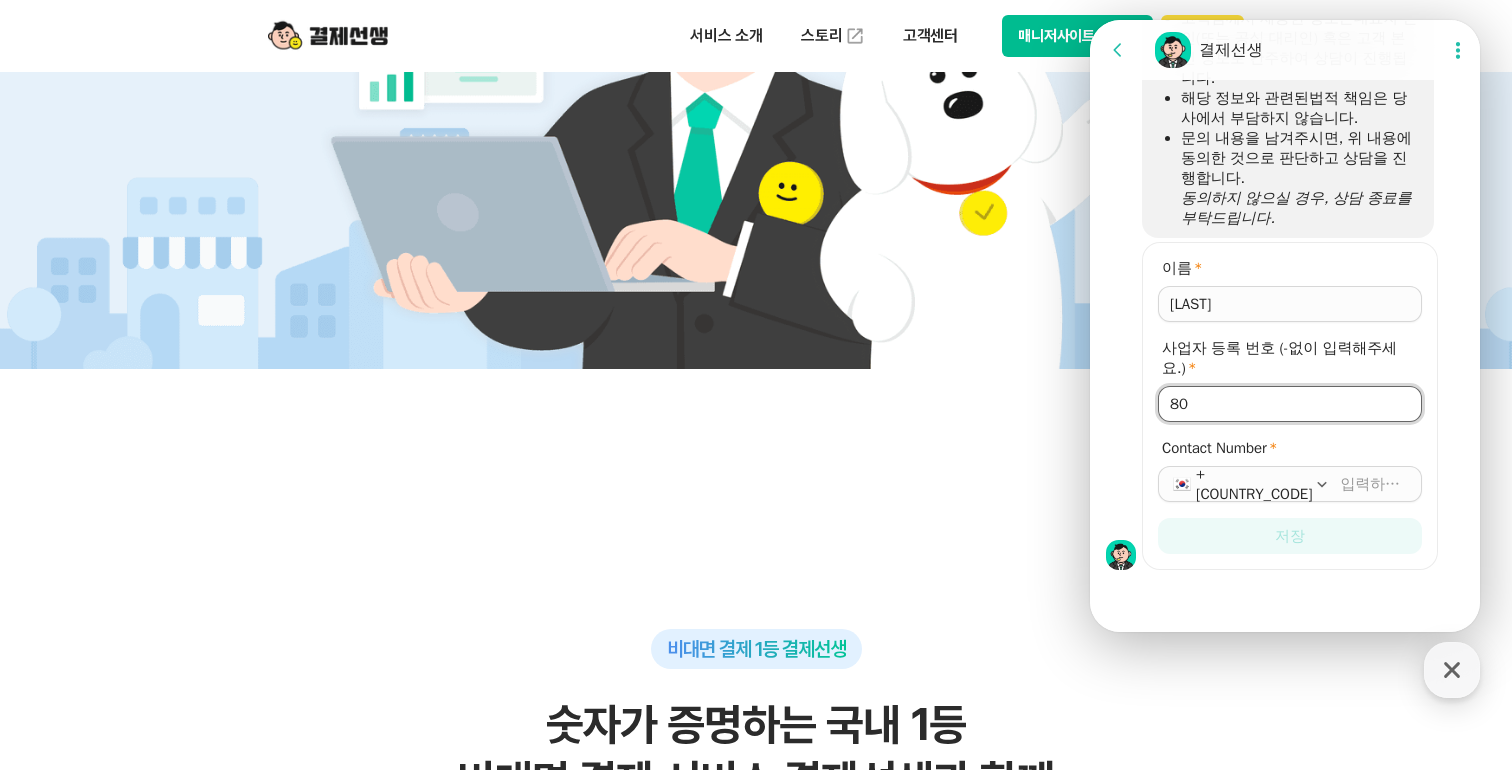type on "8" 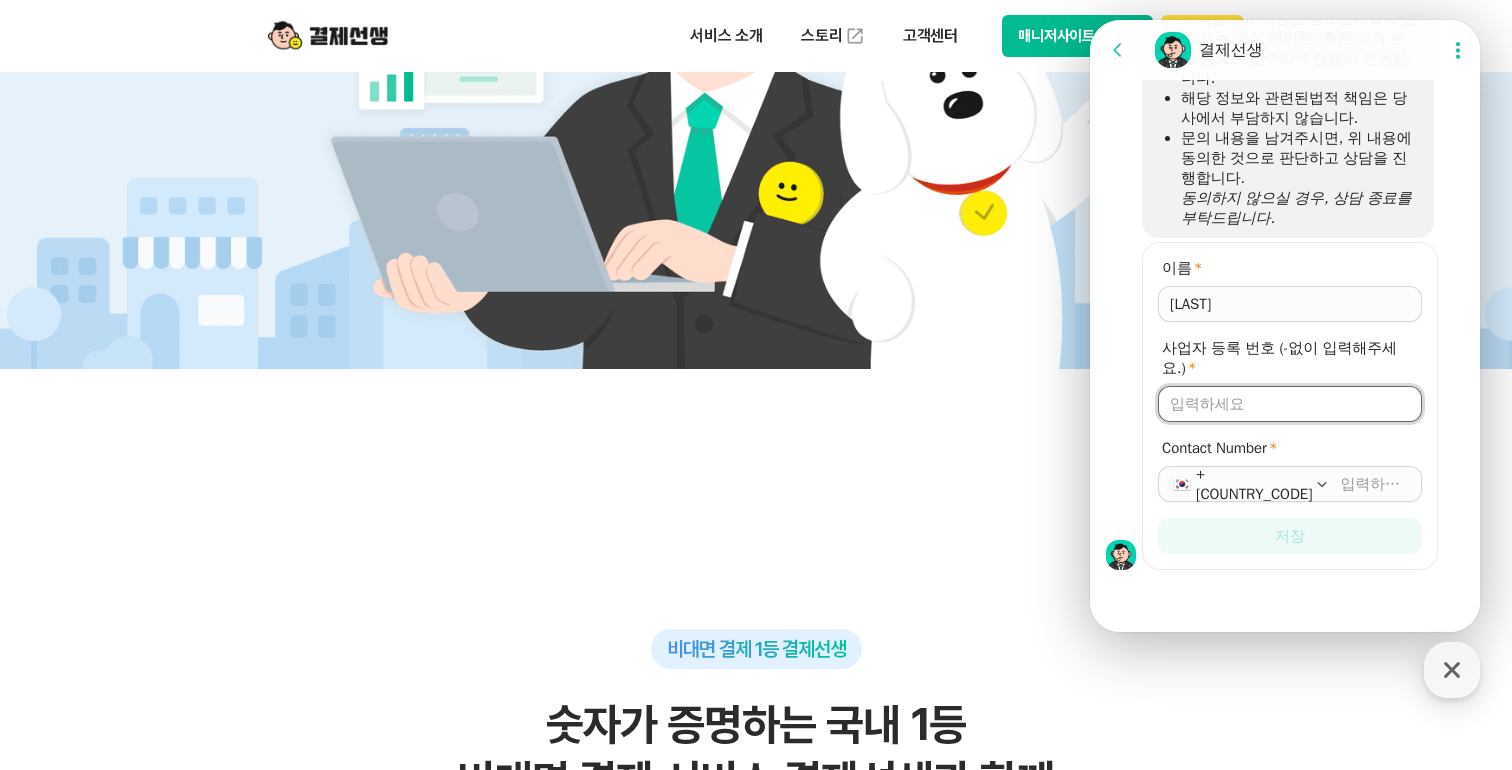 paste on "[NUMBER]" 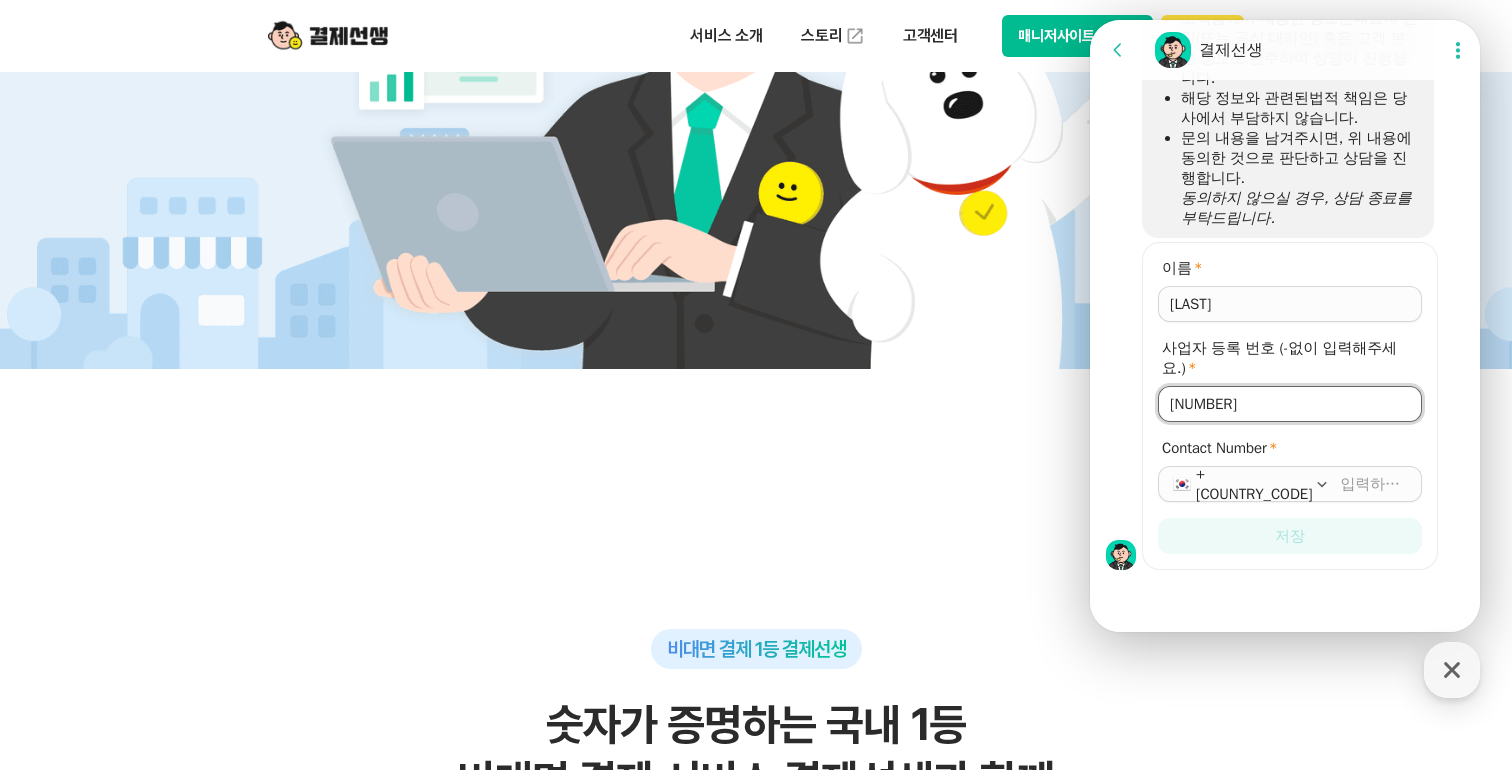 type on "[NUMBER]" 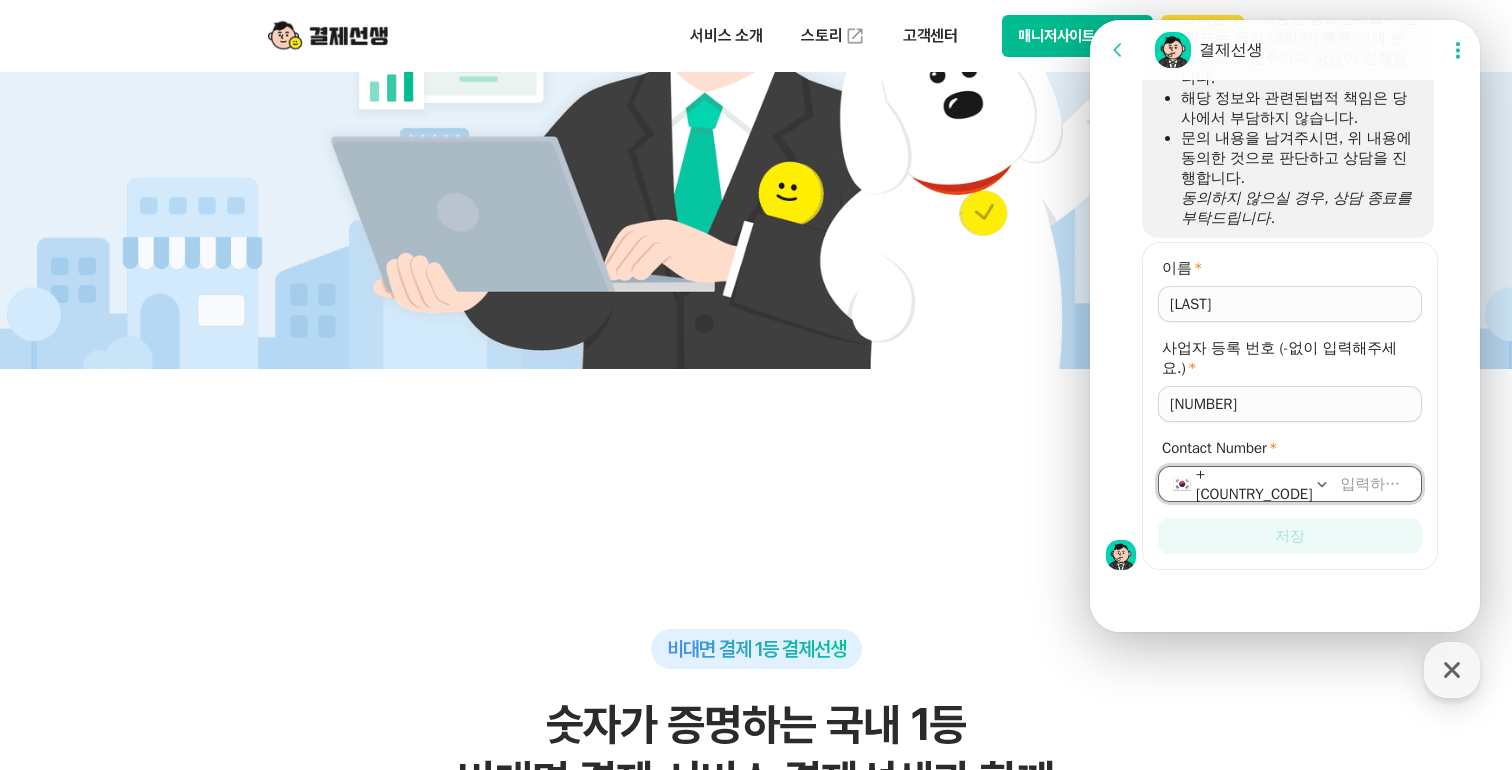 click on "연락처 *" at bounding box center [1375, 484] 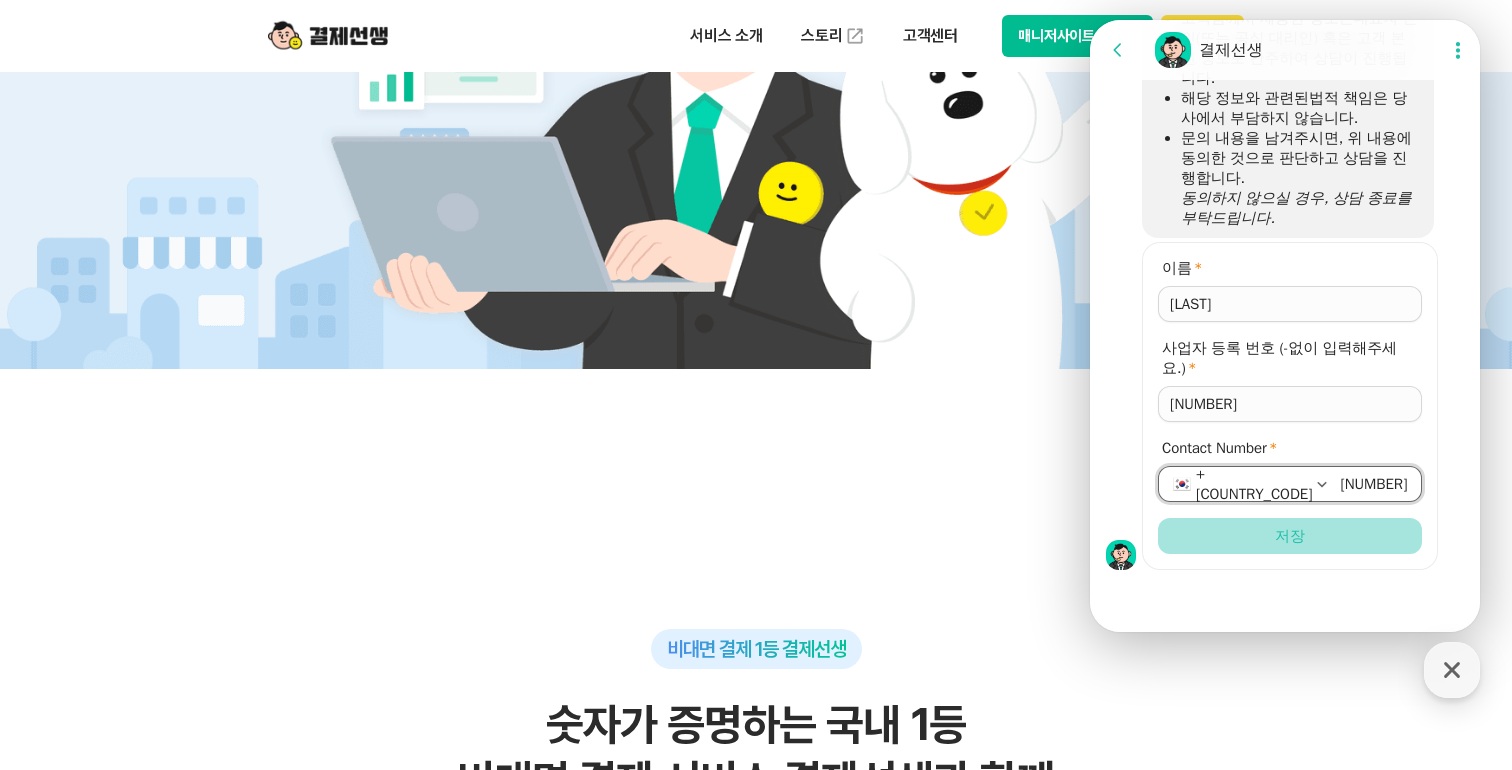 type on "[NUMBER]" 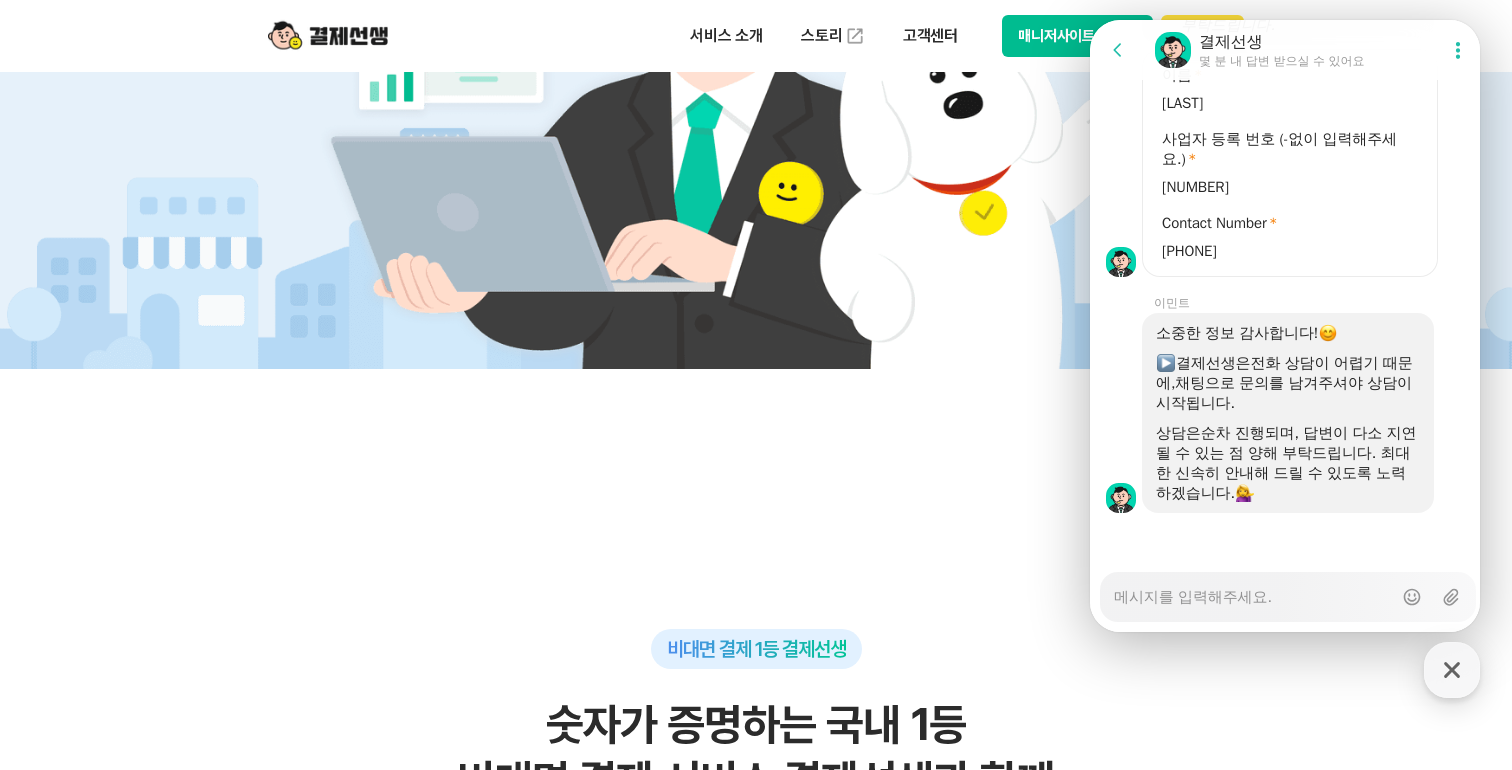 scroll, scrollTop: 1726, scrollLeft: 0, axis: vertical 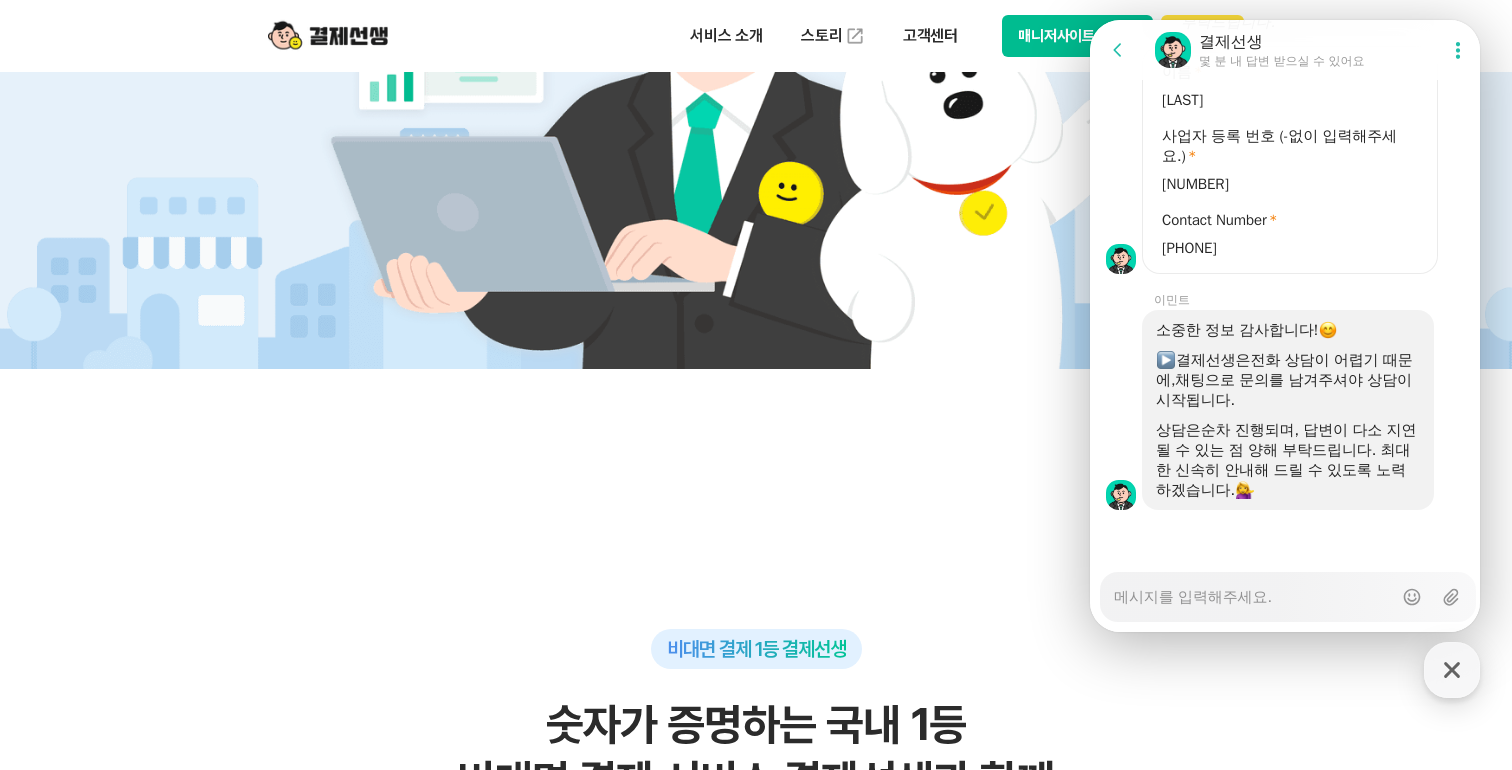 click on "Messenger Input Textarea" at bounding box center (1253, 590) 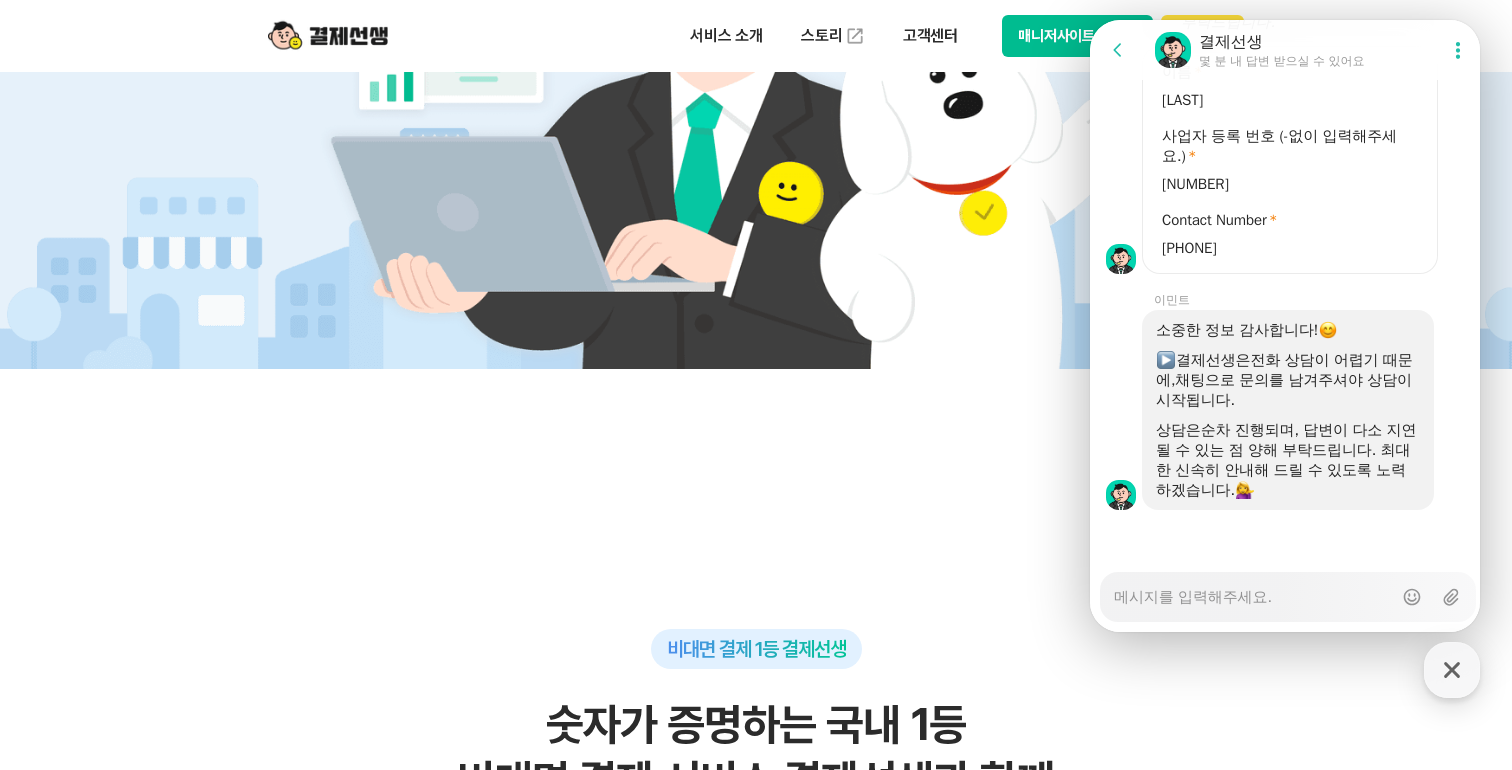 type on "x" 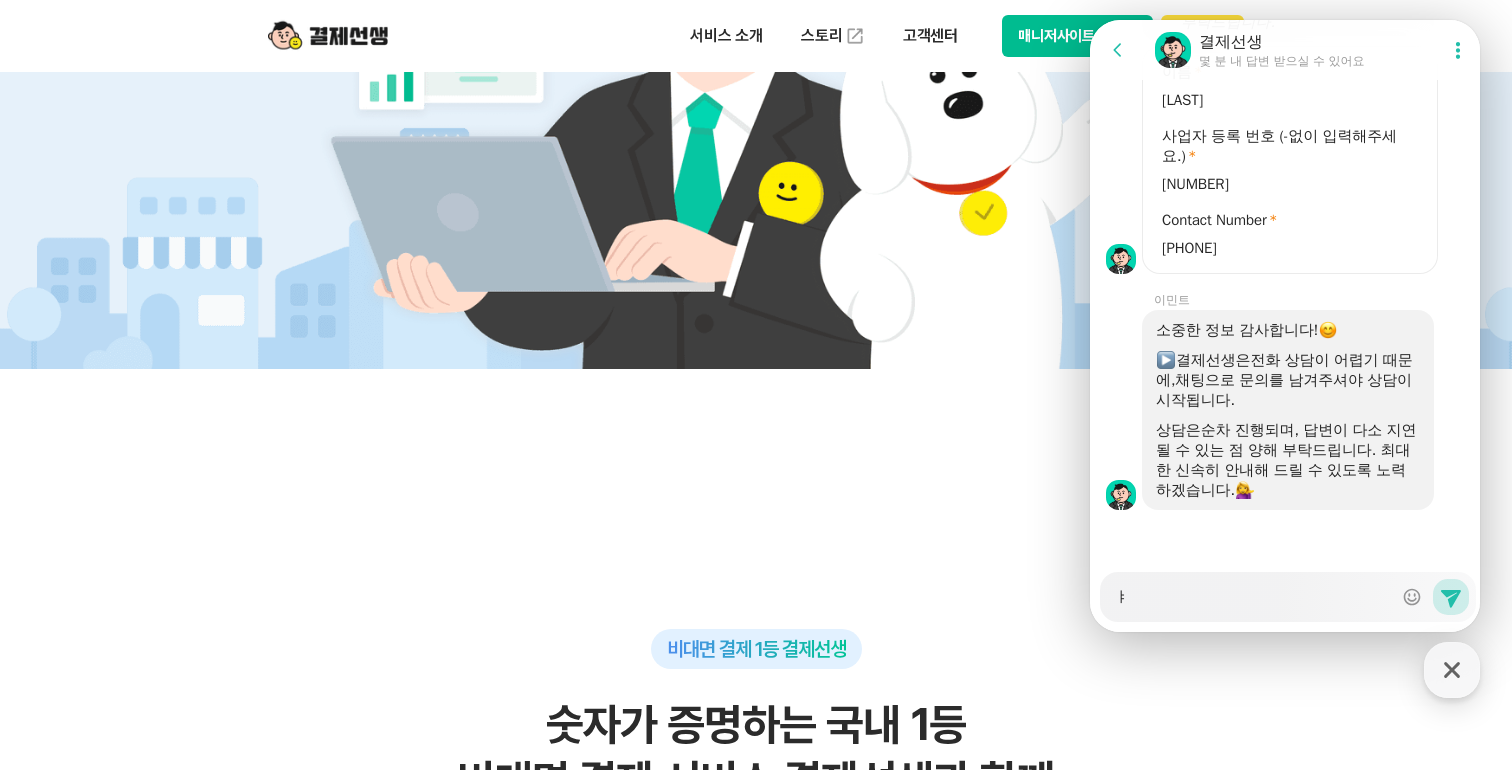 type on "x" 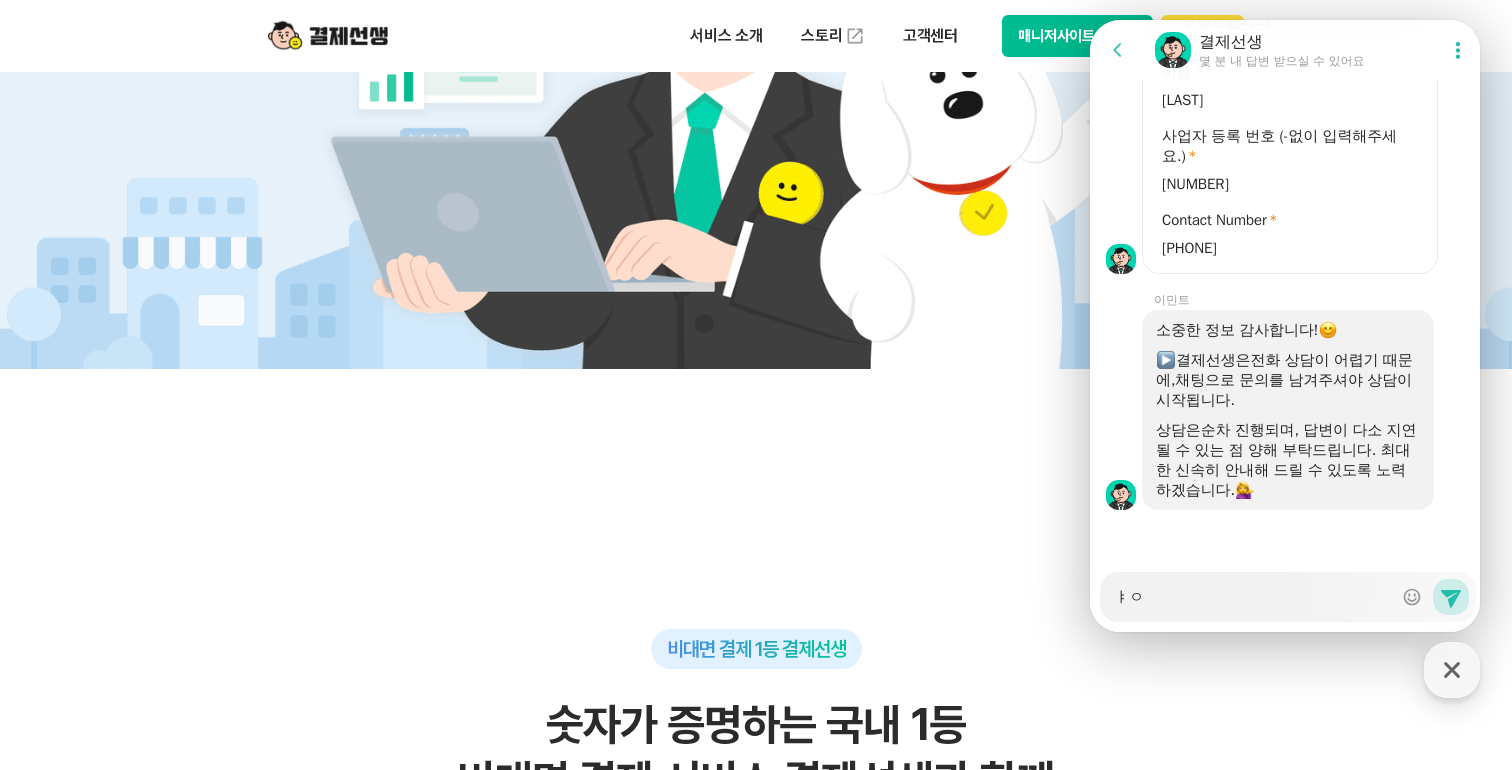 type on "x" 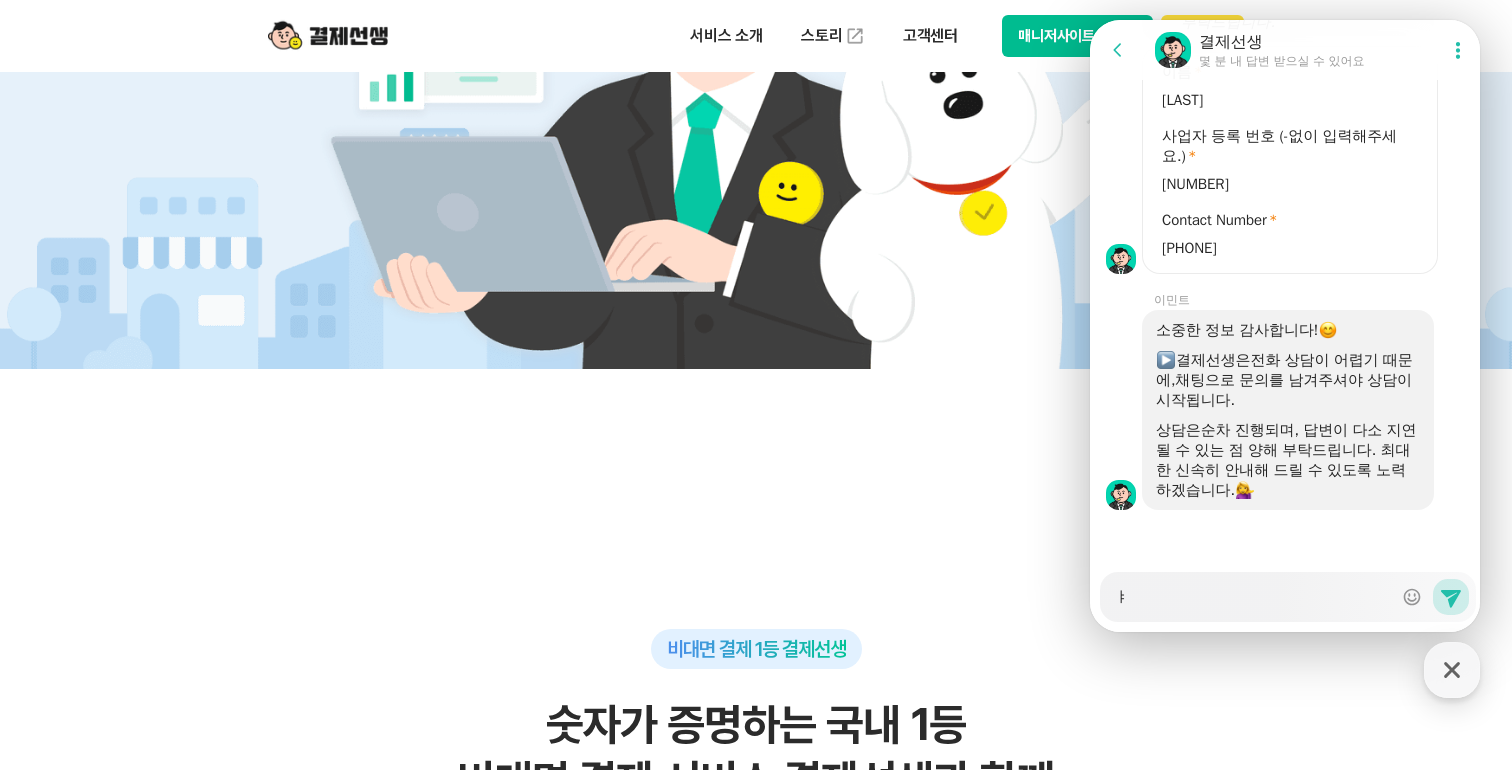 type on "x" 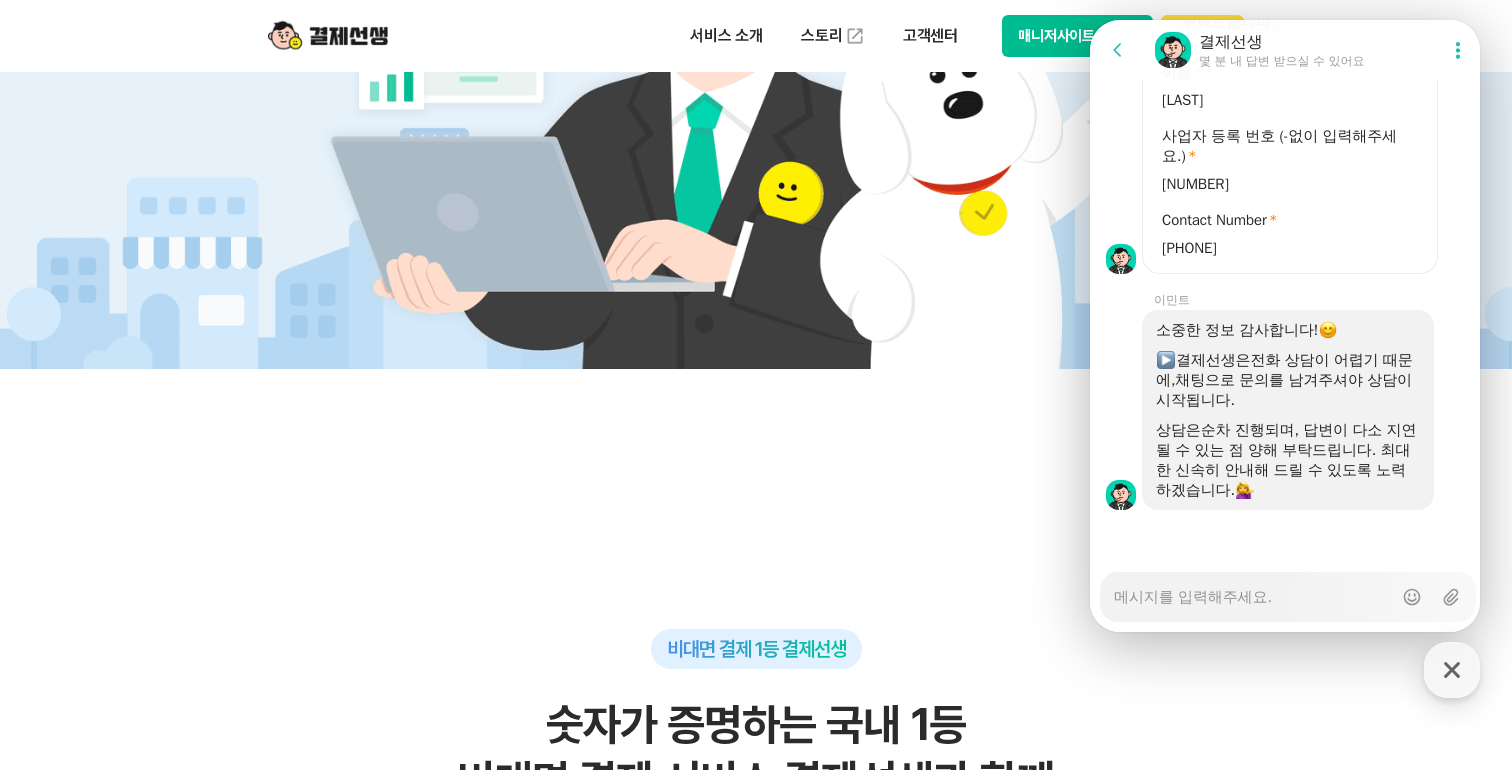 type on "x" 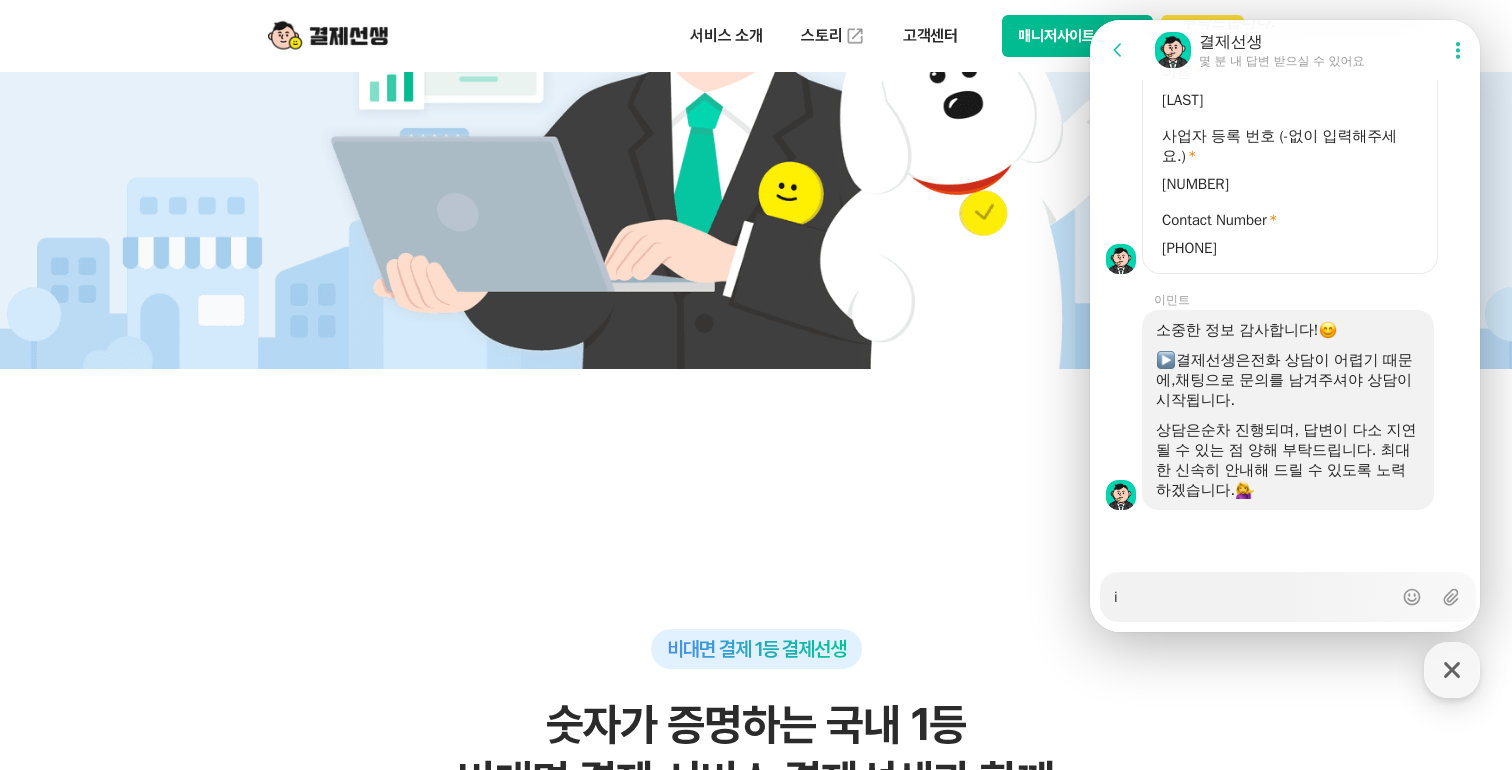 type on "x" 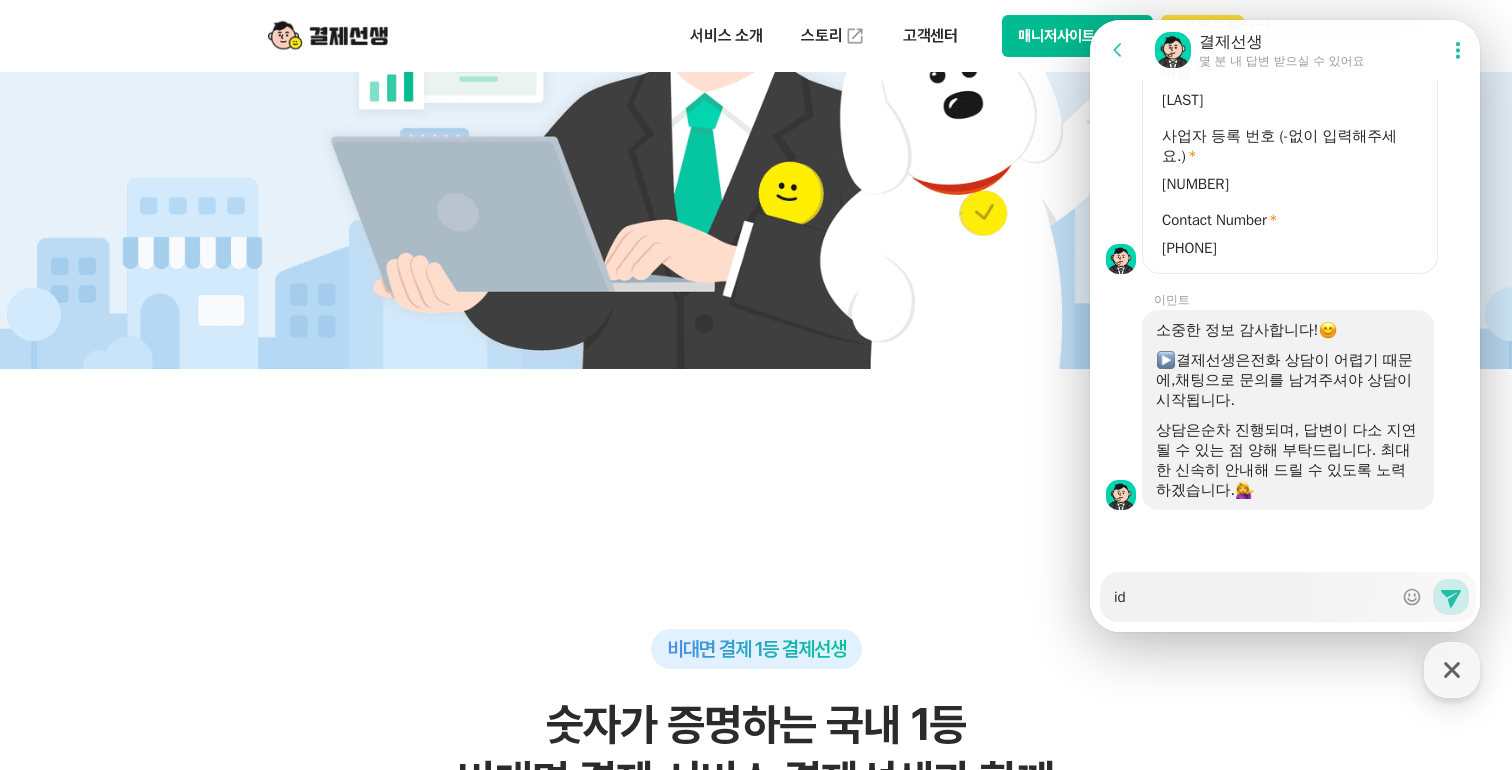 type on "x" 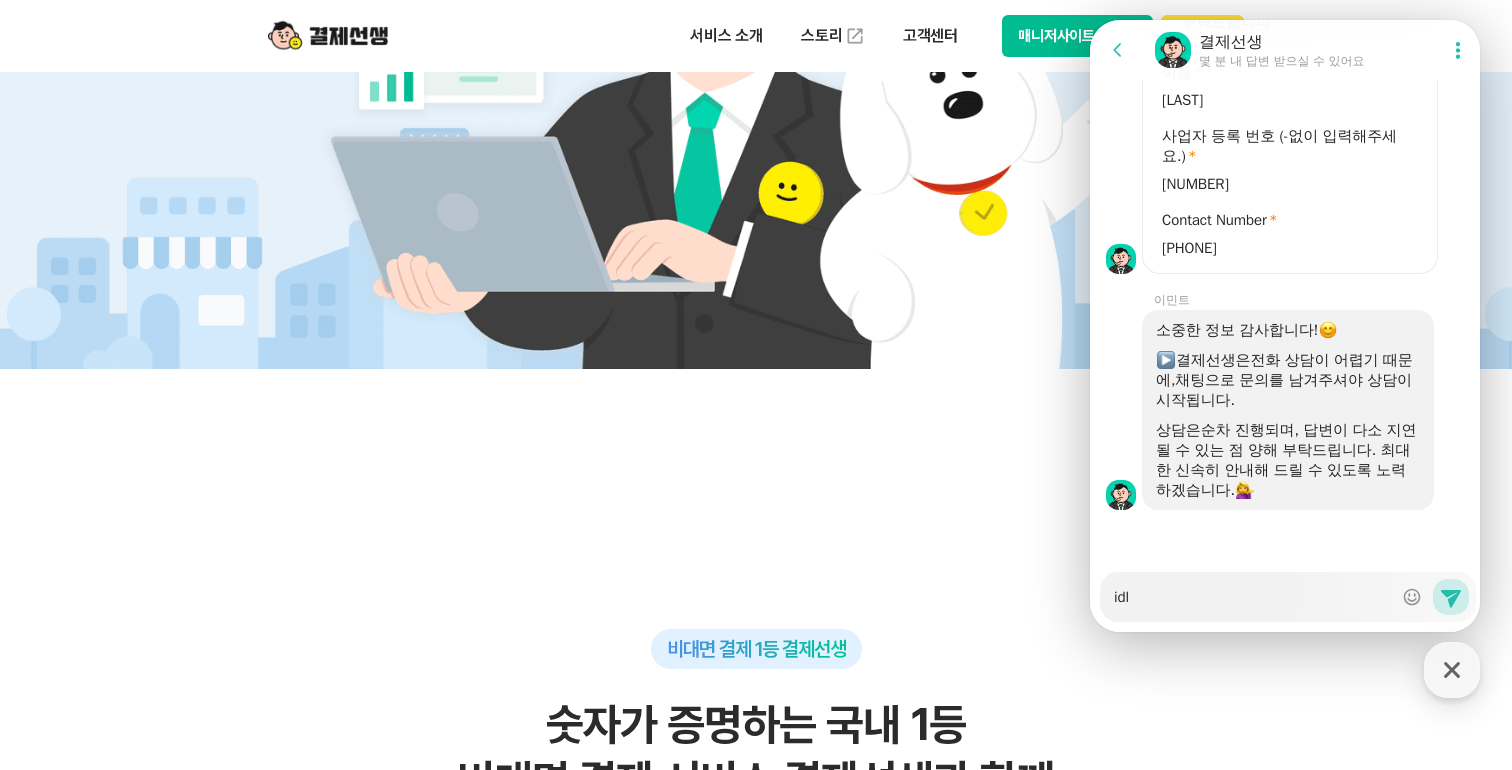 type on "x" 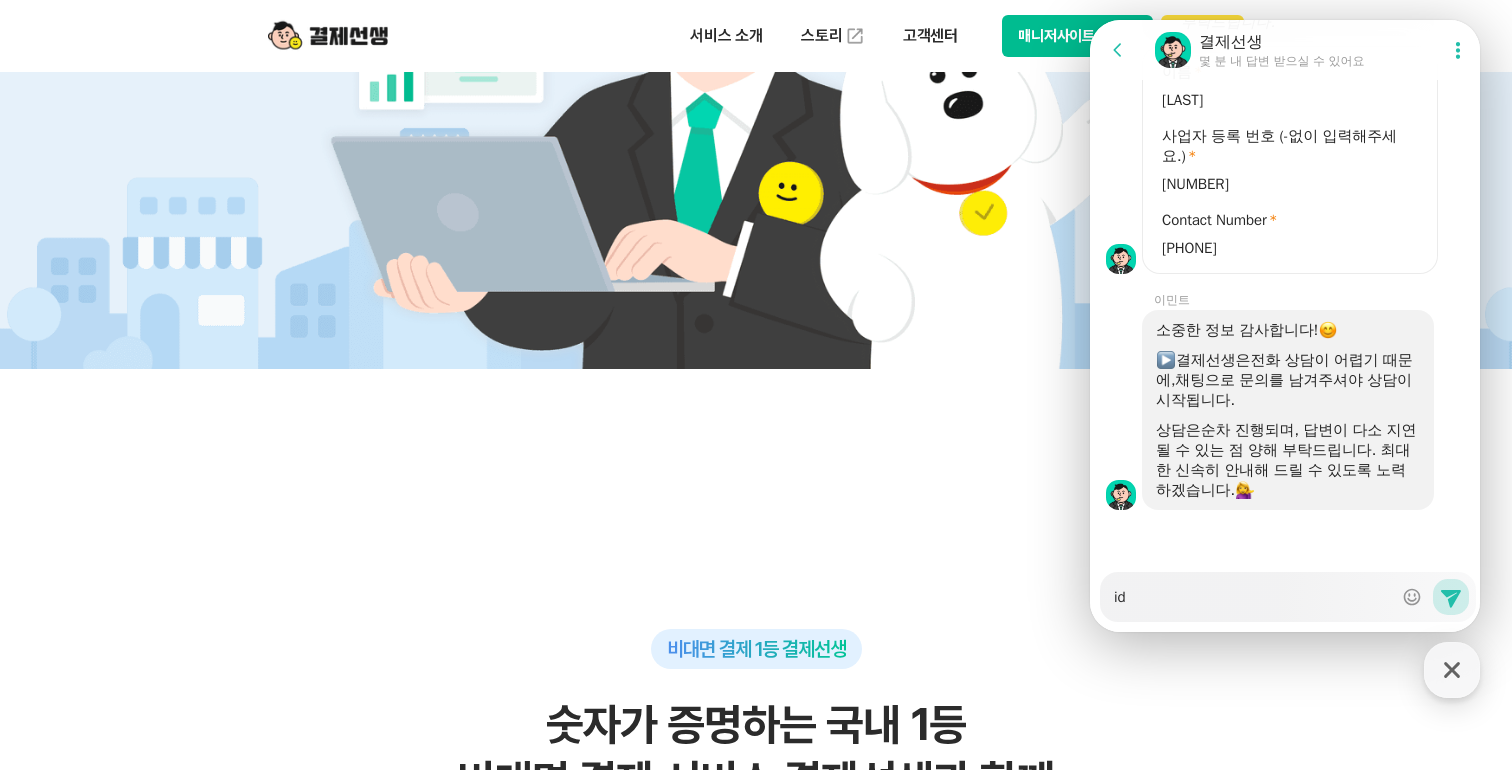 type on "x" 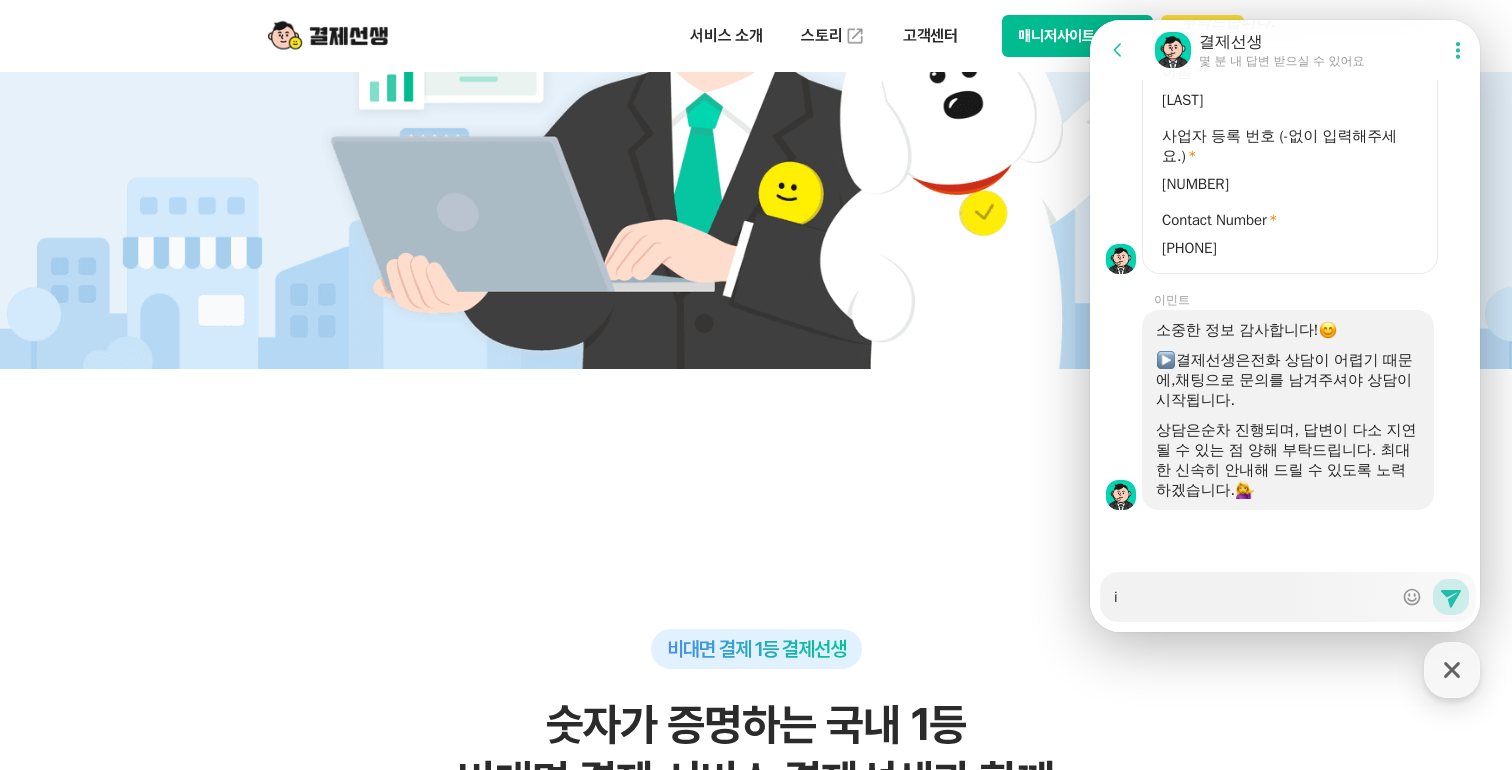 type on "x" 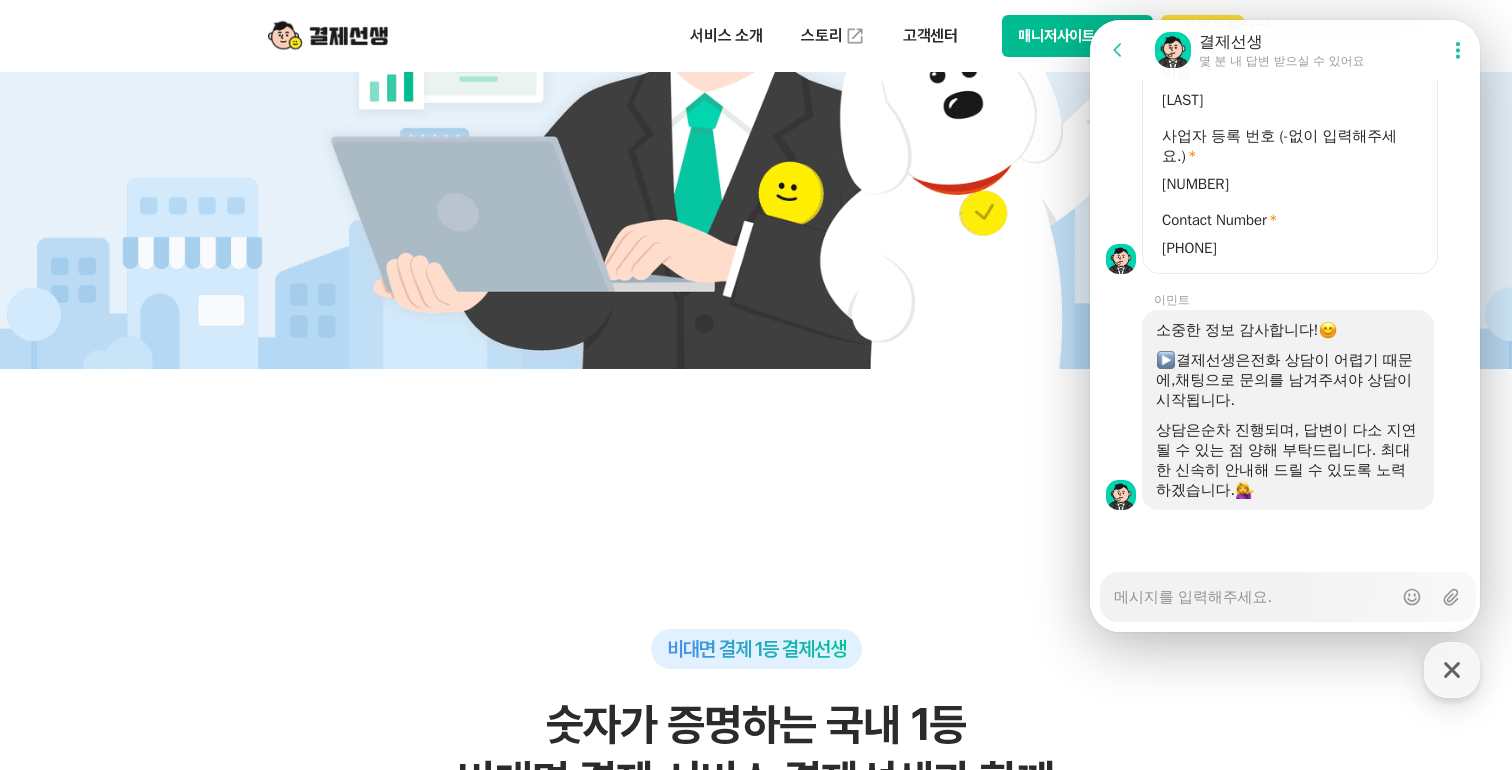 type on "x" 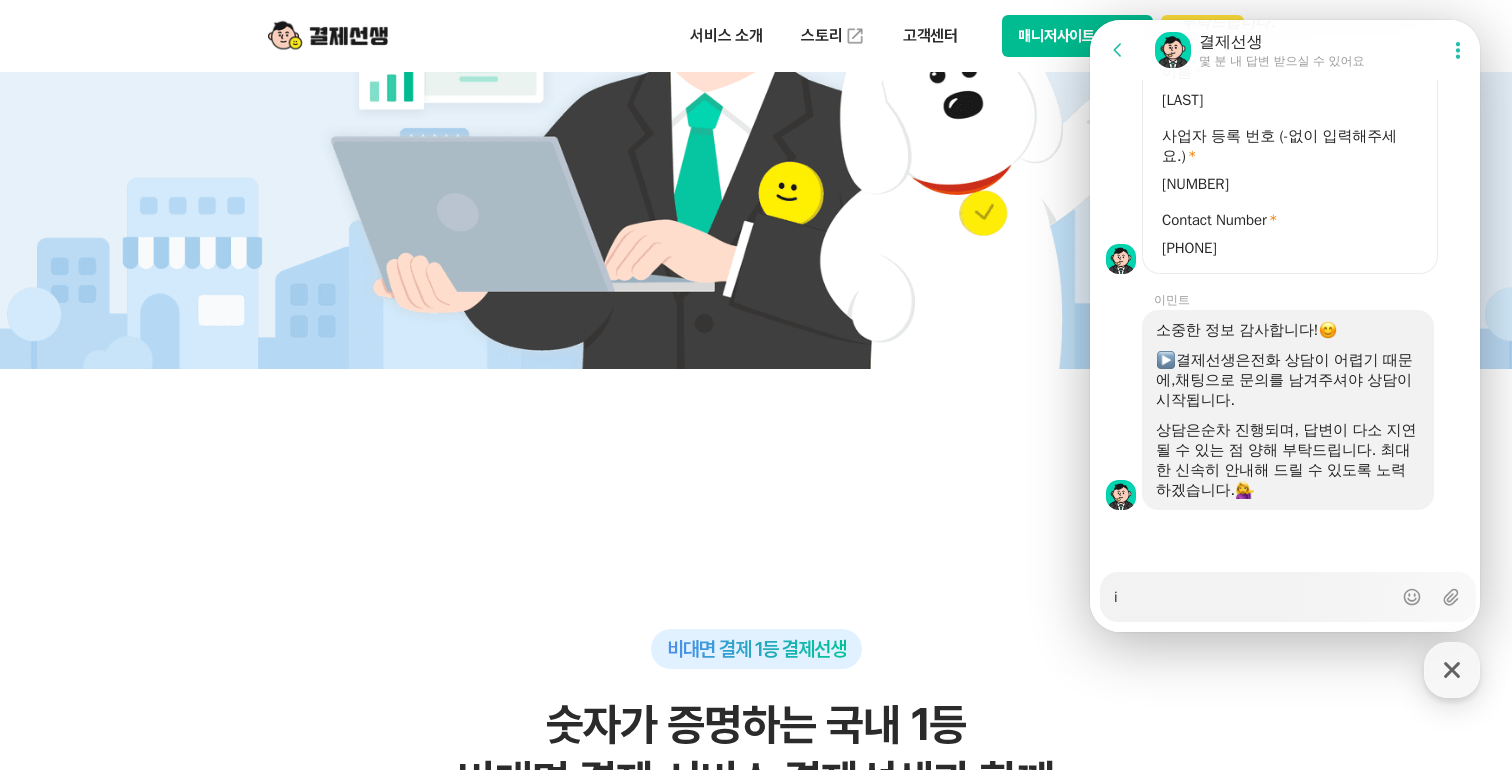 type on "x" 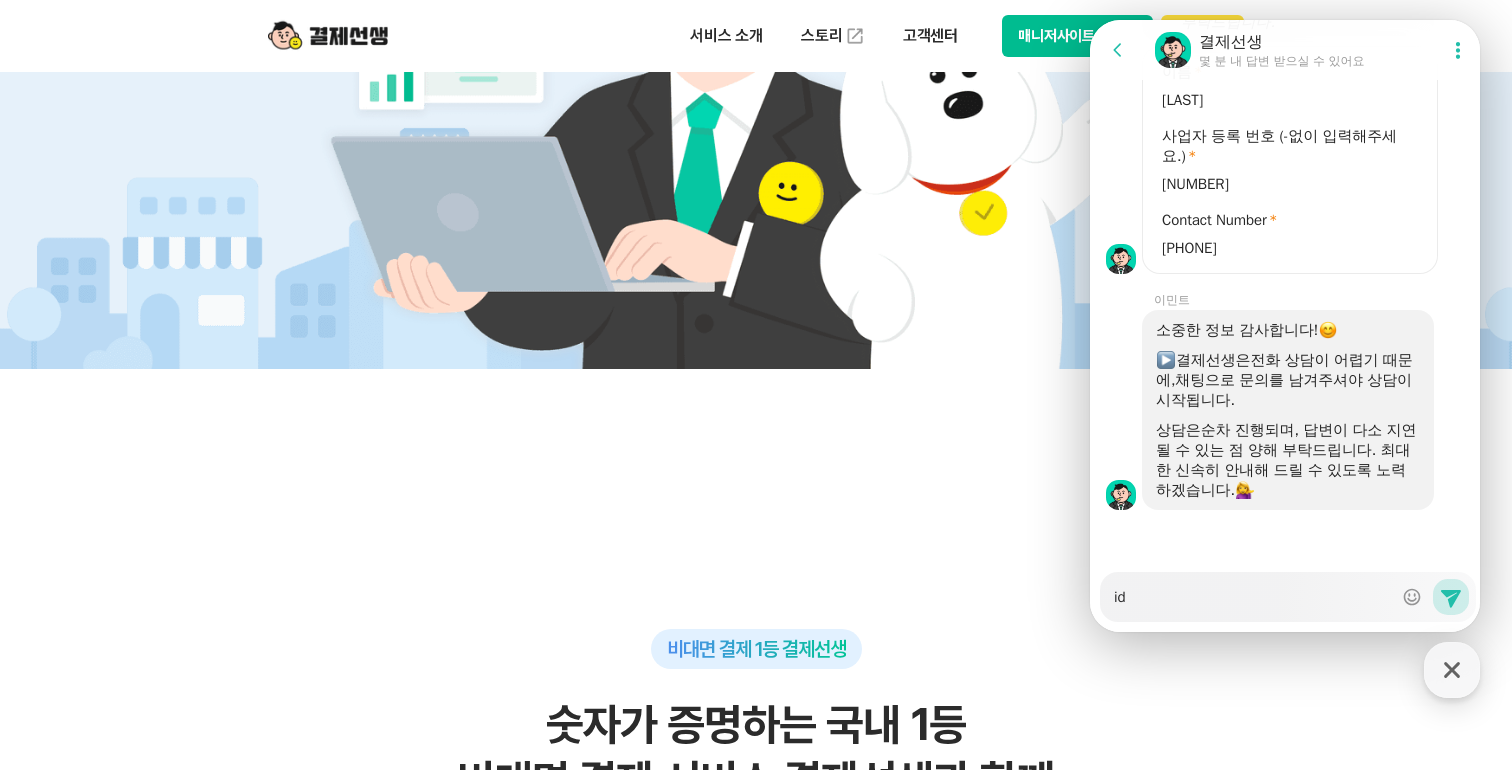type on "x" 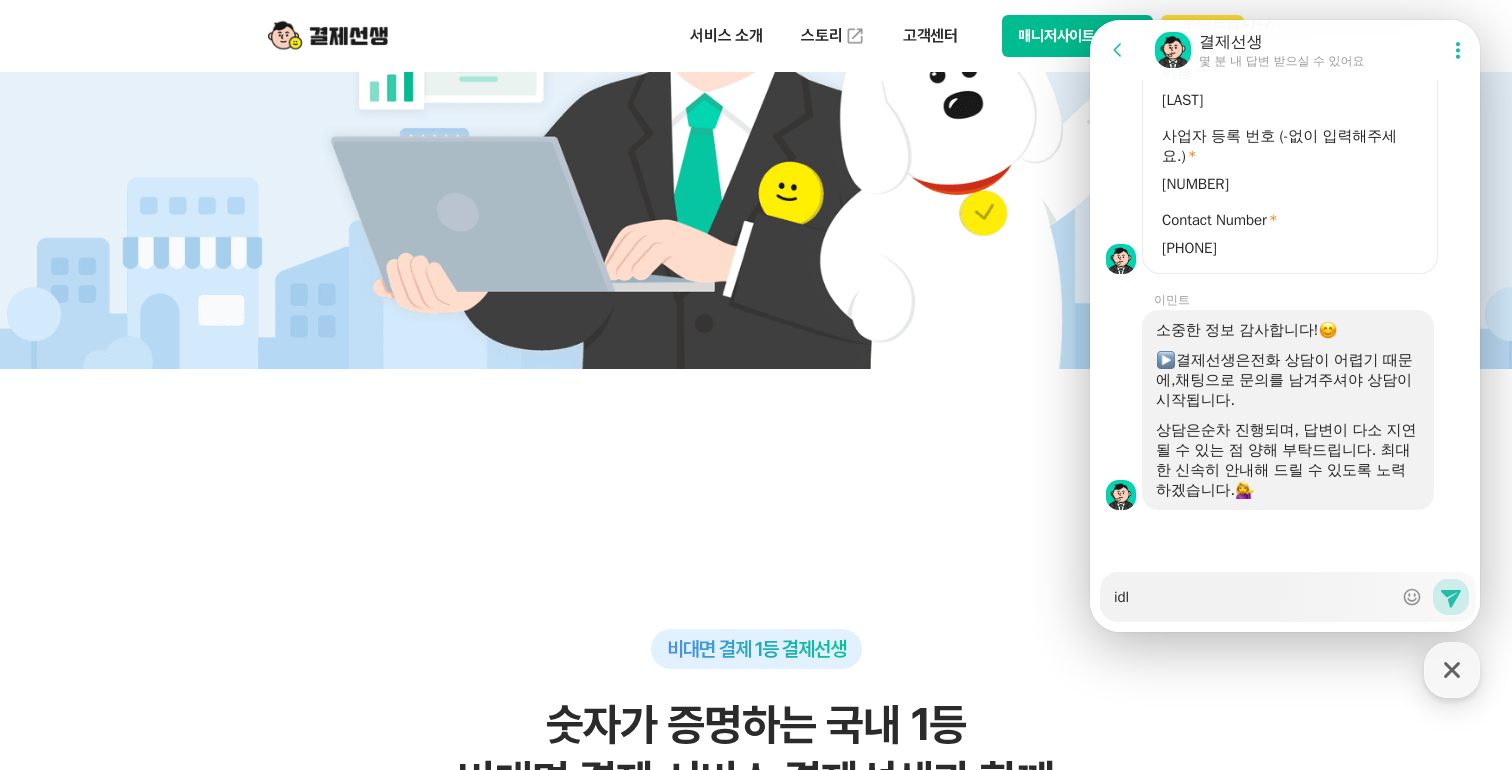 type on "x" 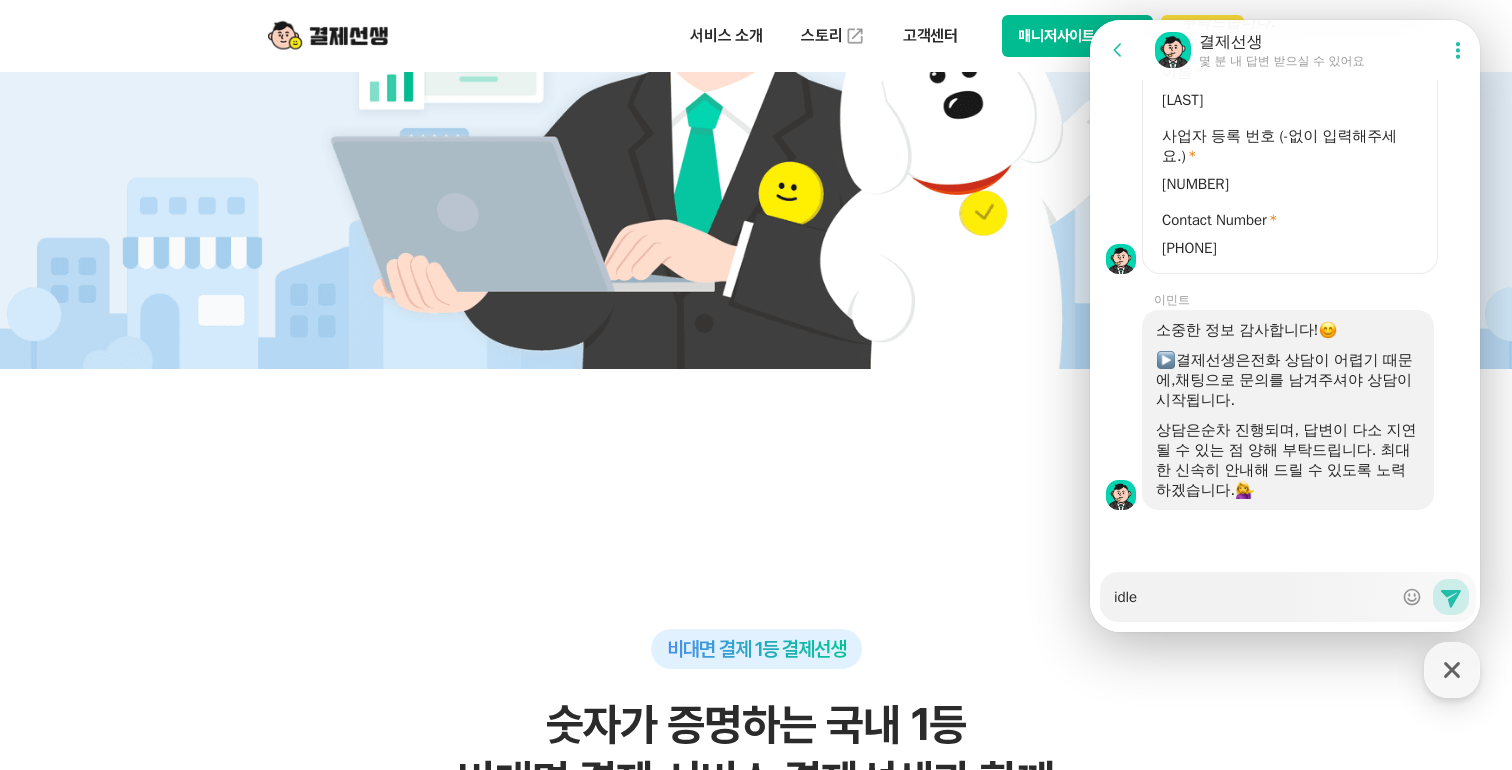 type on "x" 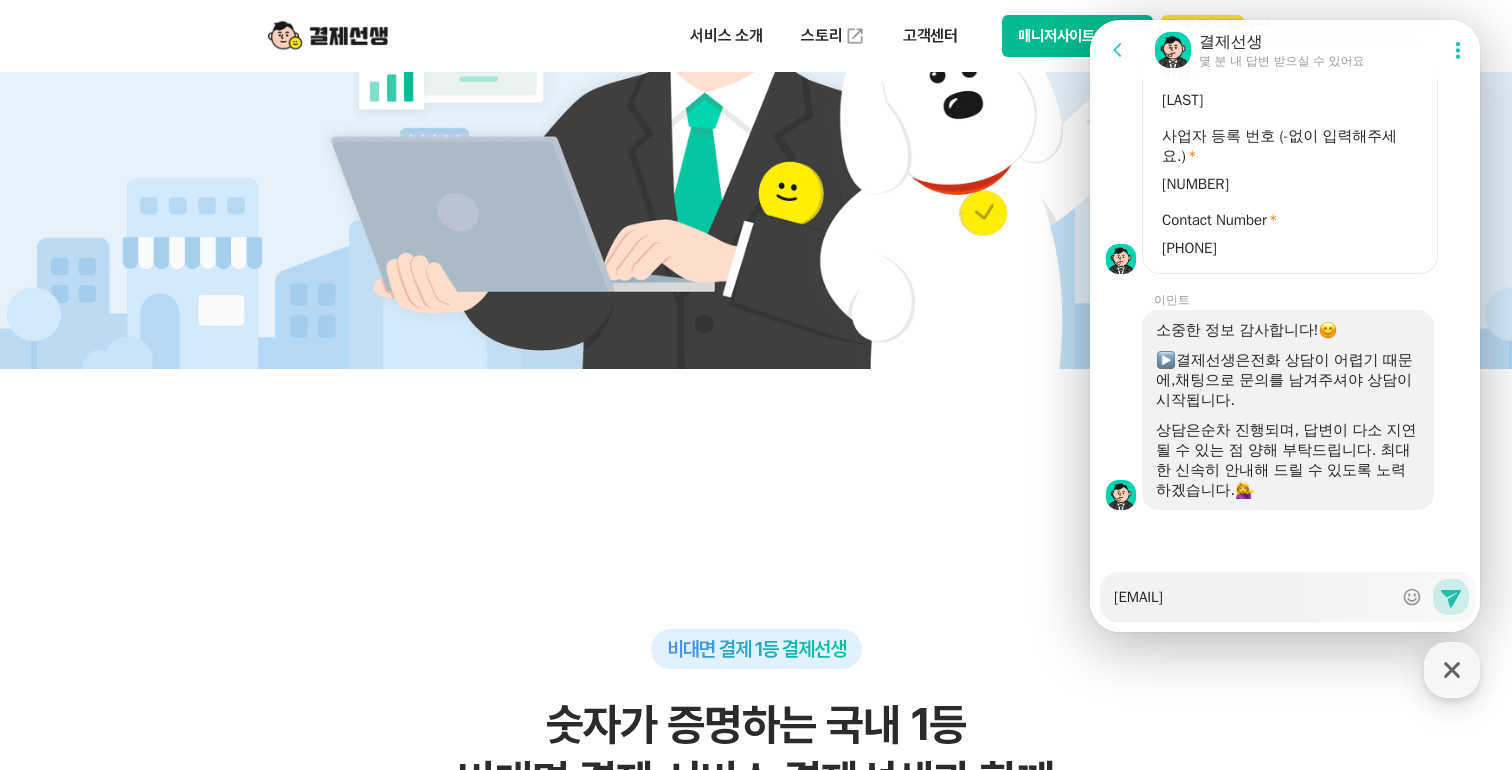 type on "x" 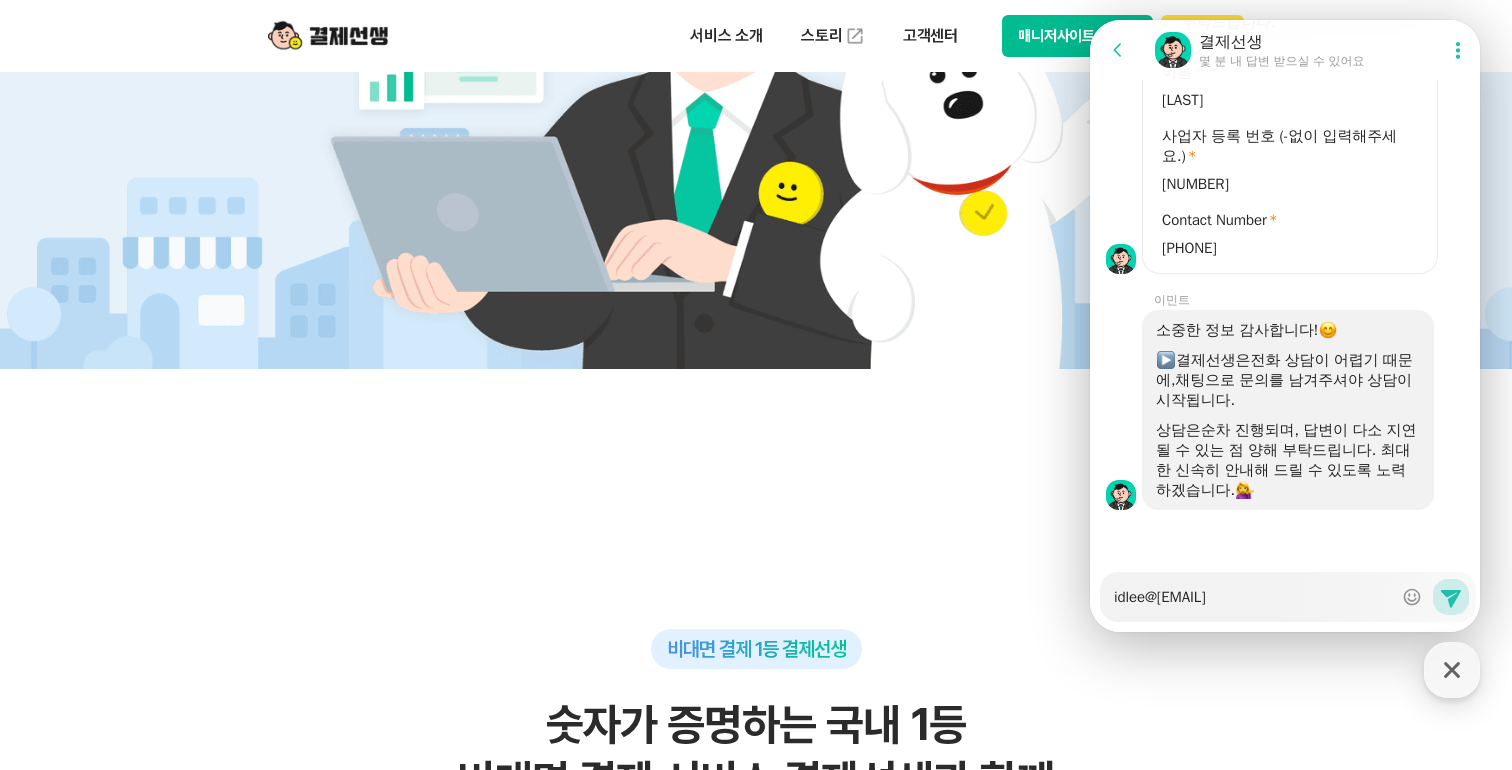 type on "x" 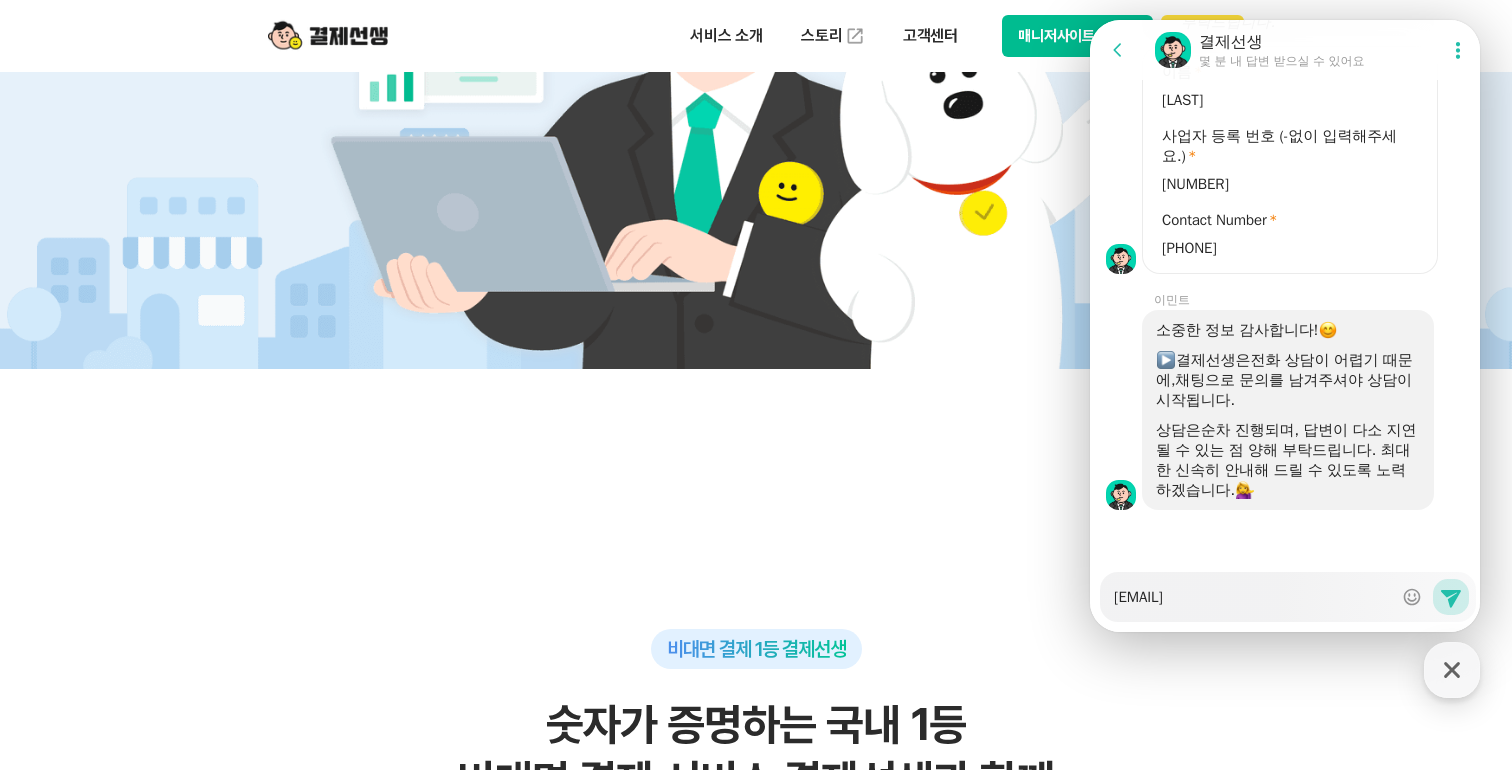 type on "x" 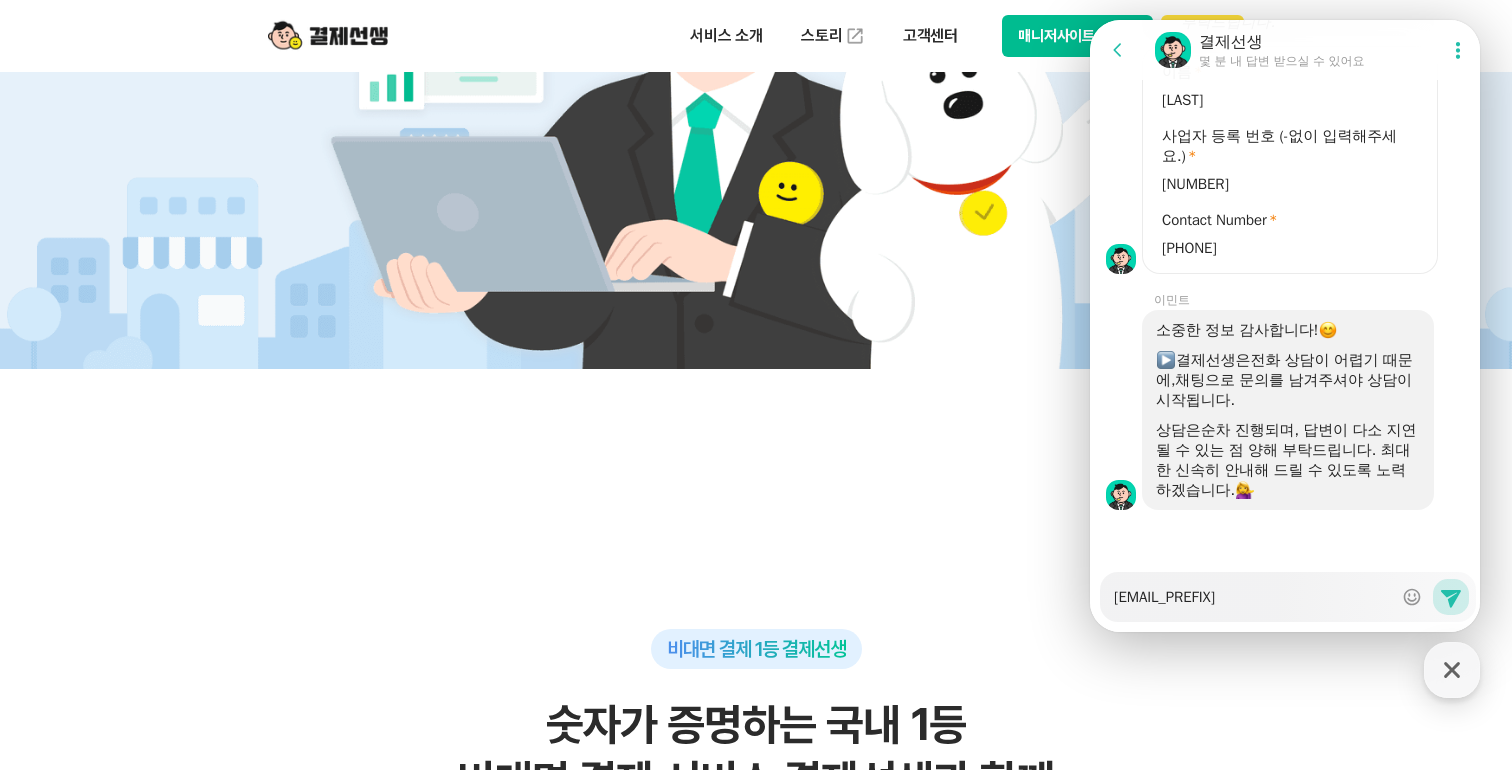 type on "x" 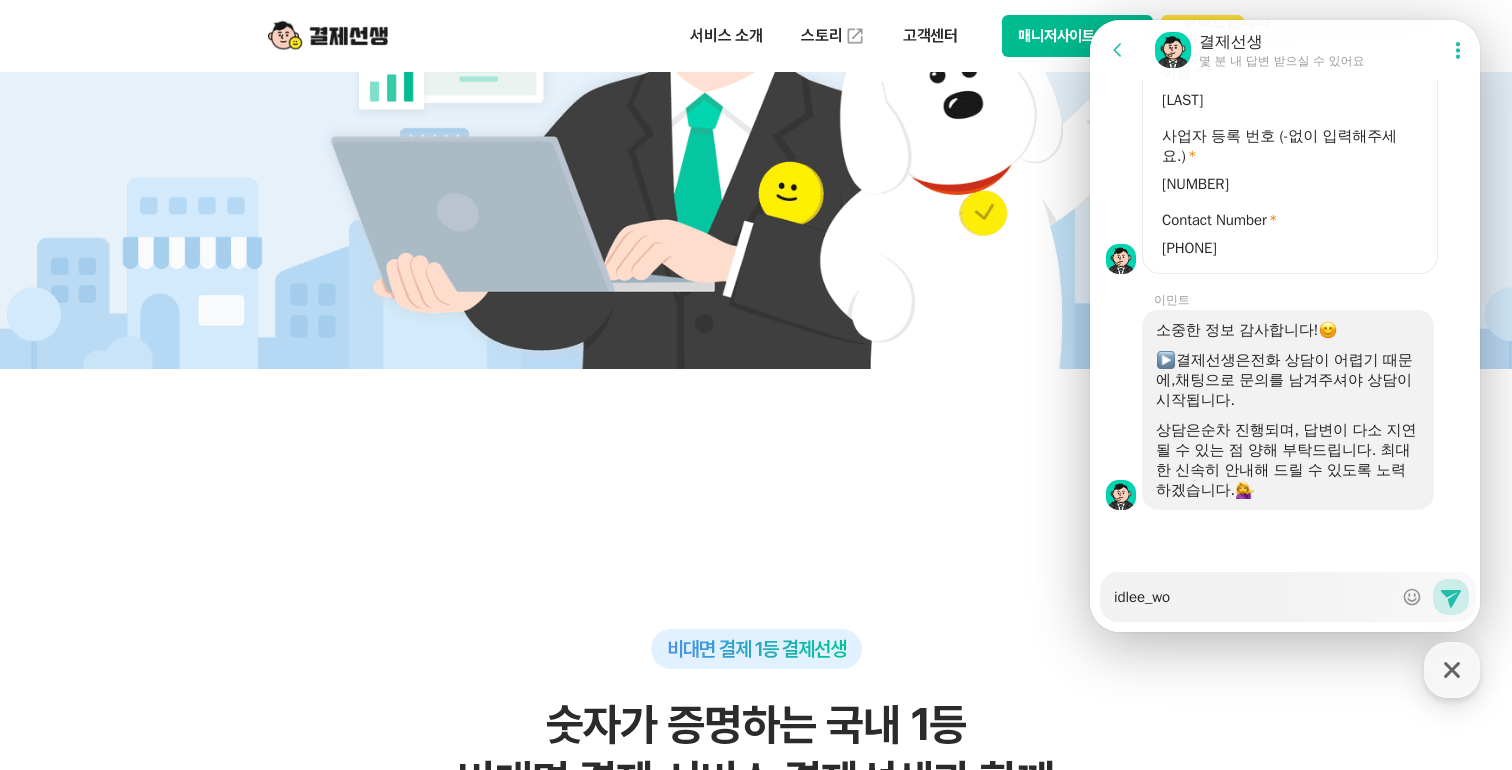 type on "x" 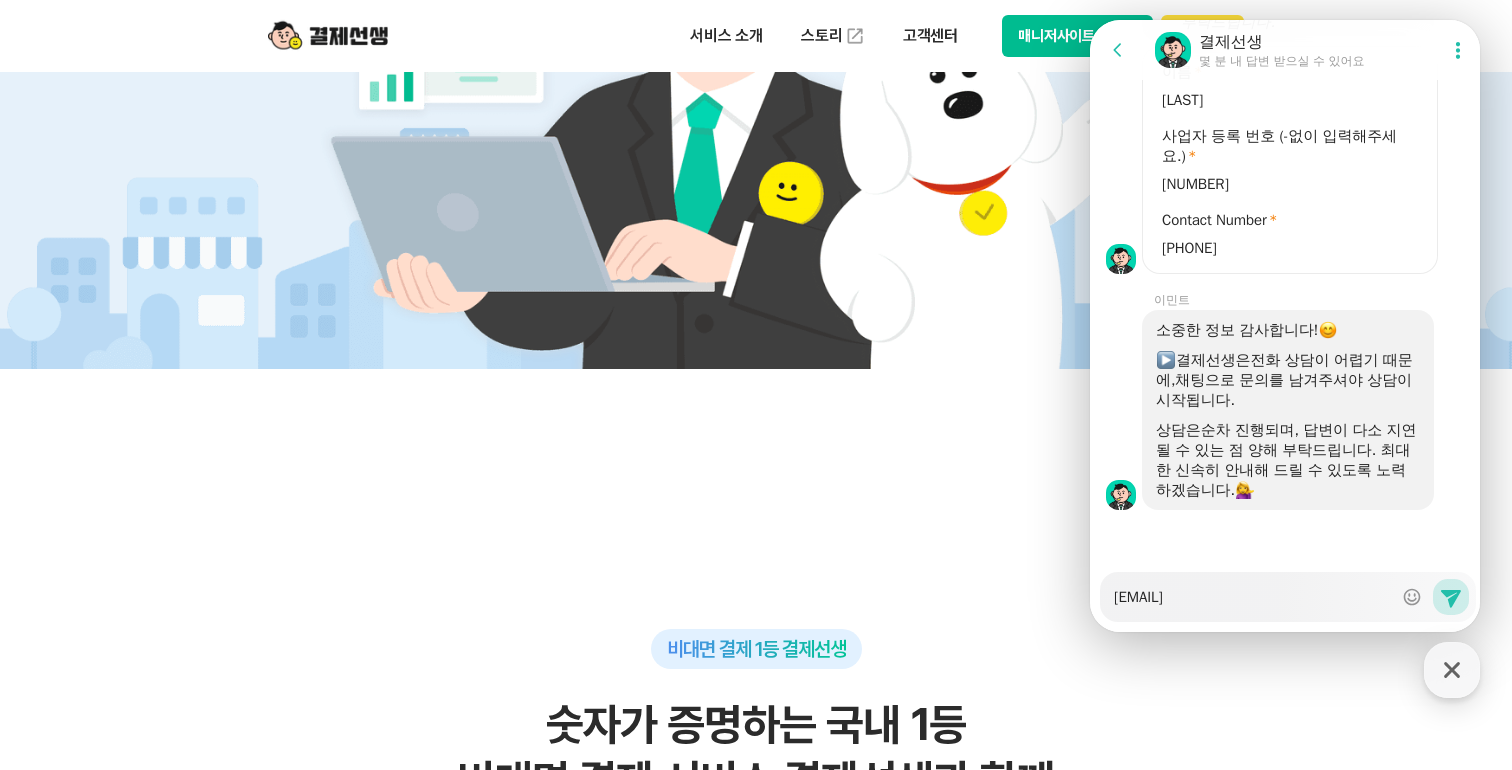 type on "x" 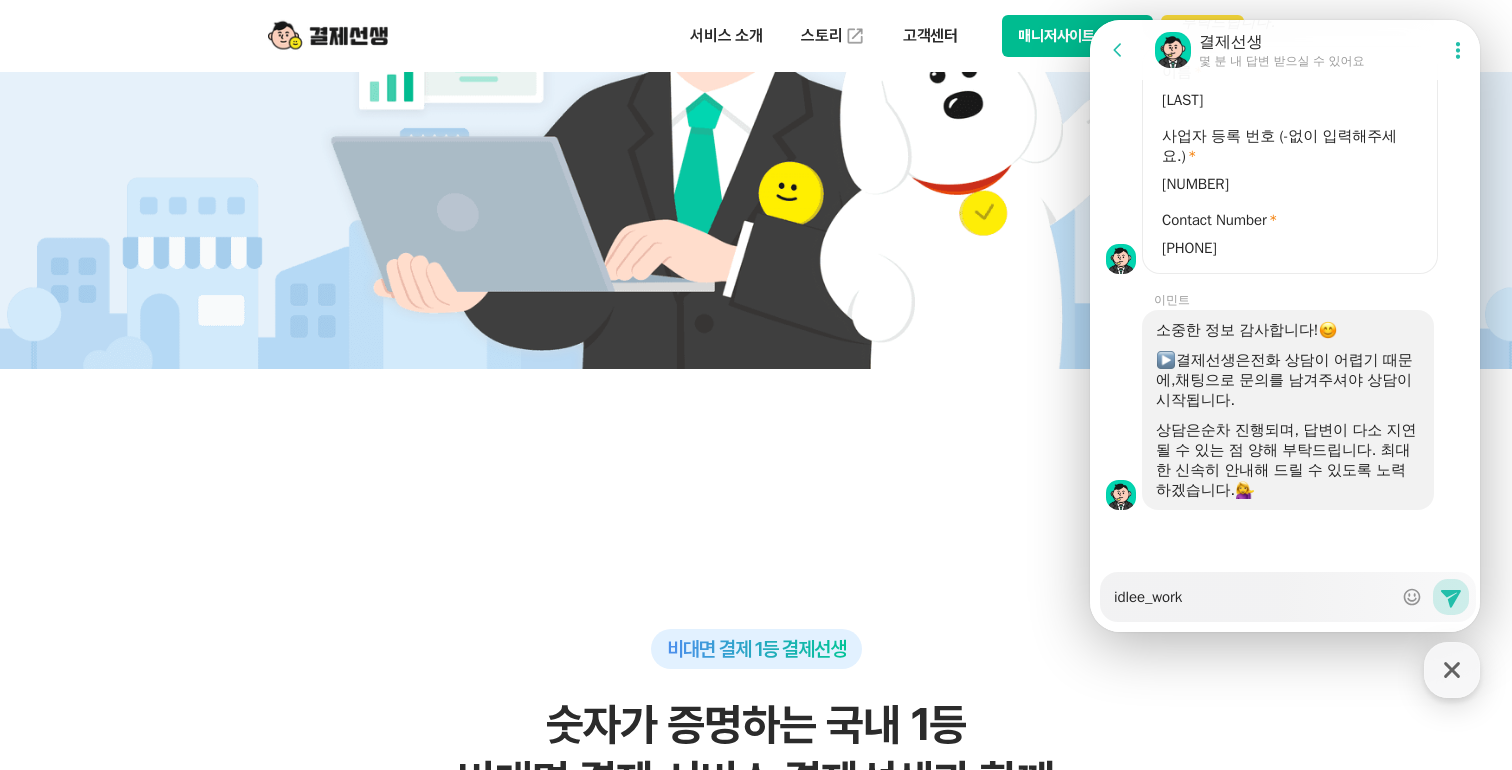 type on "x" 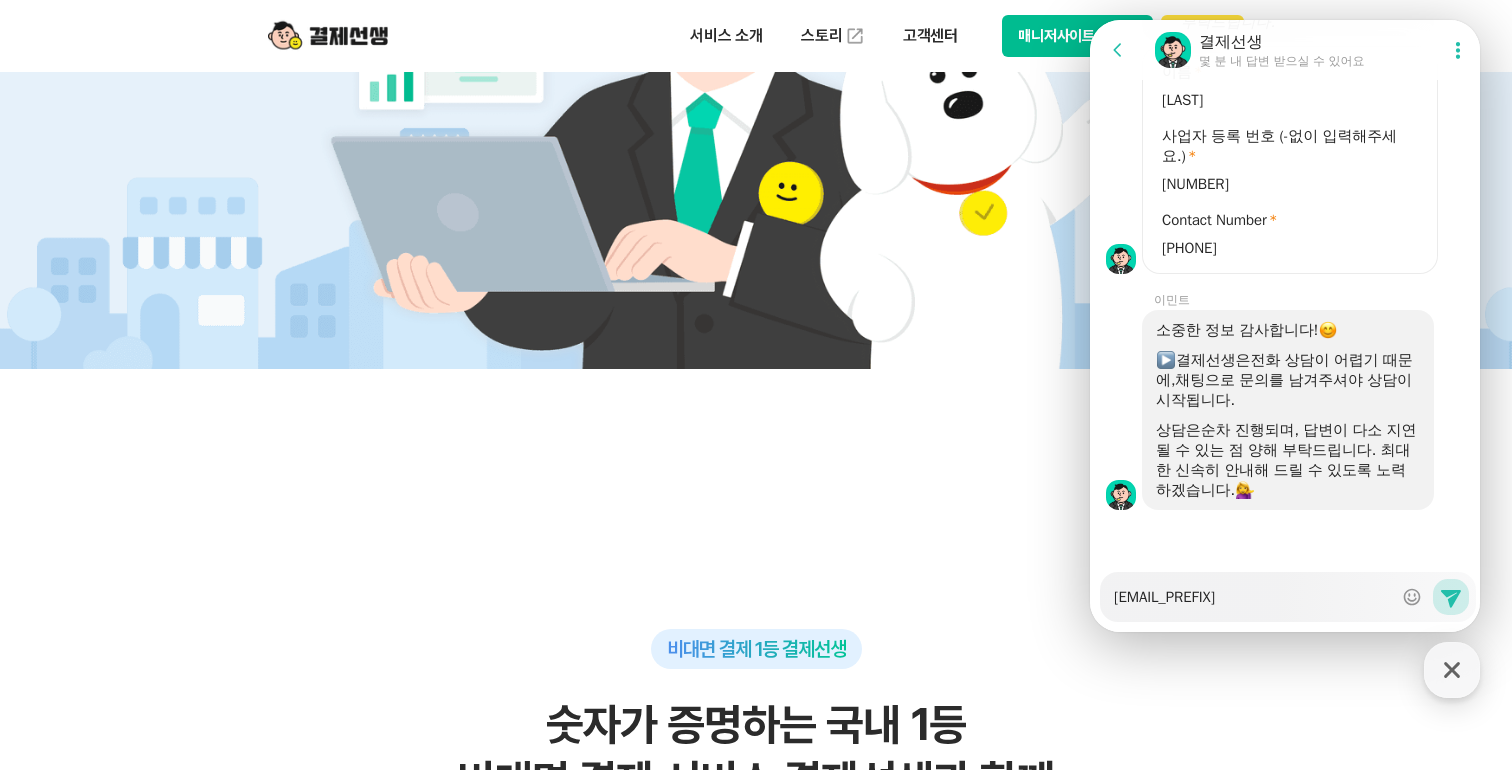 type on "x" 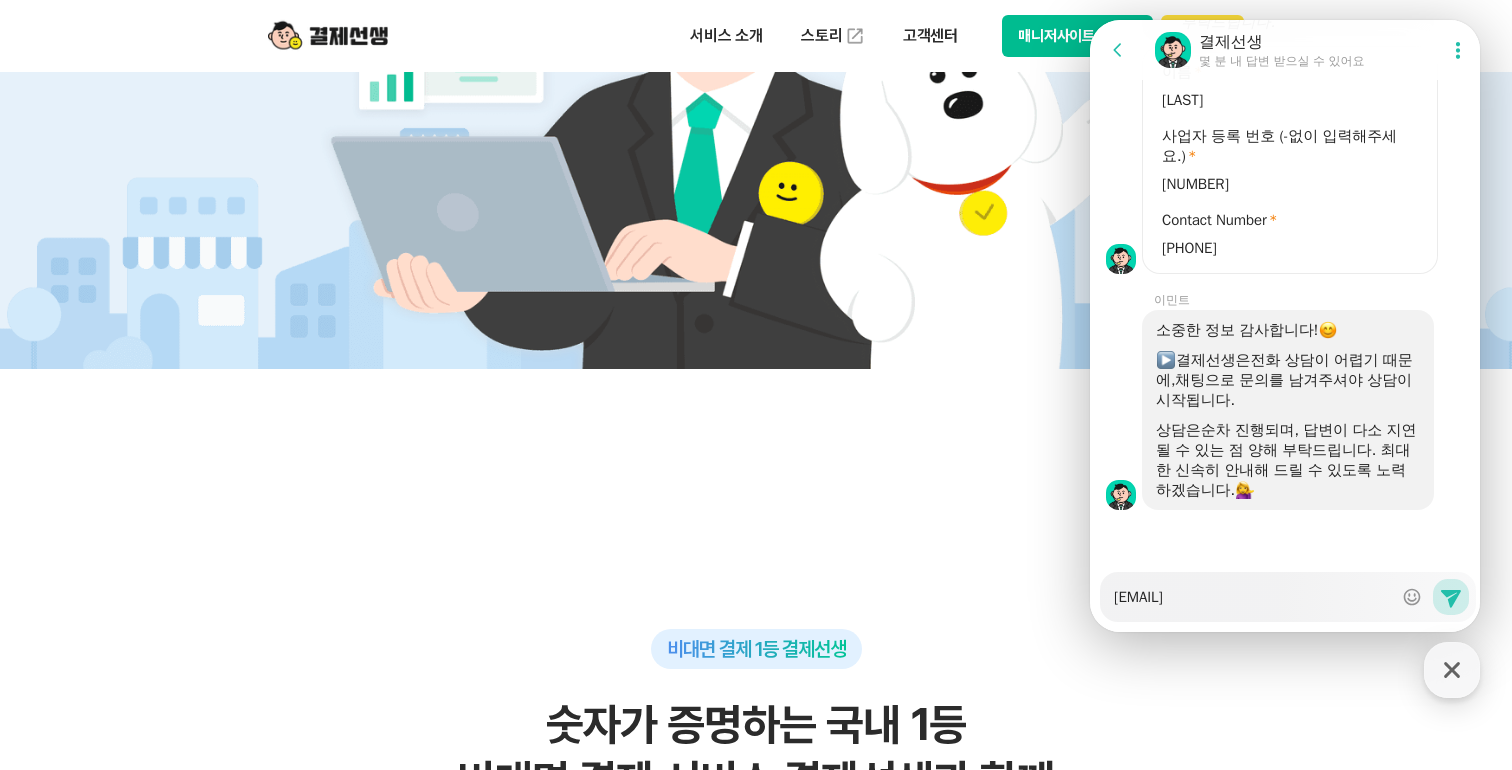 type on "x" 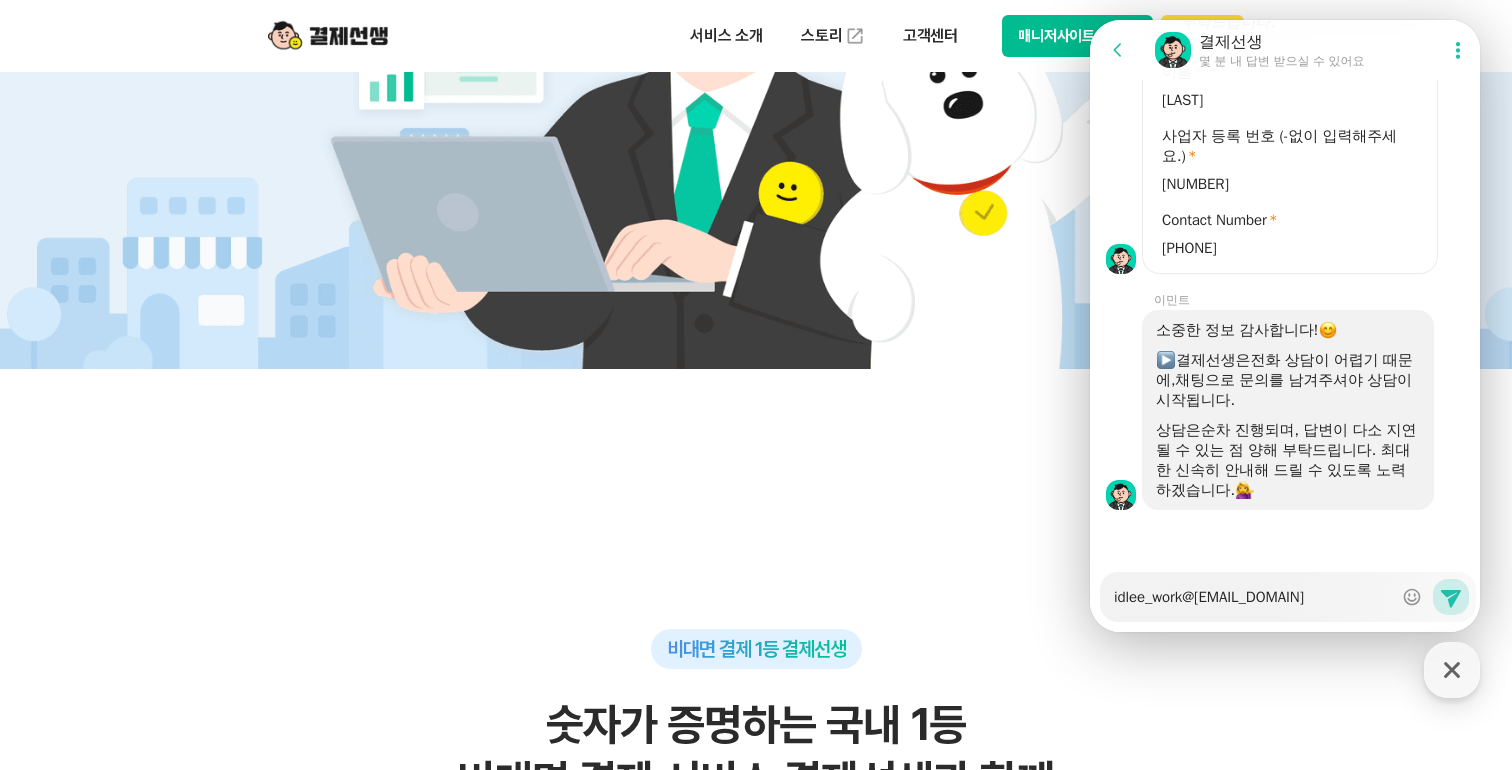type on "x" 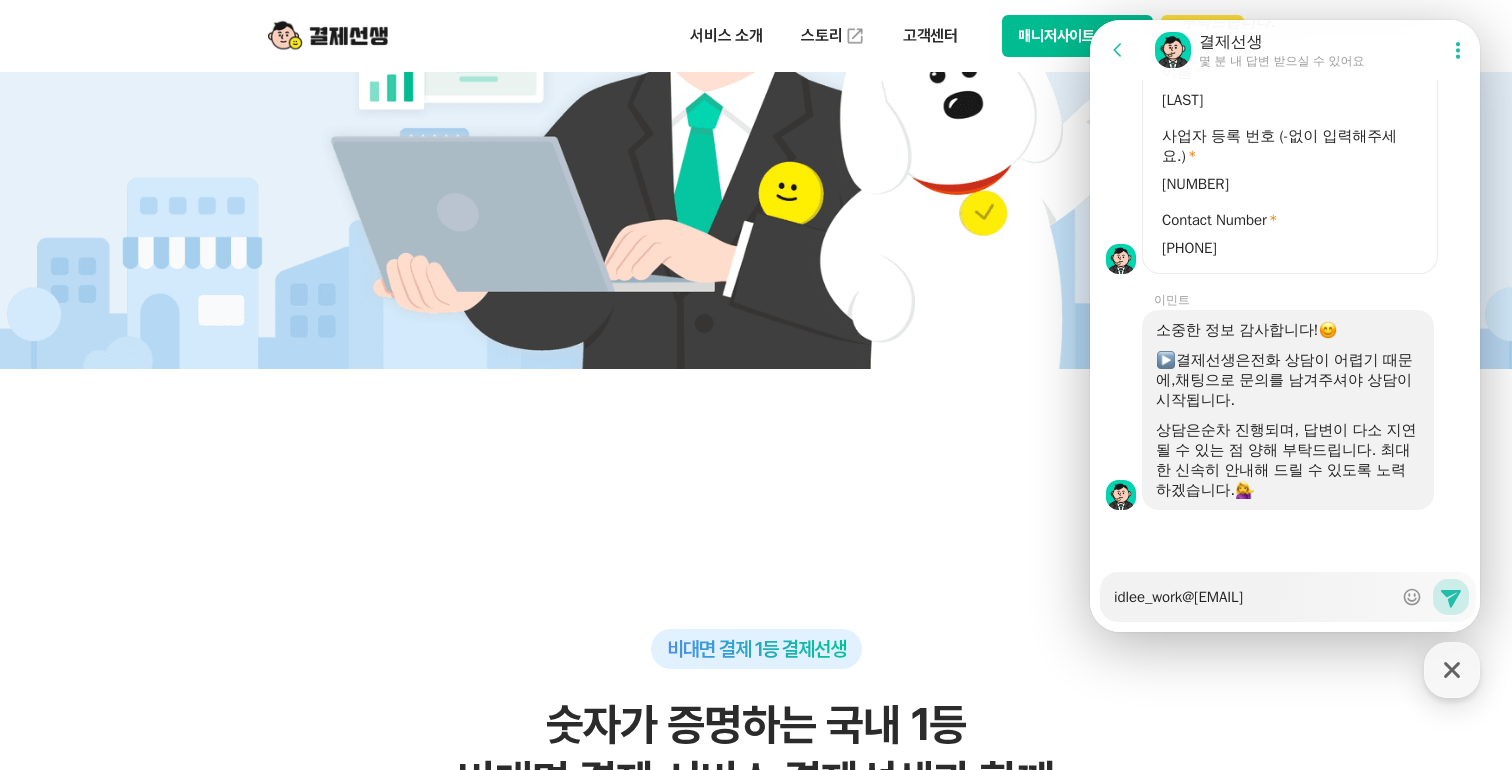 type on "x" 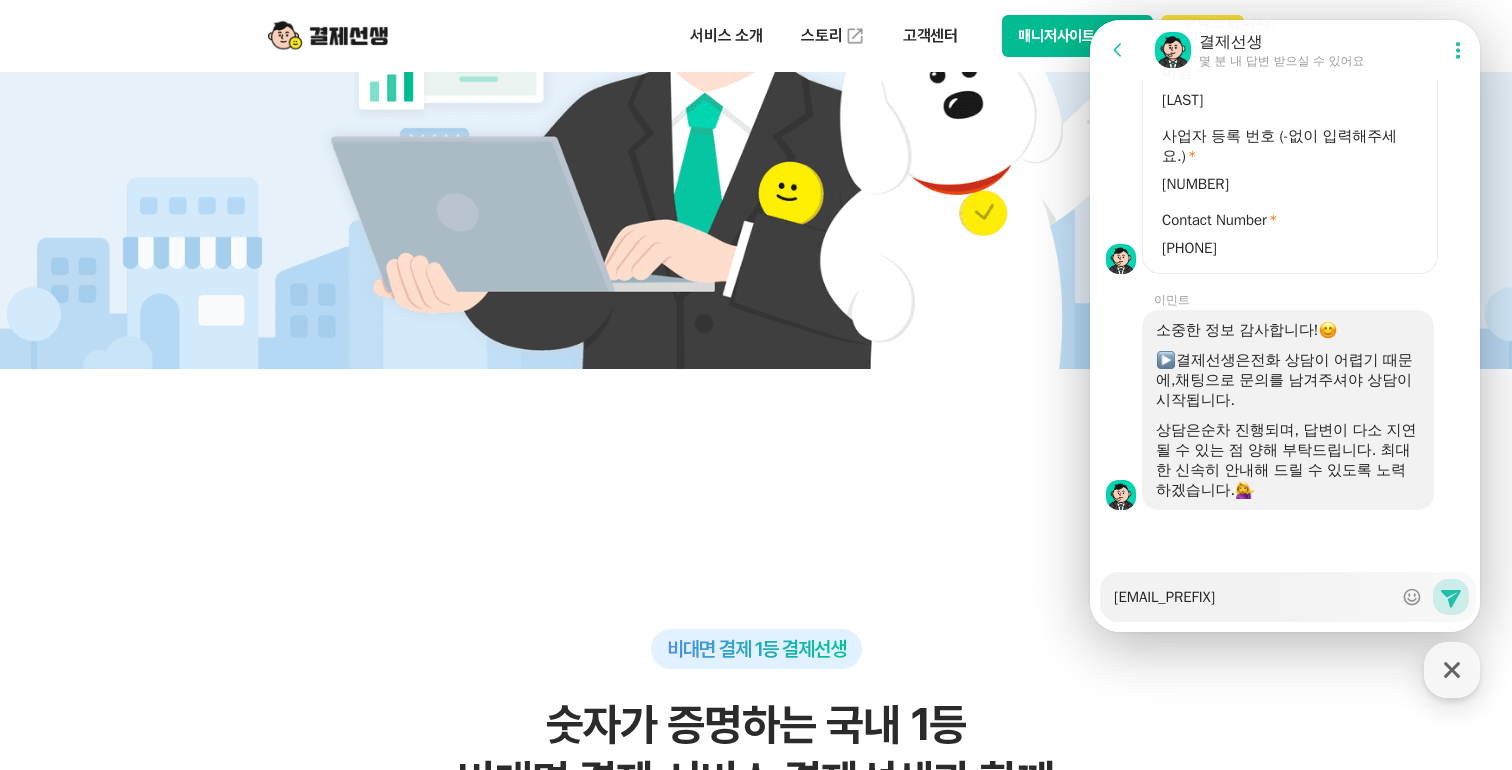 type on "x" 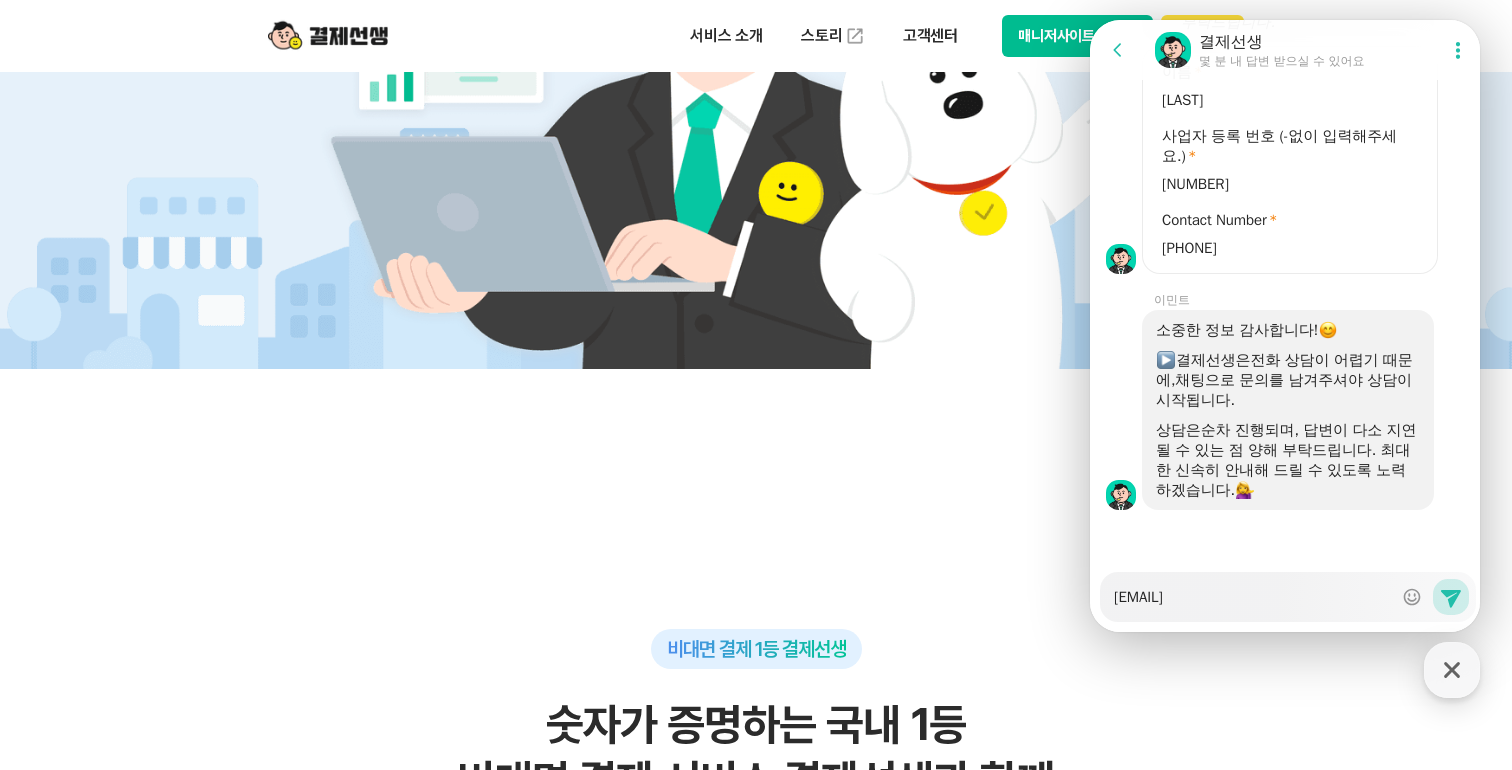 type on "x" 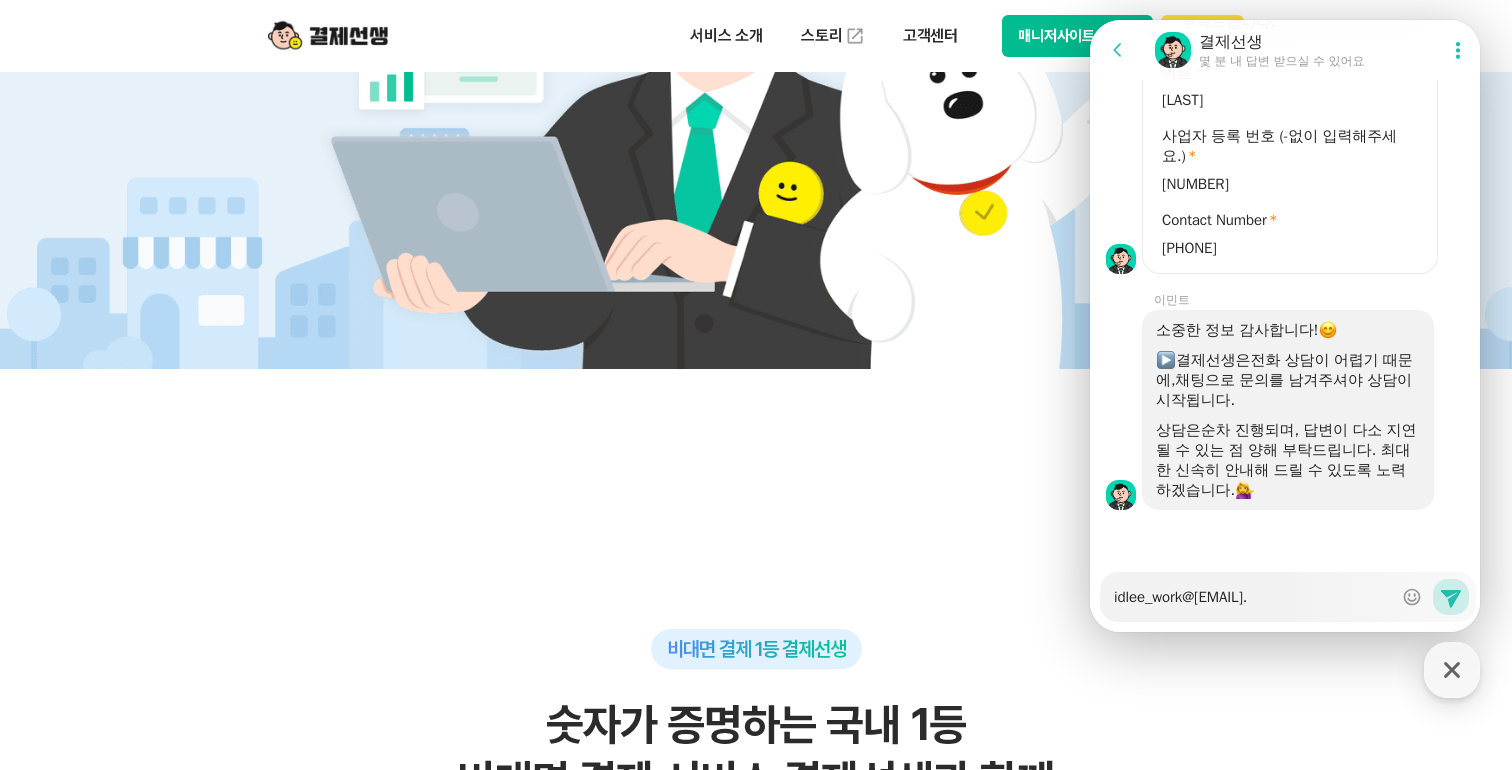 type on "x" 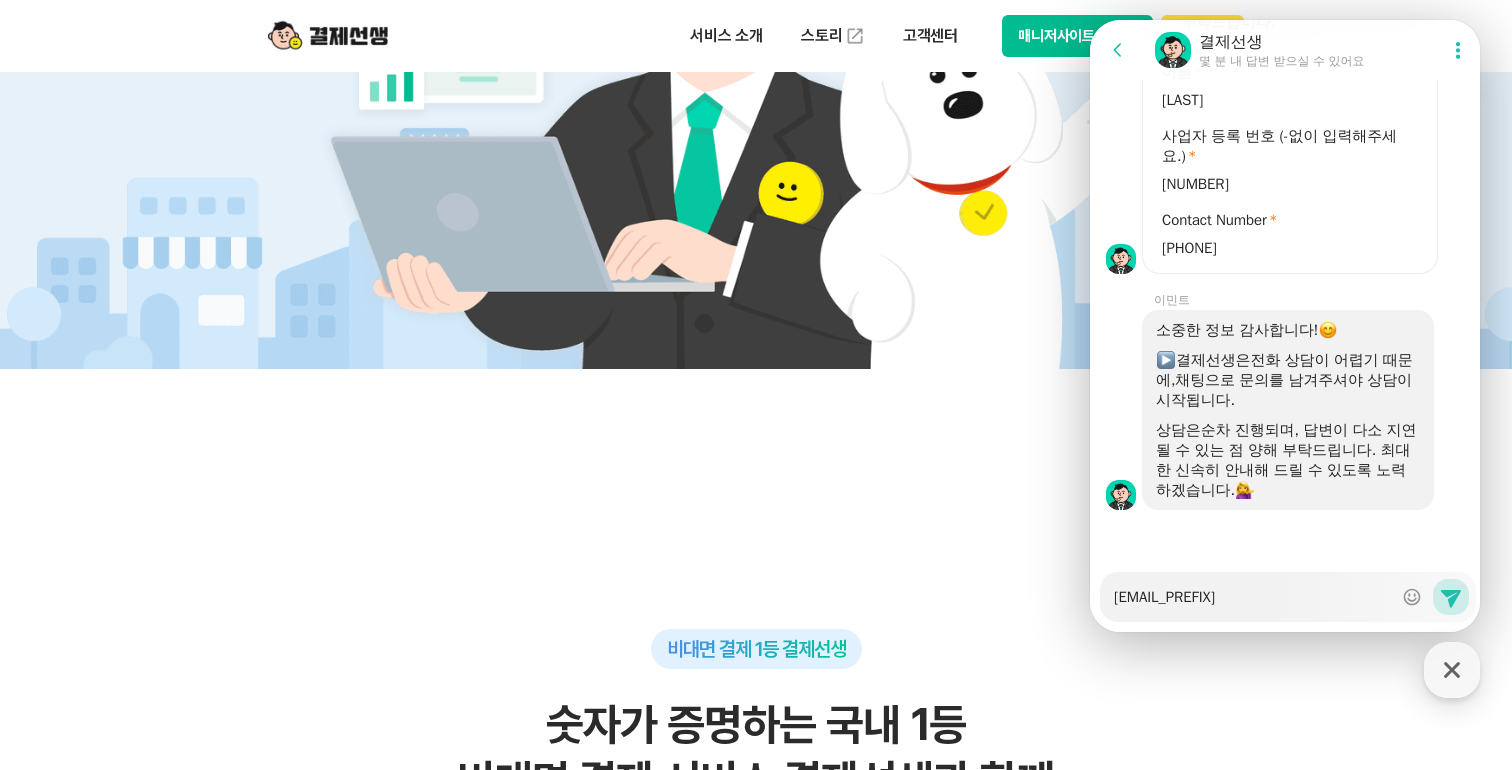 type on "x" 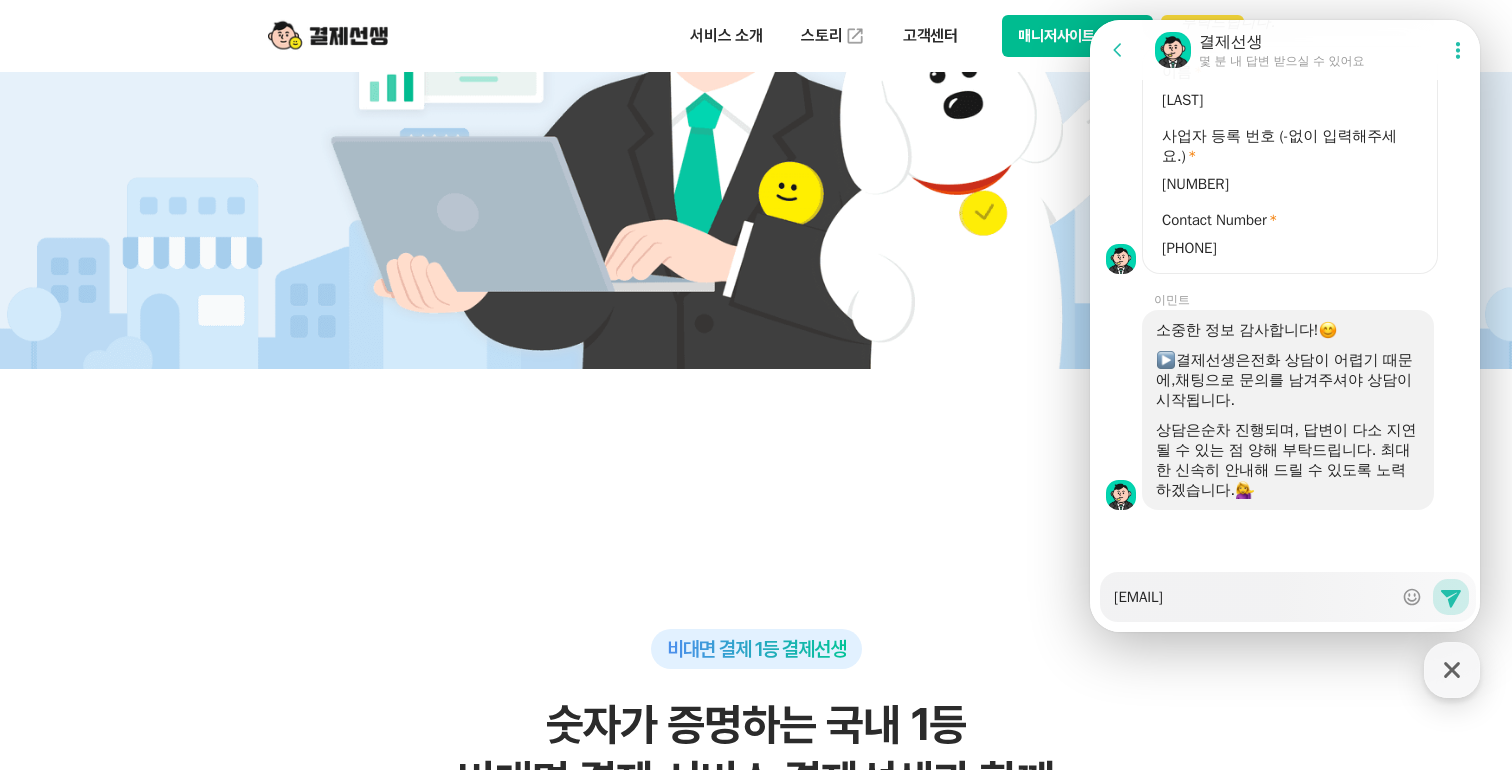 type on "x" 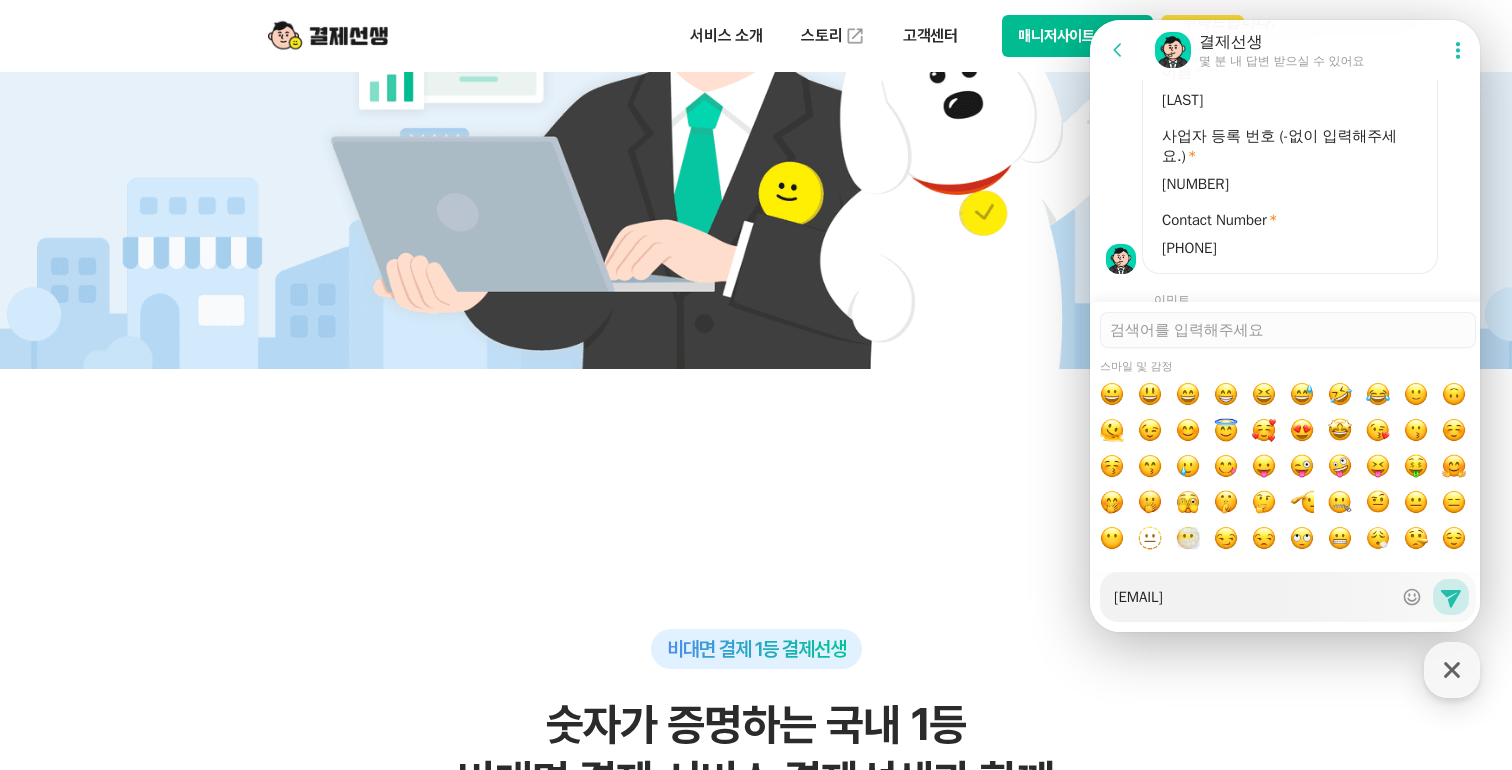 click on "[EMAIL]" at bounding box center [1253, 590] 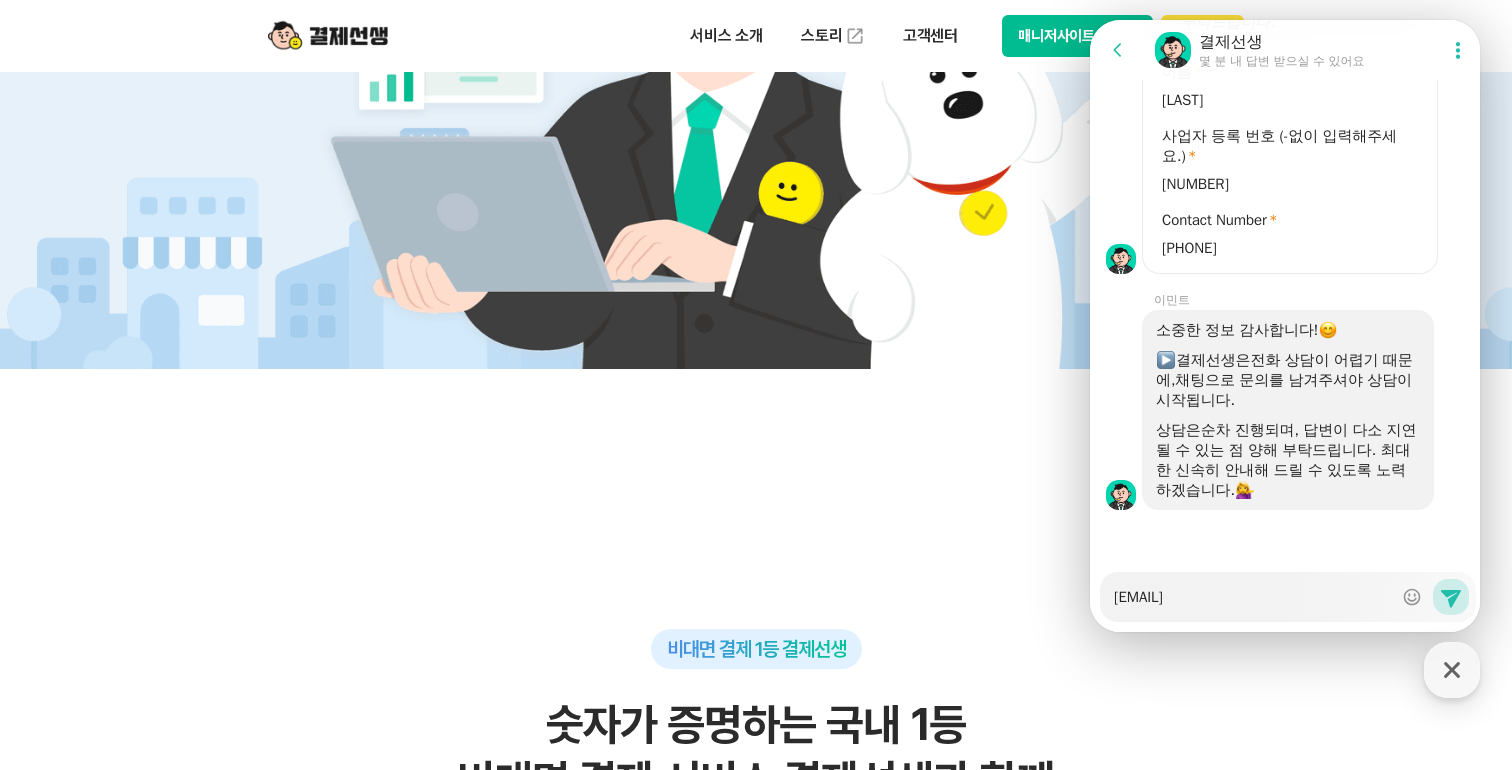 type on "x" 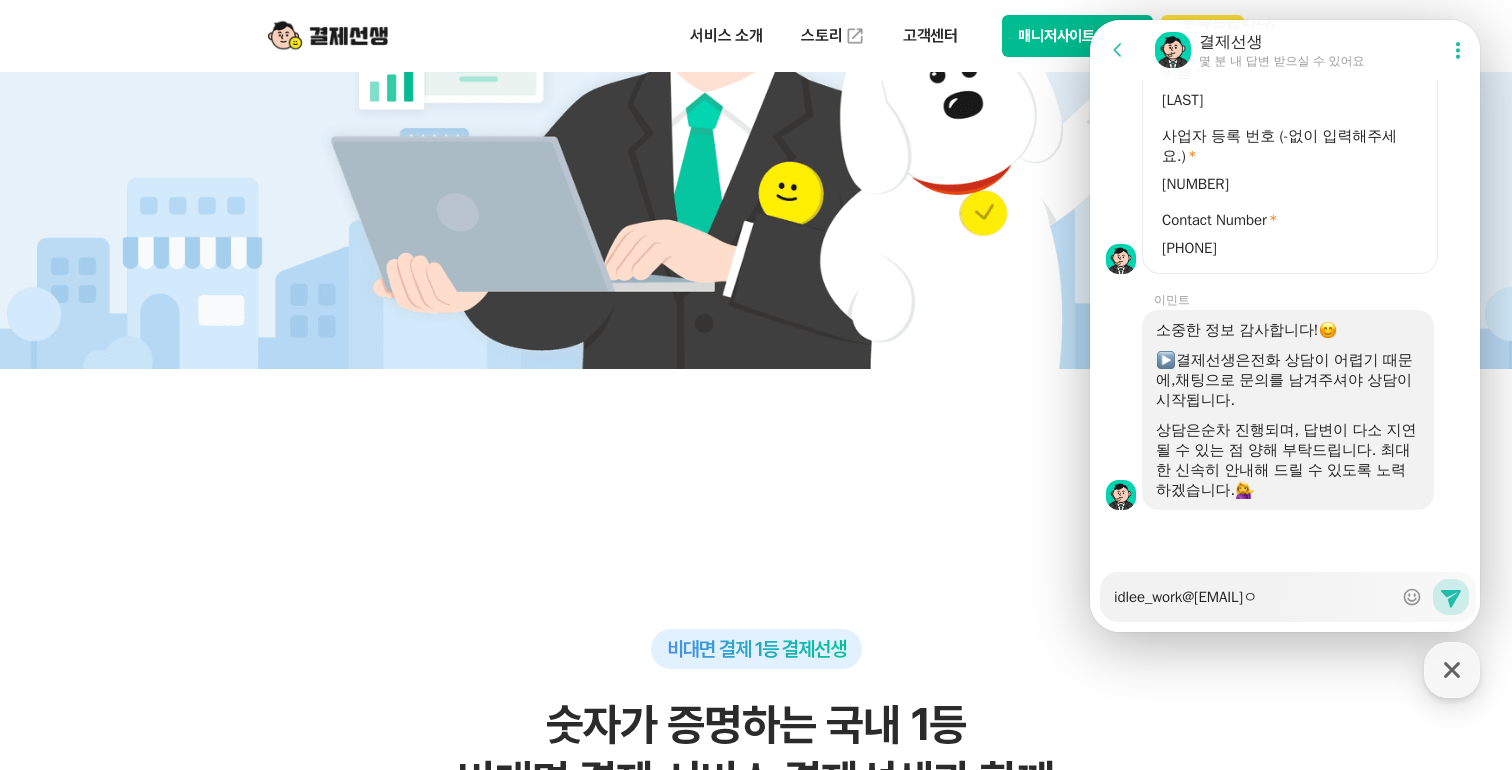 type on "x" 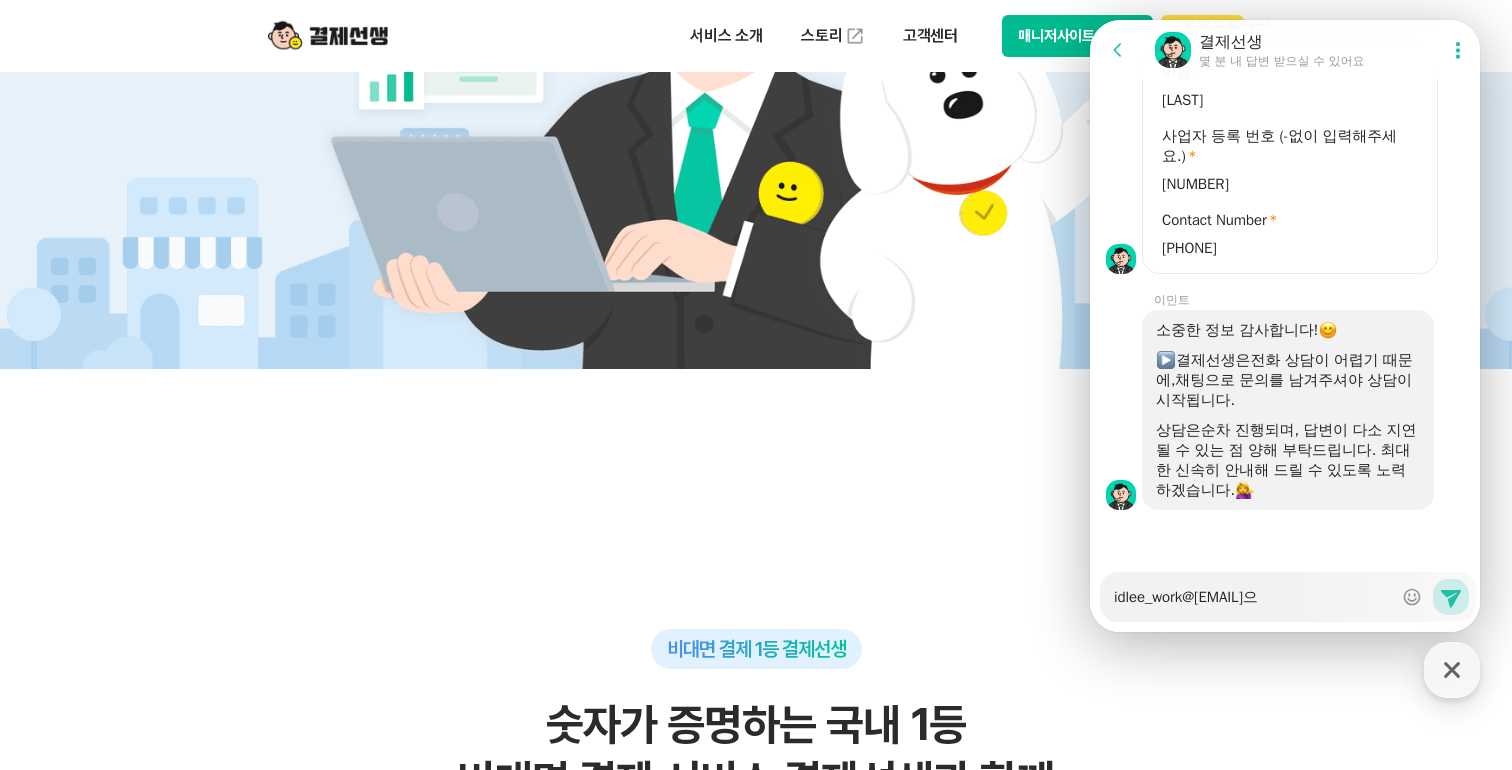 type on "x" 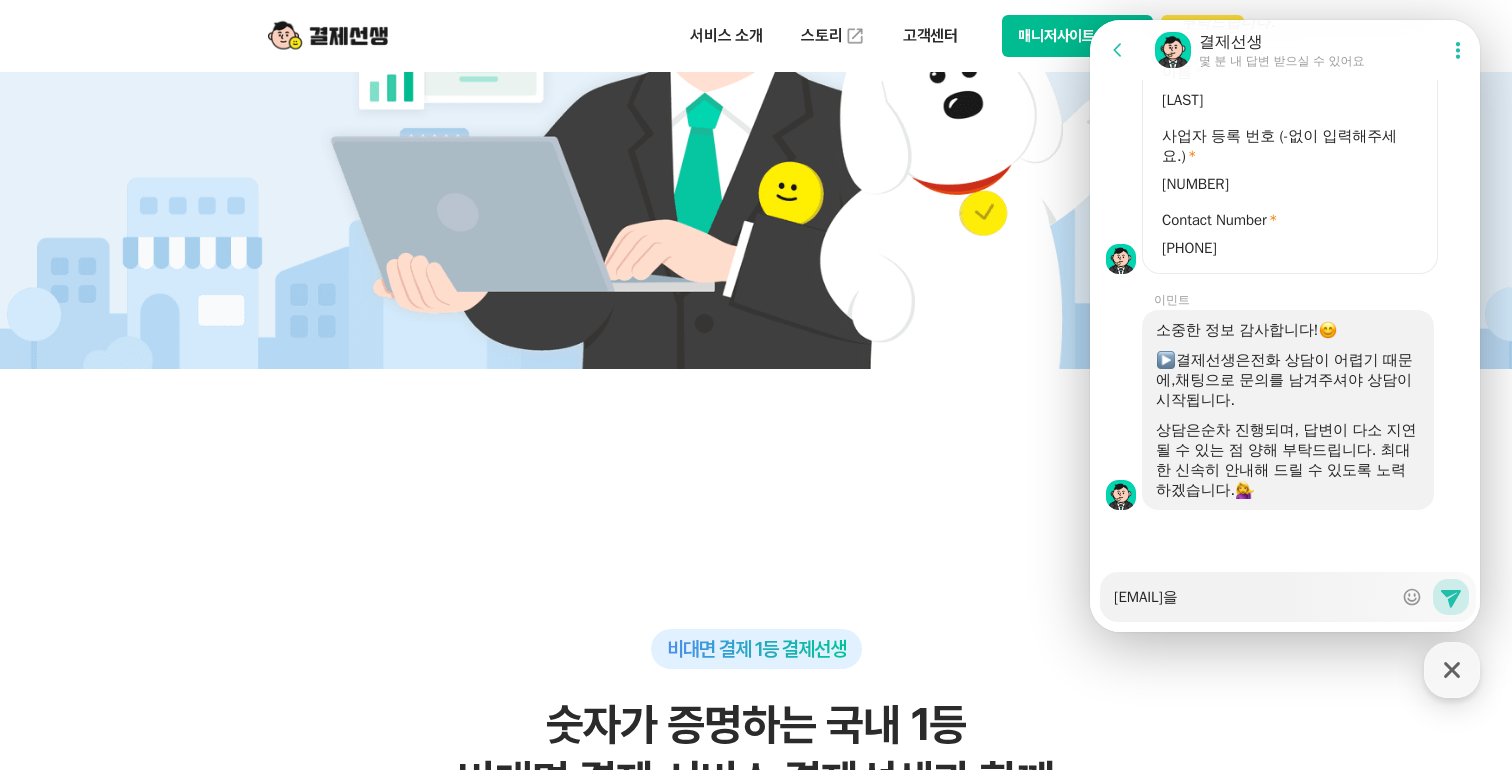type on "[EMAIL]으로" 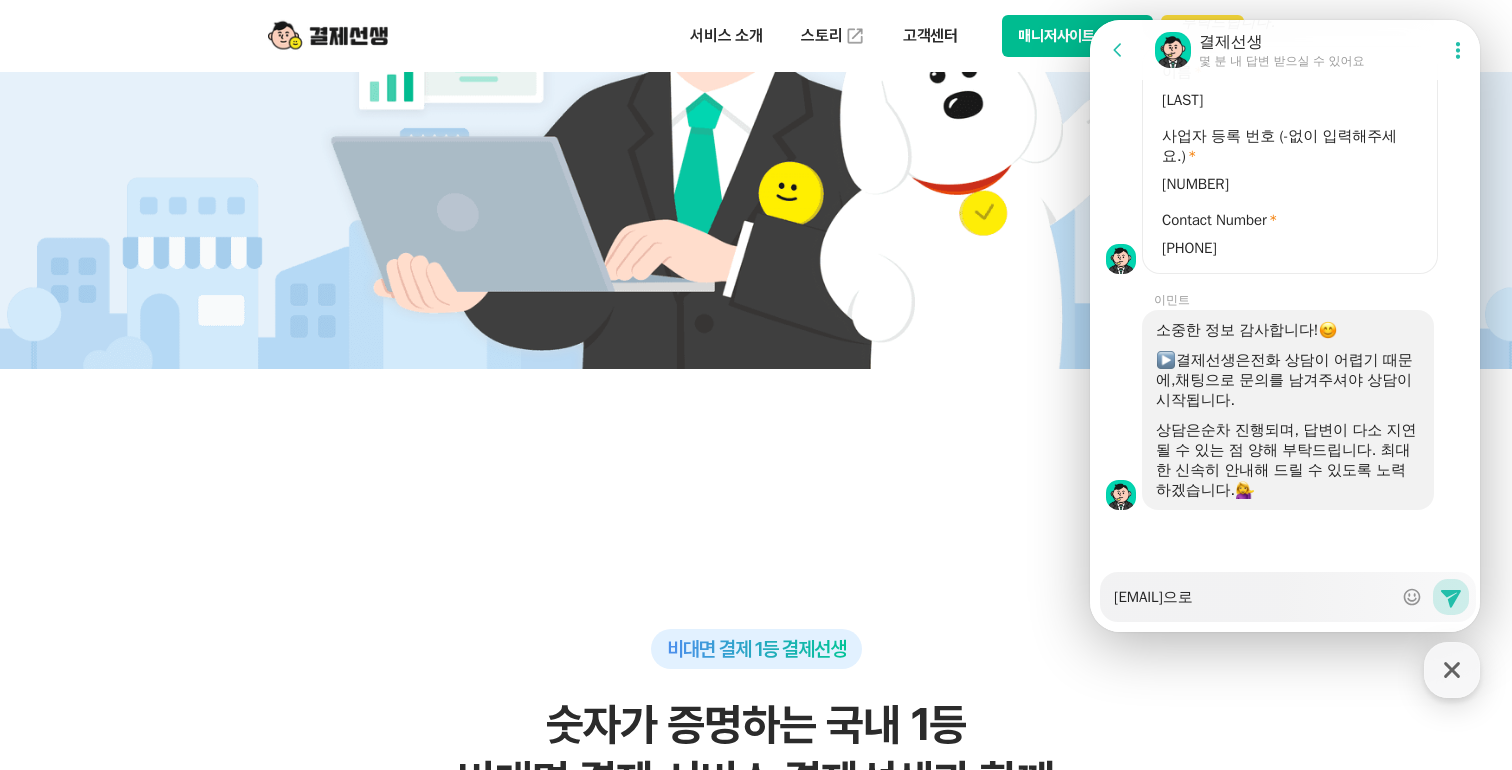 type on "x" 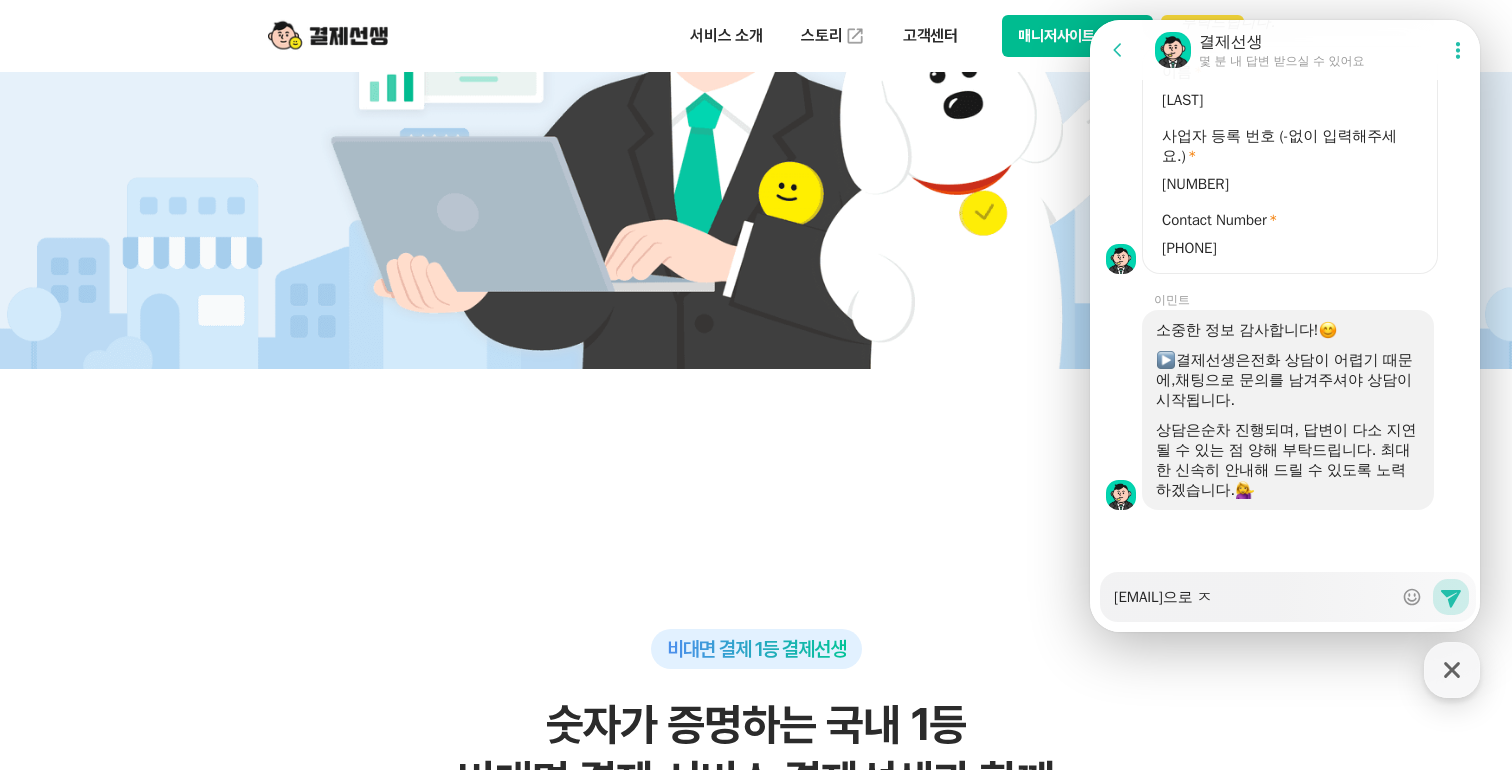 type on "[EMAIL]으로 지" 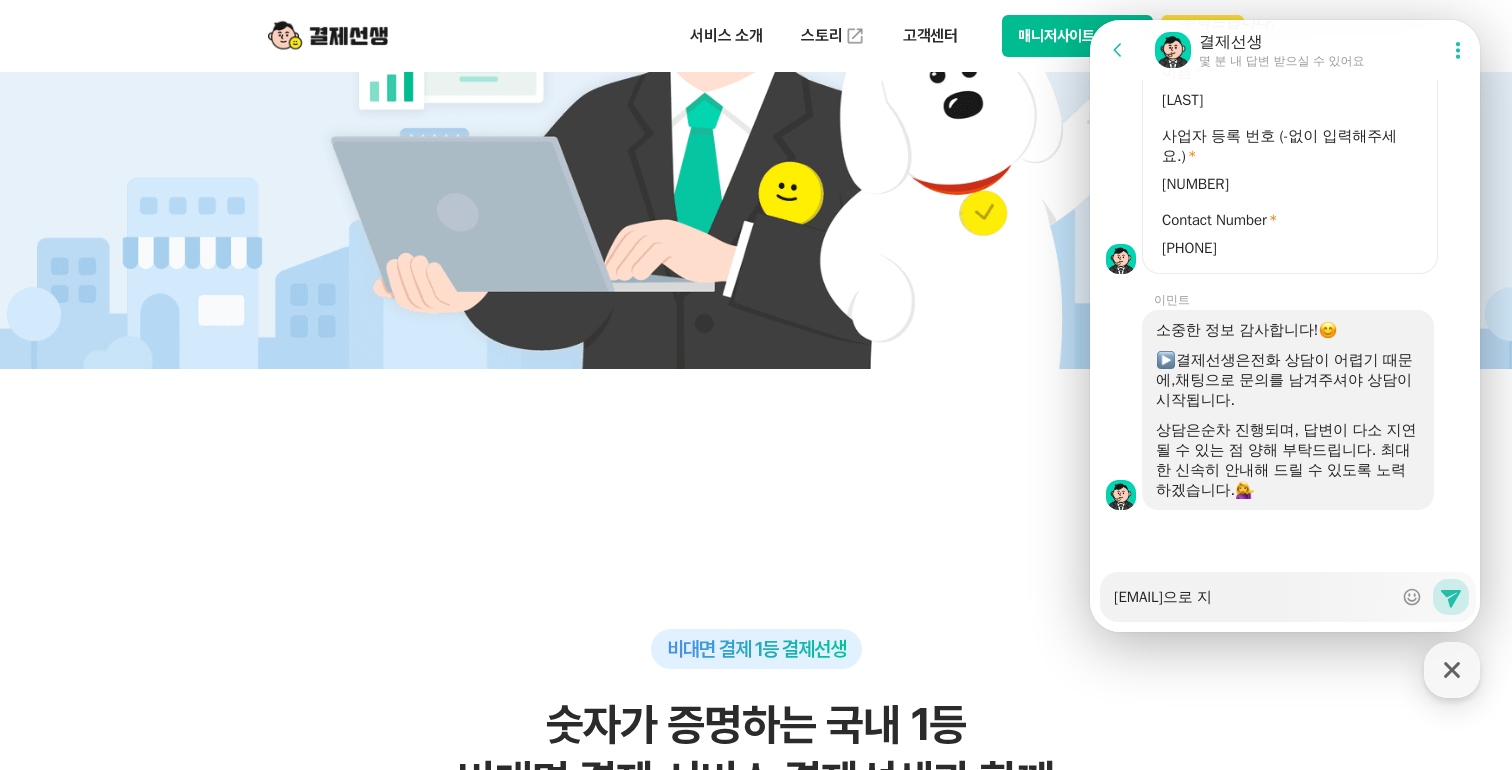 type on "x" 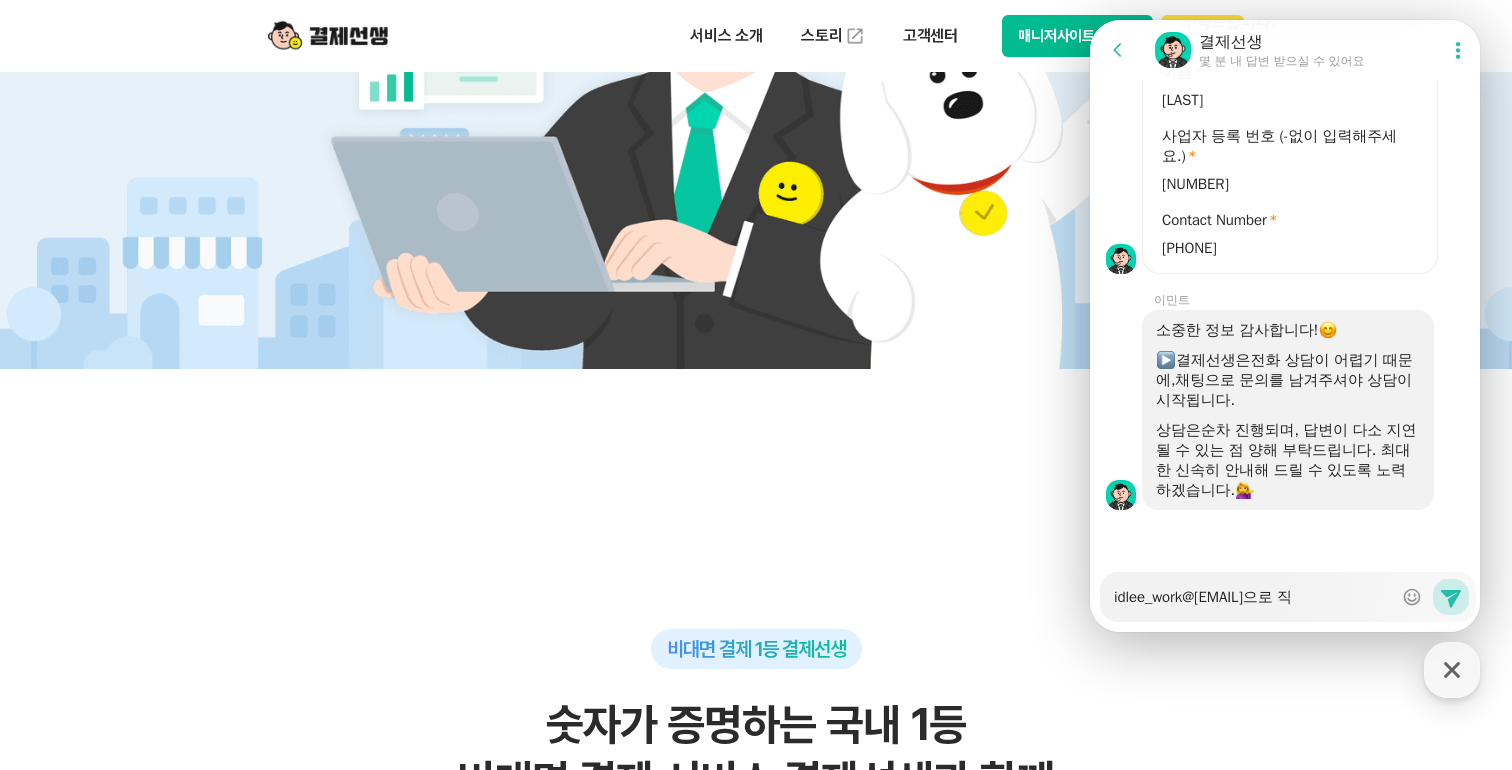 type on "[EMAIL]으로 직ㅇ" 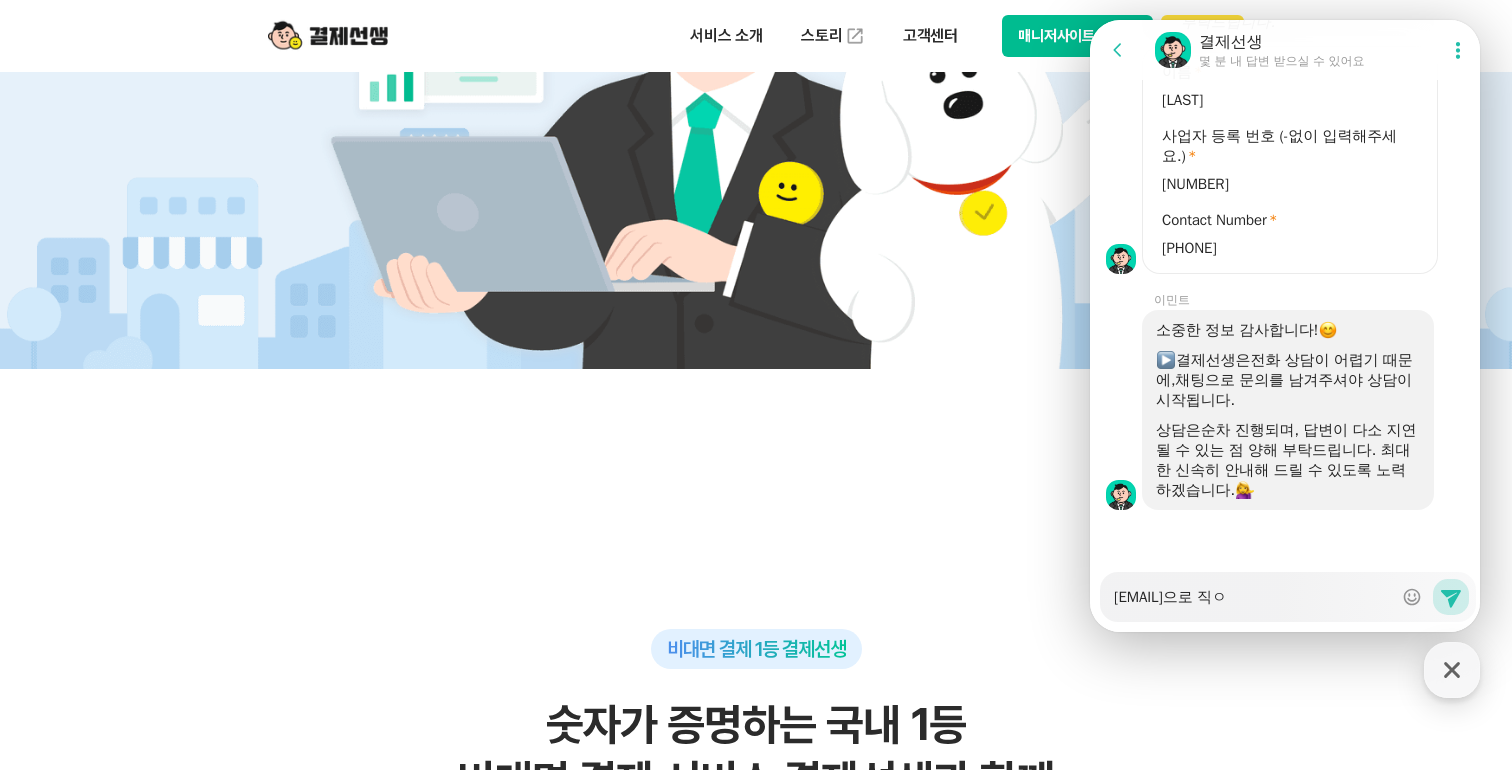 type on "x" 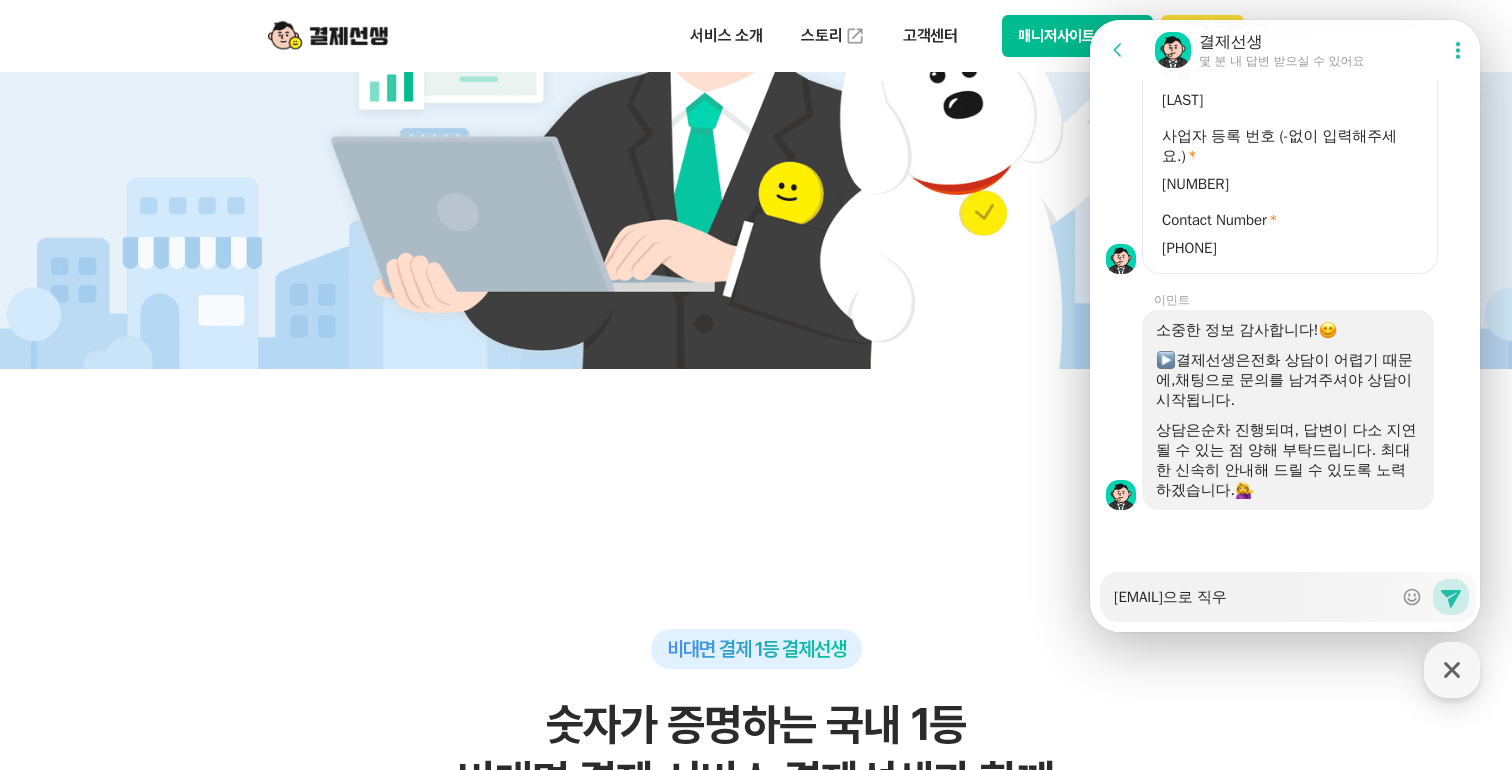 type on "x" 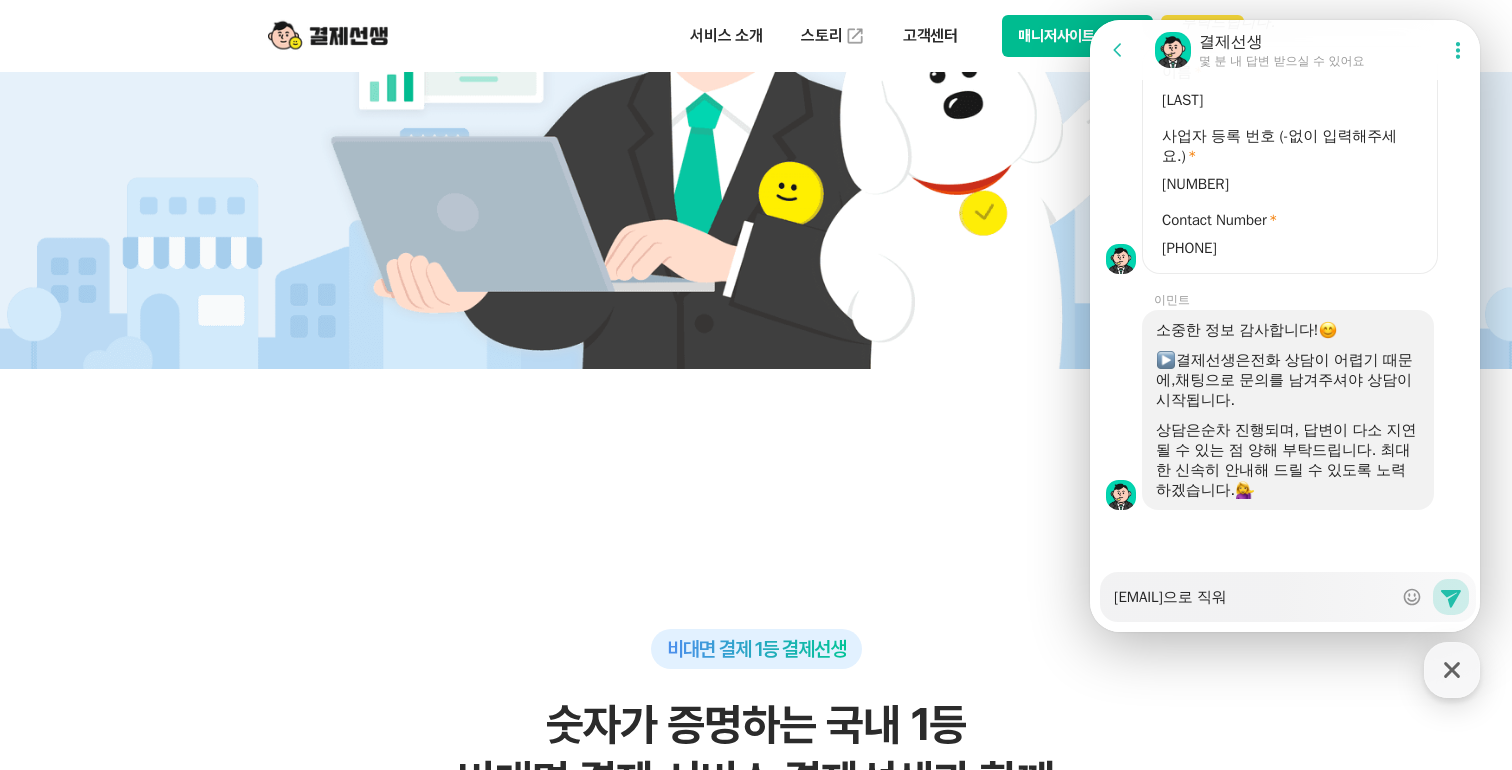 type on "x" 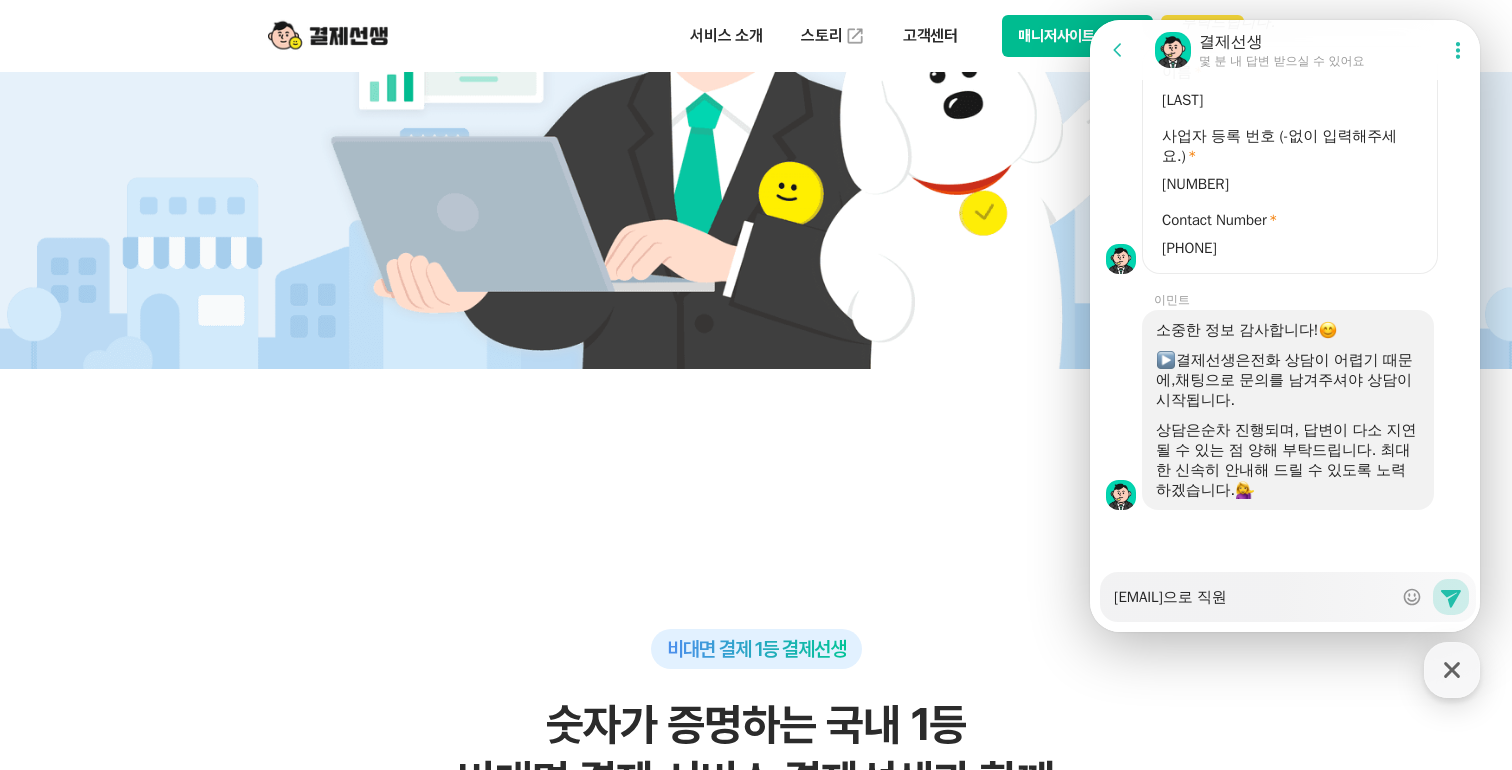 type on "idlee_work@[EMAIL]으로 직원용 계정을" 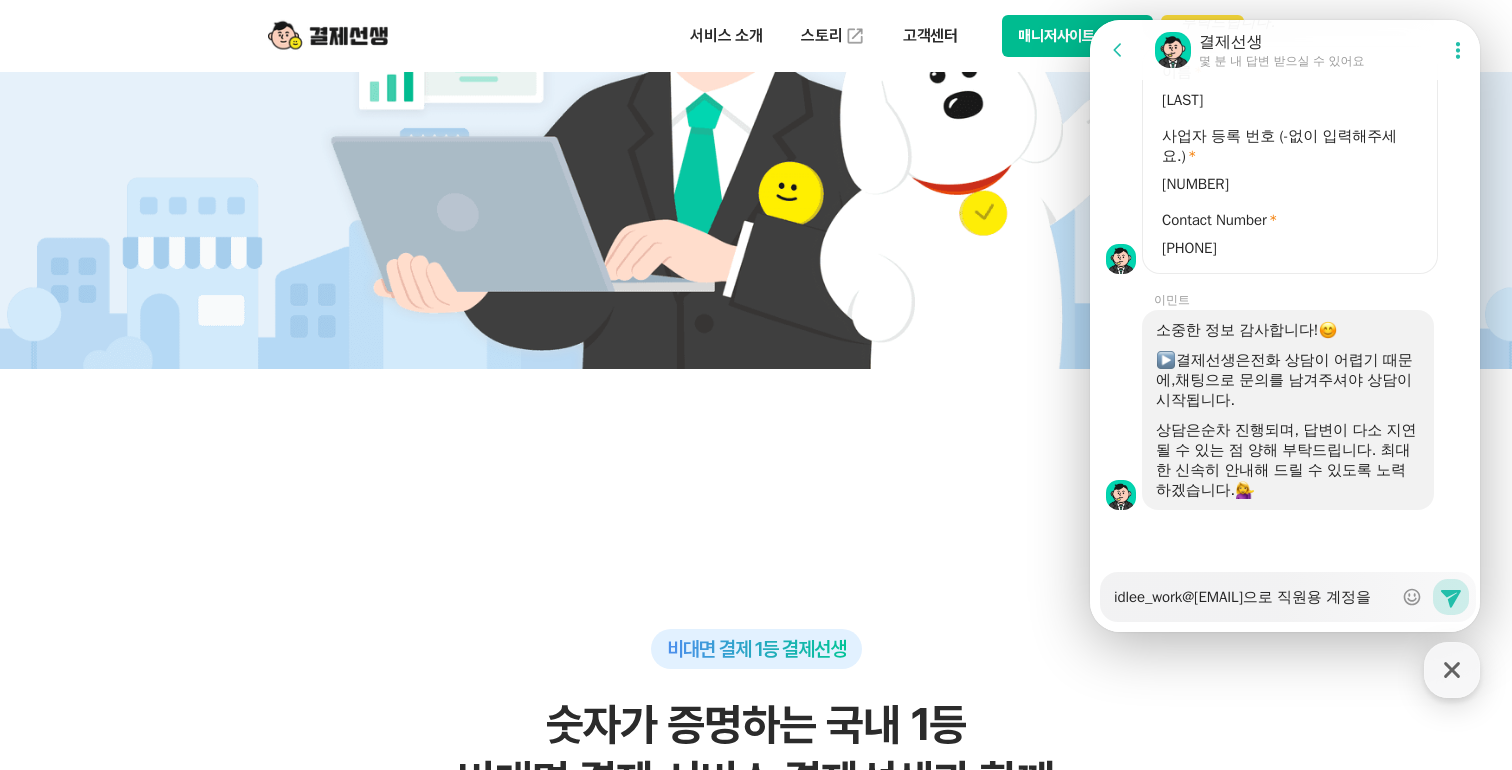 type on "x" 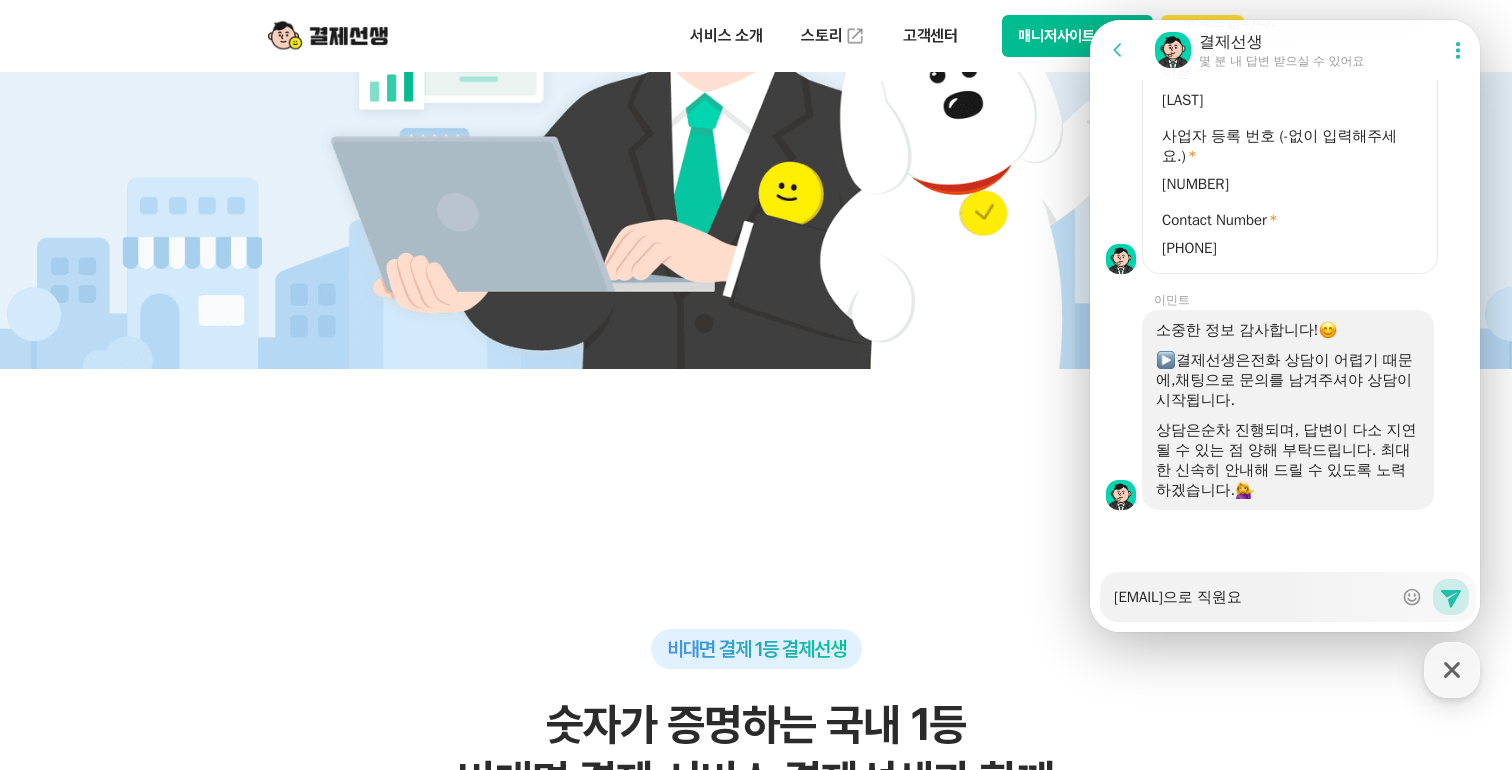 type on "[EMAIL]으로 직원용" 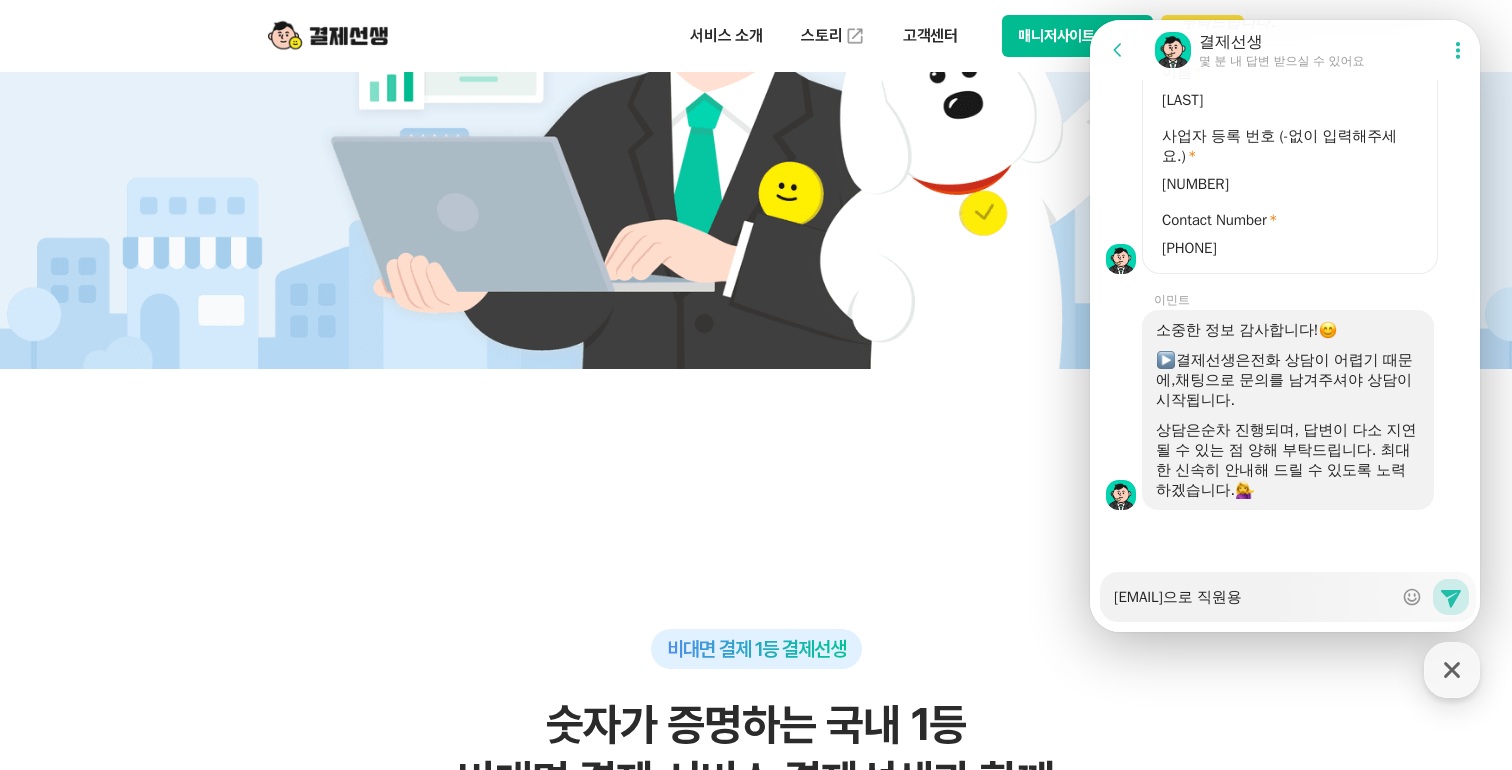 type on "x" 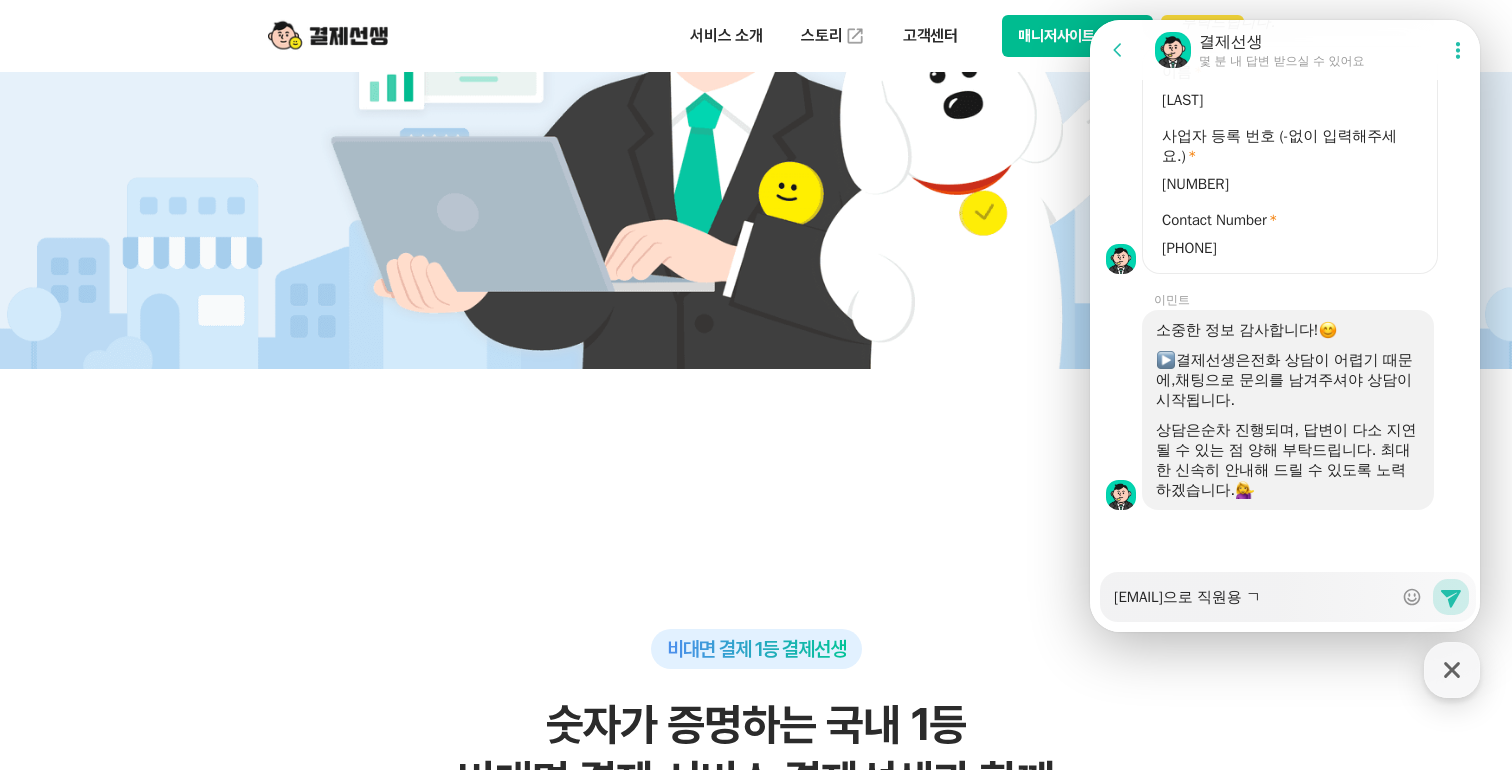 type on "x" 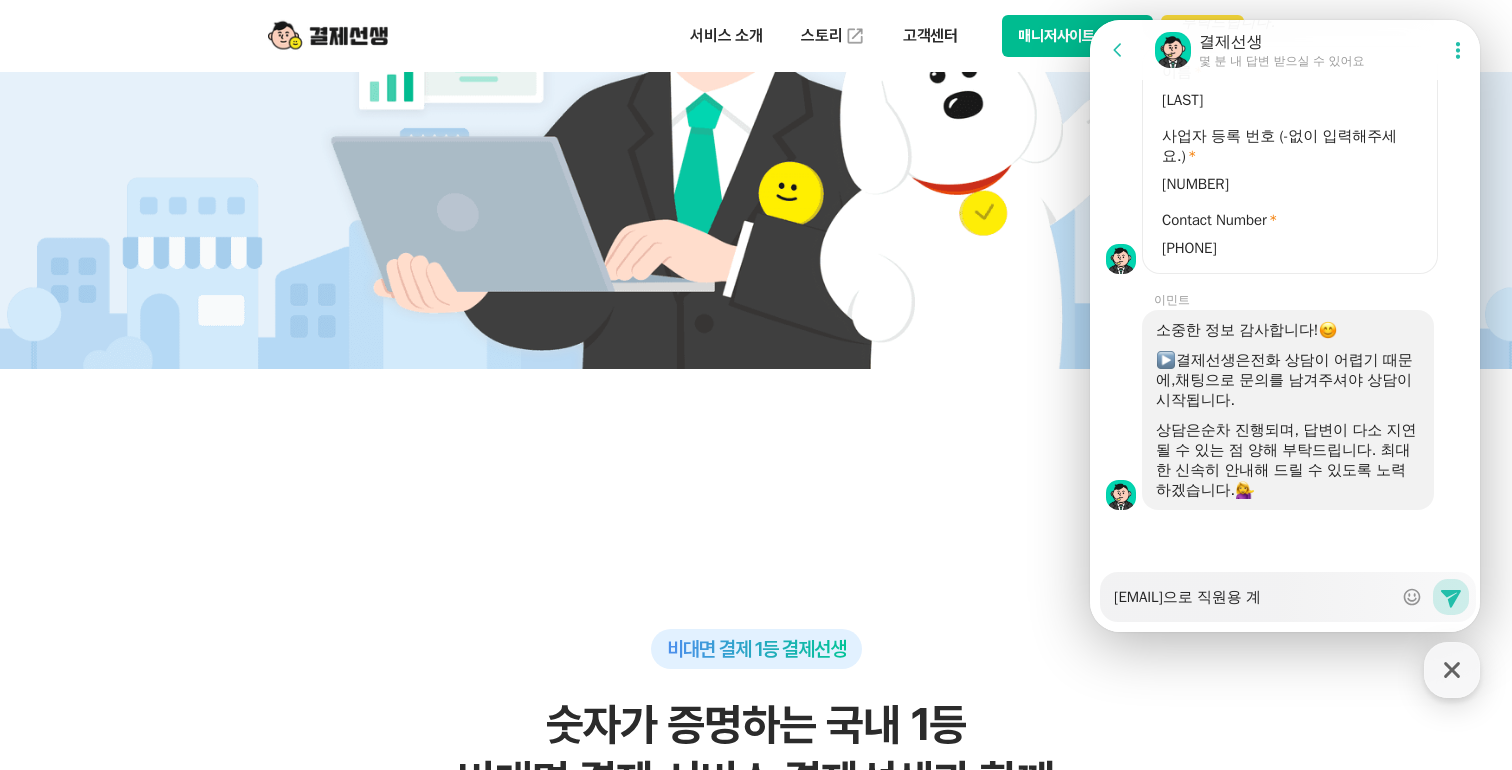 type on "x" 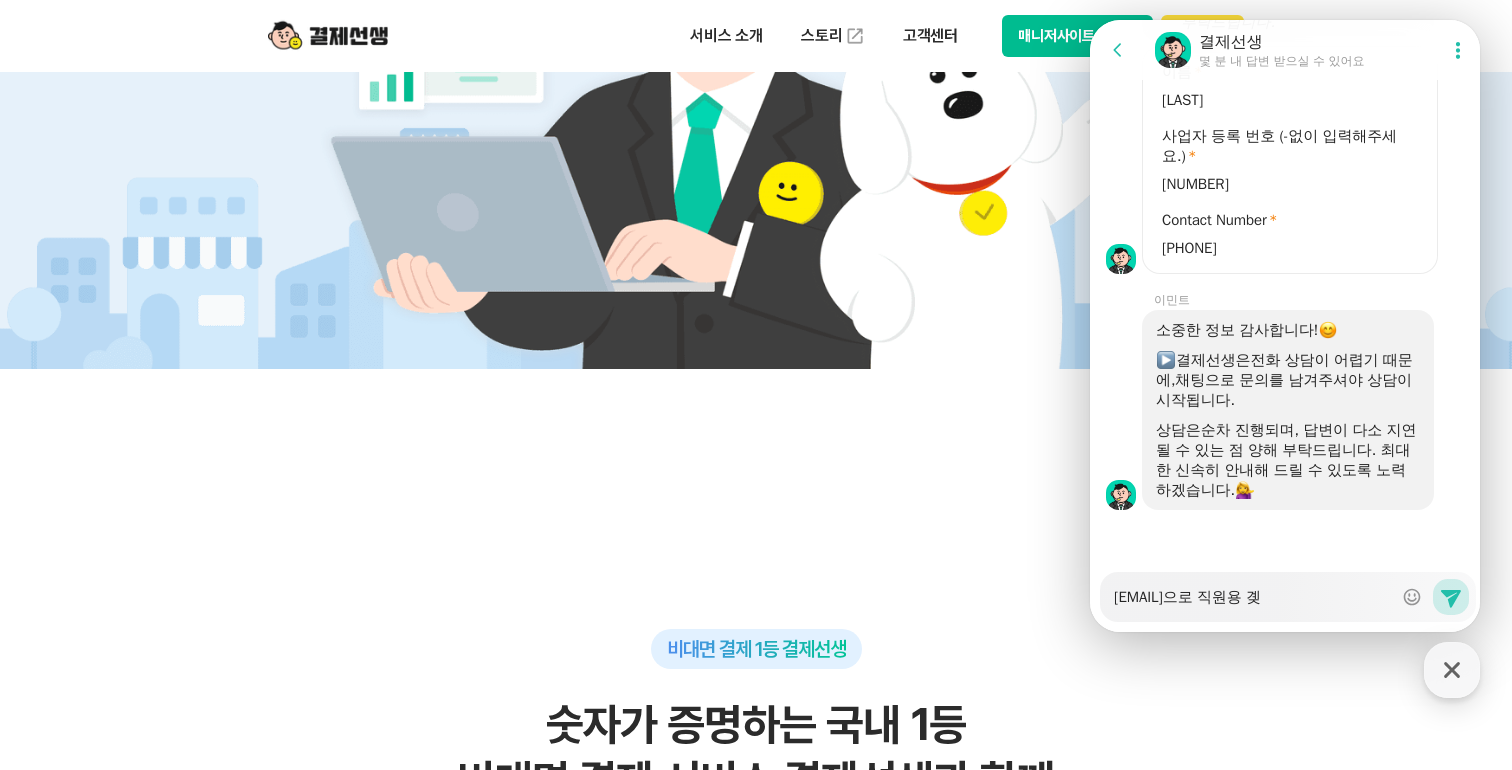 type on "[EMAIL]으로 직원용 계저" 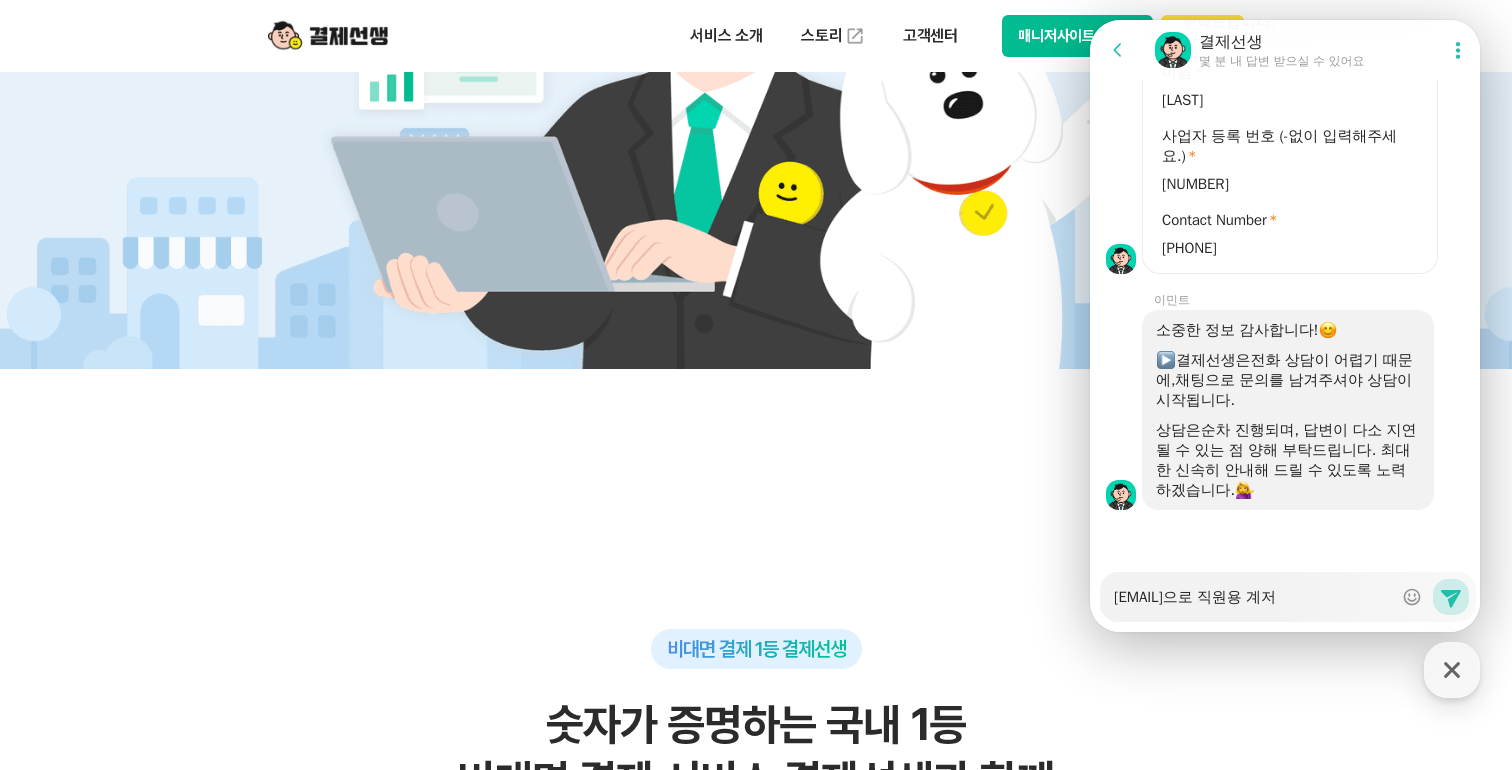 type on "x" 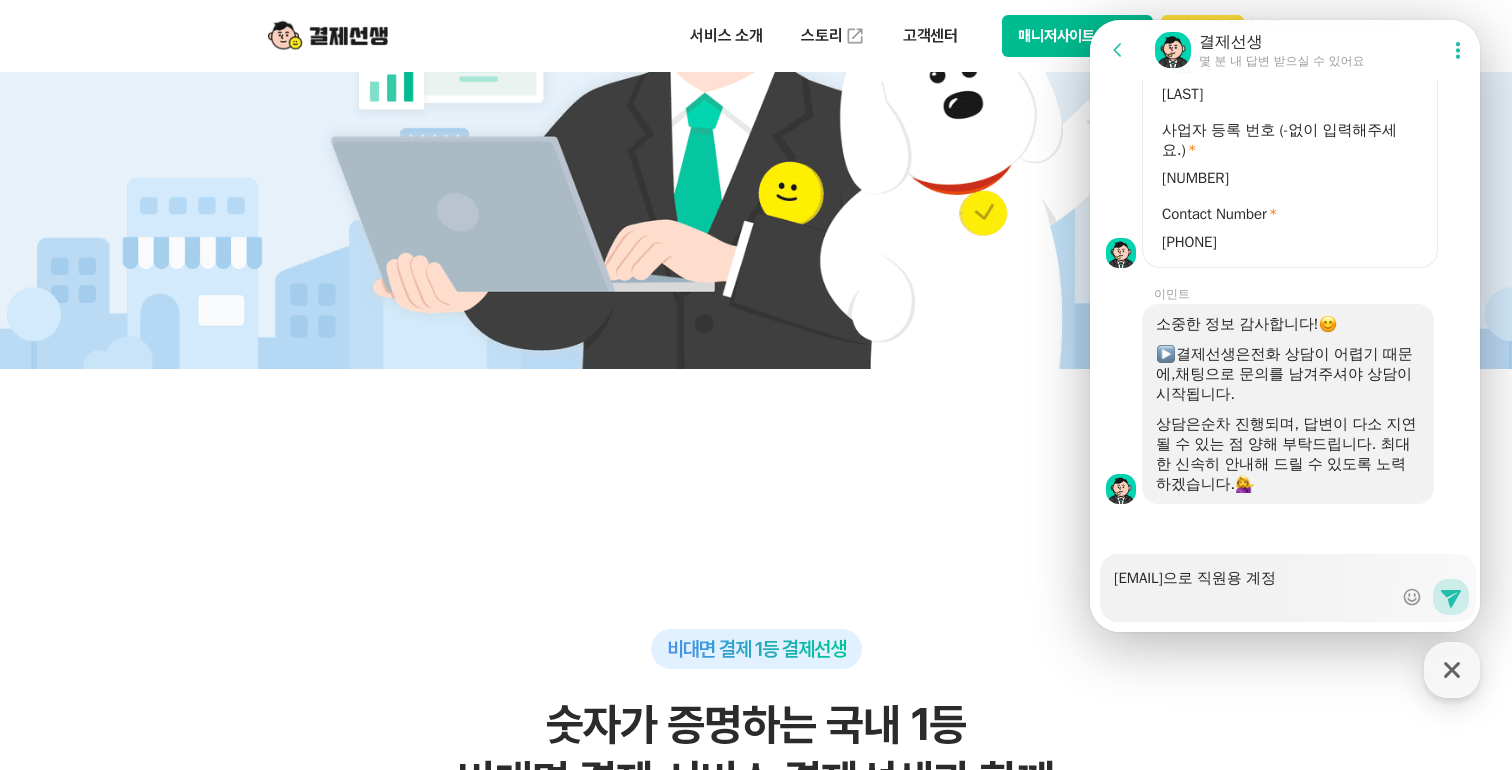 type on "x" 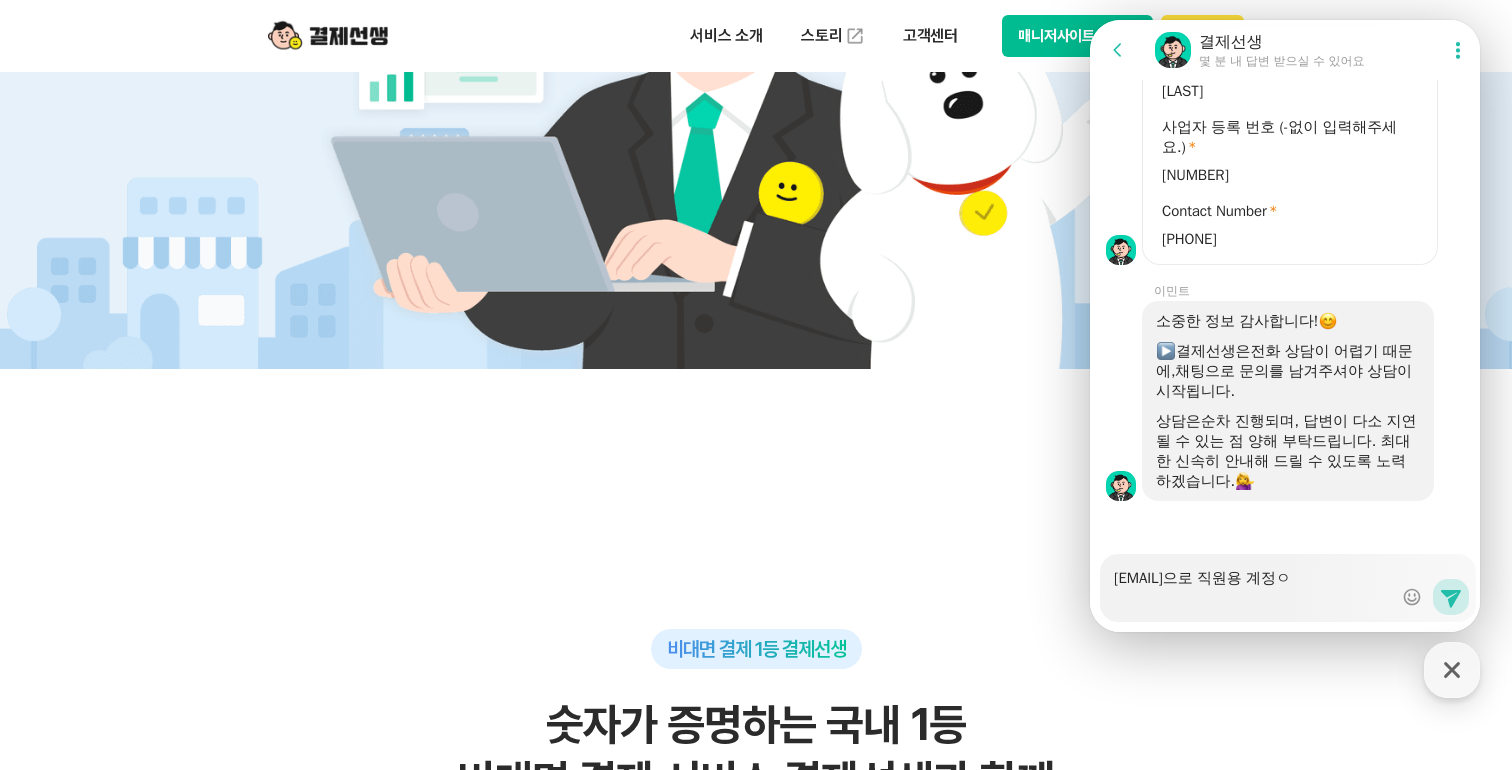 type on "idlee_work@[EMAIL]으로 직원용 계정으" 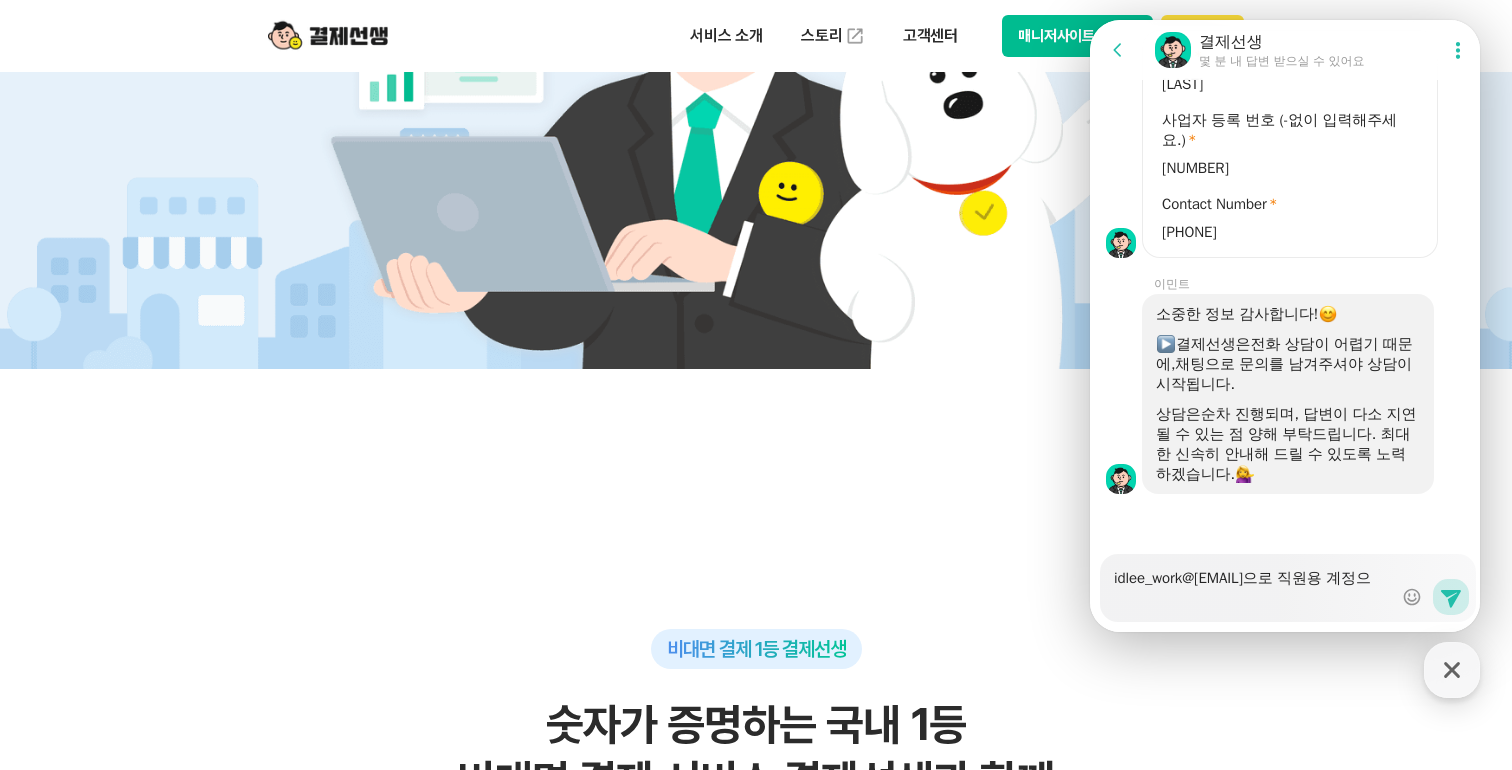 type on "x" 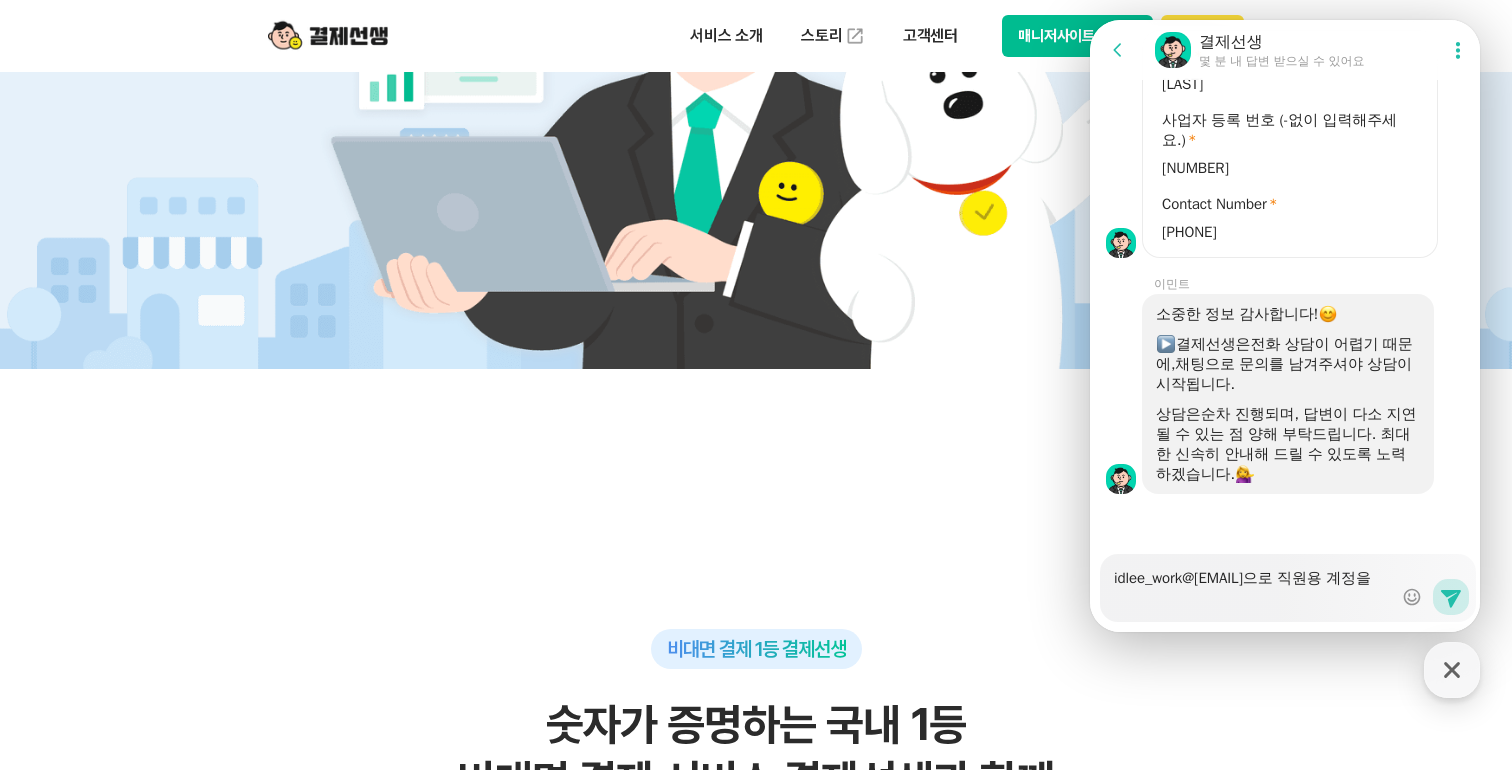 scroll, scrollTop: 1744, scrollLeft: 0, axis: vertical 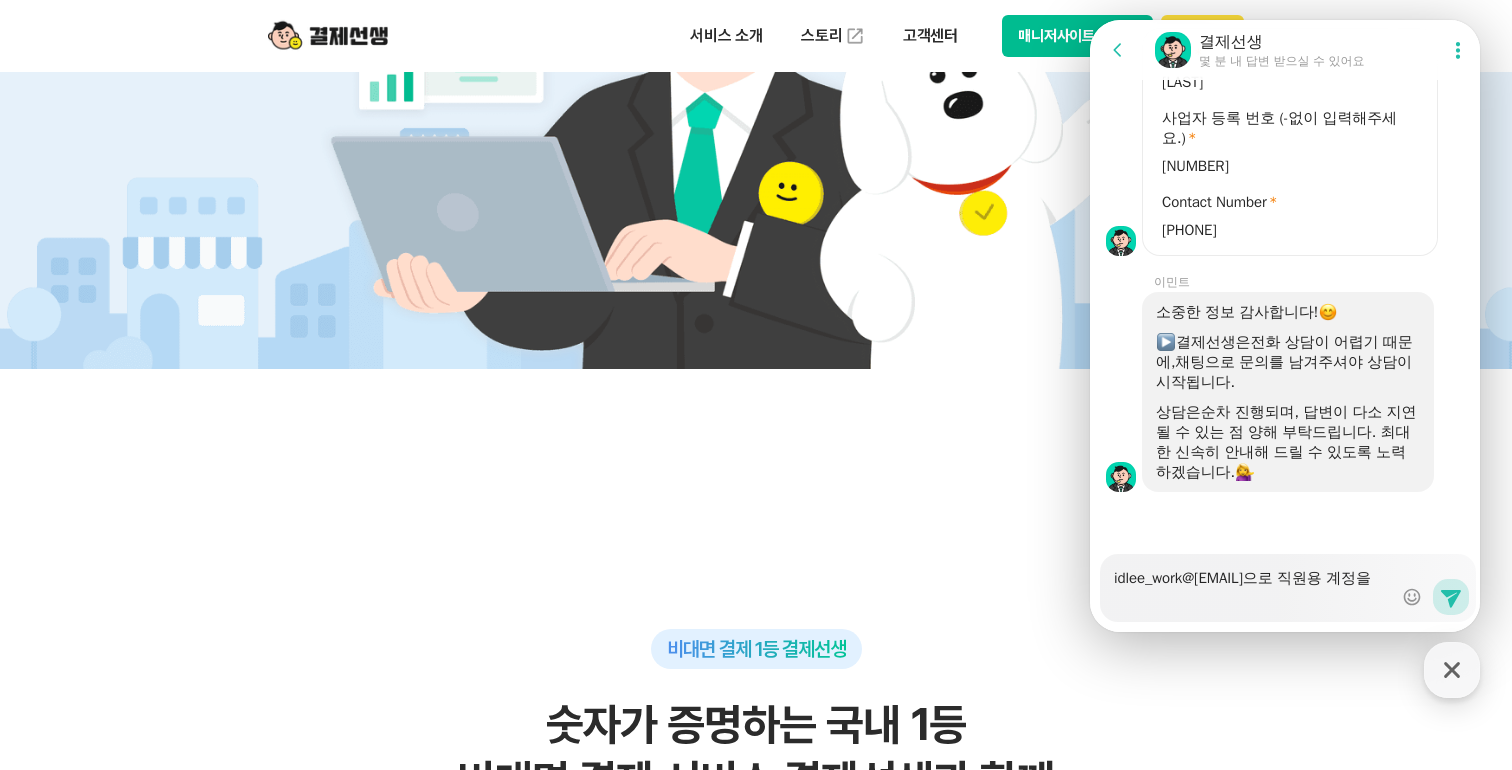 type on "idlee_work@[EMAIL]으로 직원용 계정을" 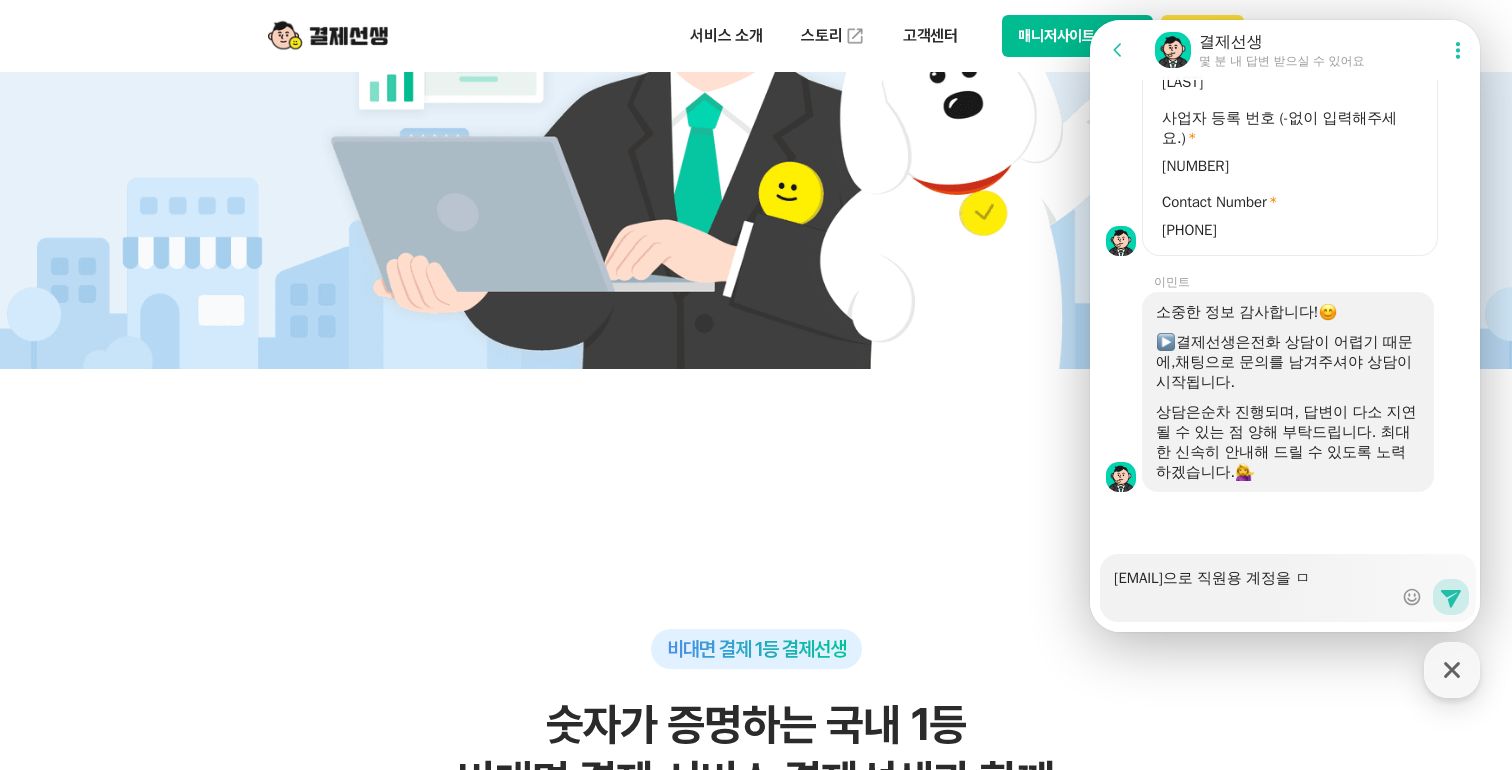 type on "x" 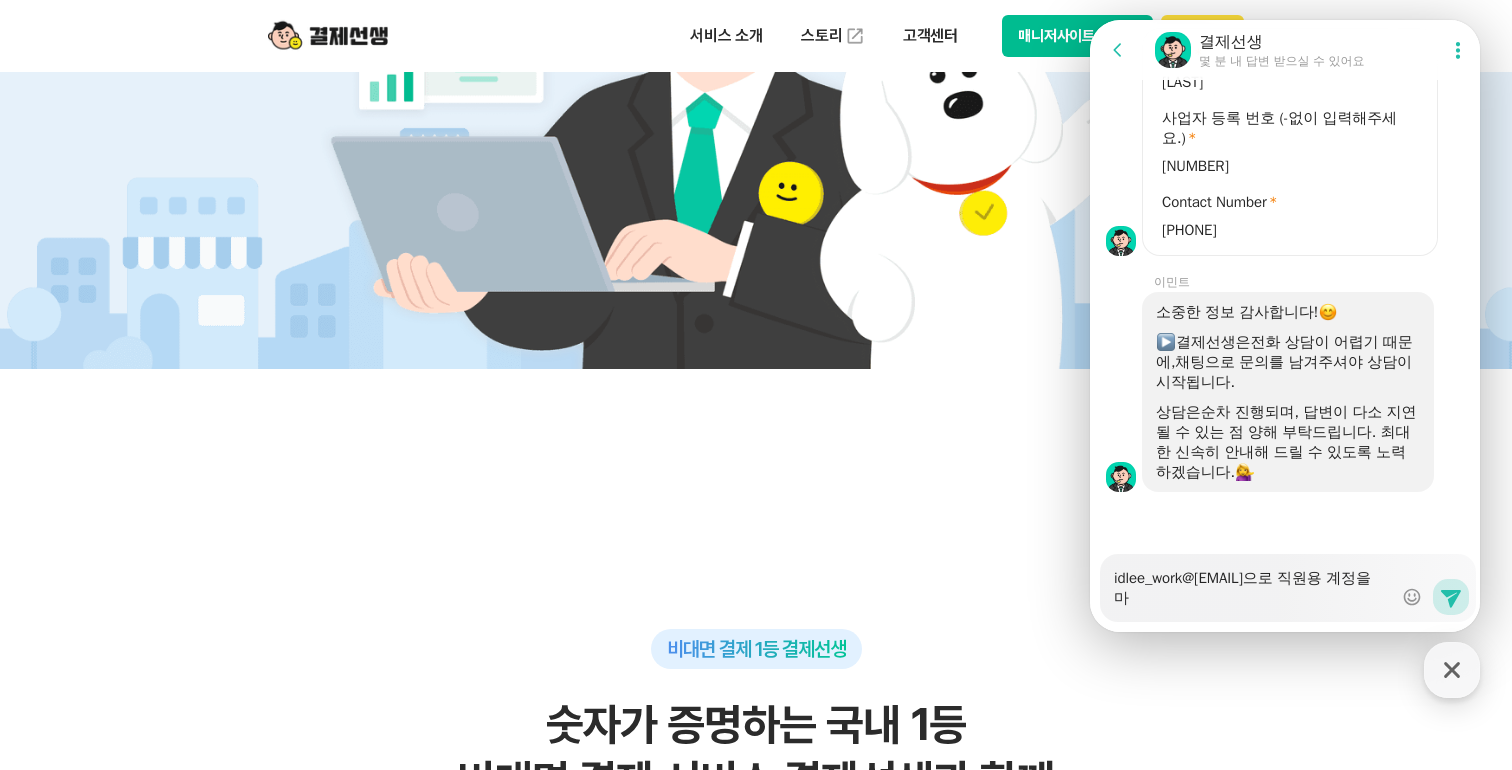 type on "idlee_work@[EMAIL]으로 직원용 계정을 만" 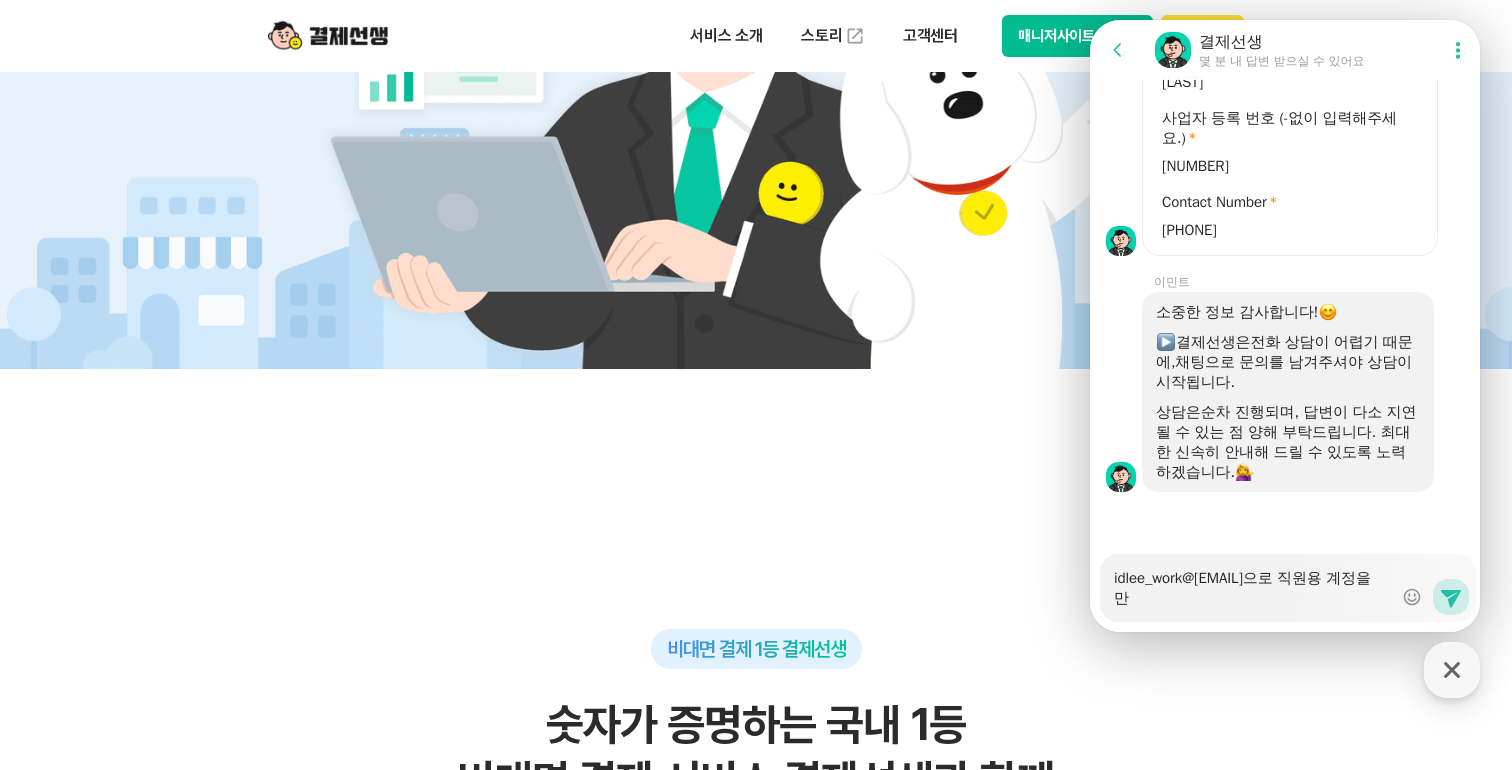 type on "x" 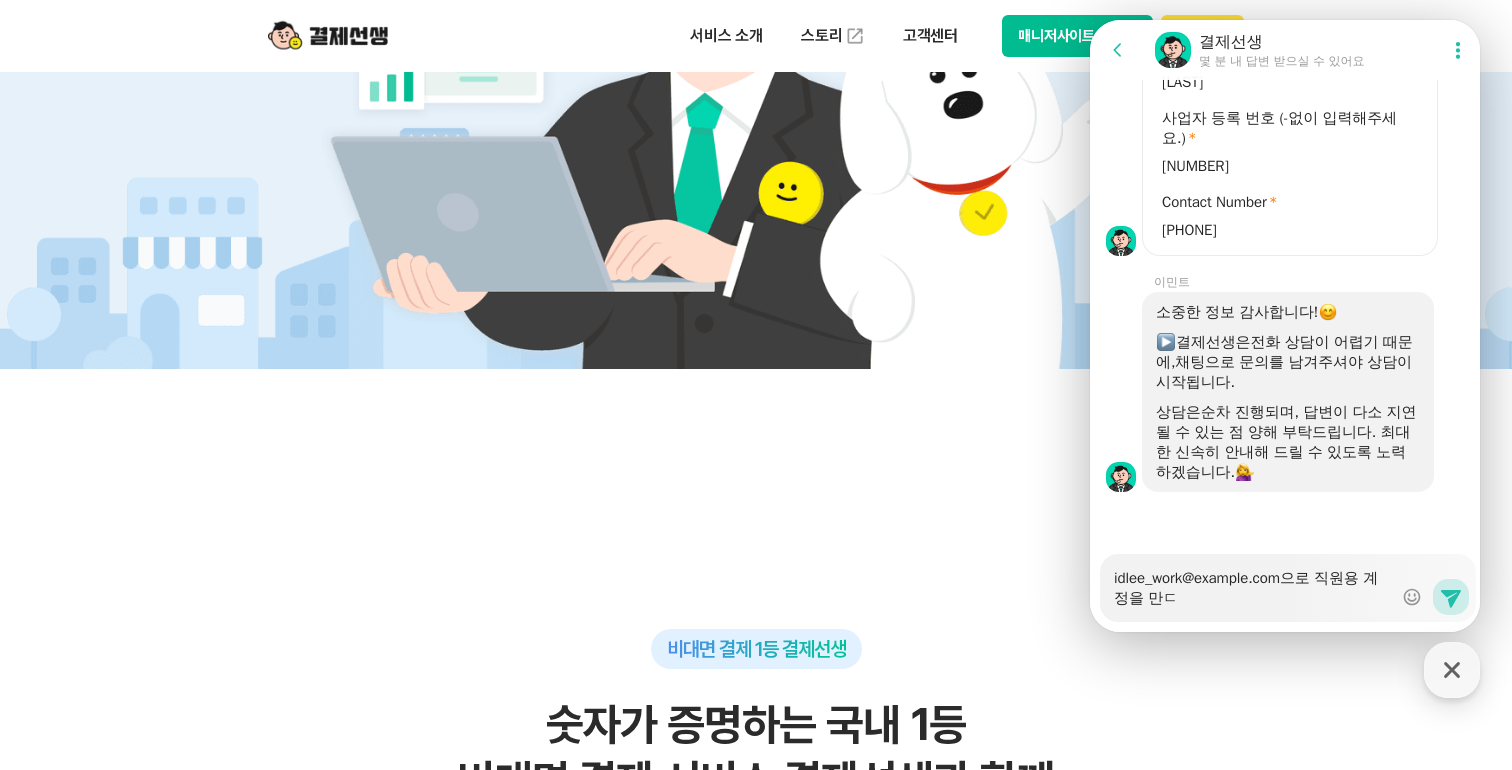 type on "x" 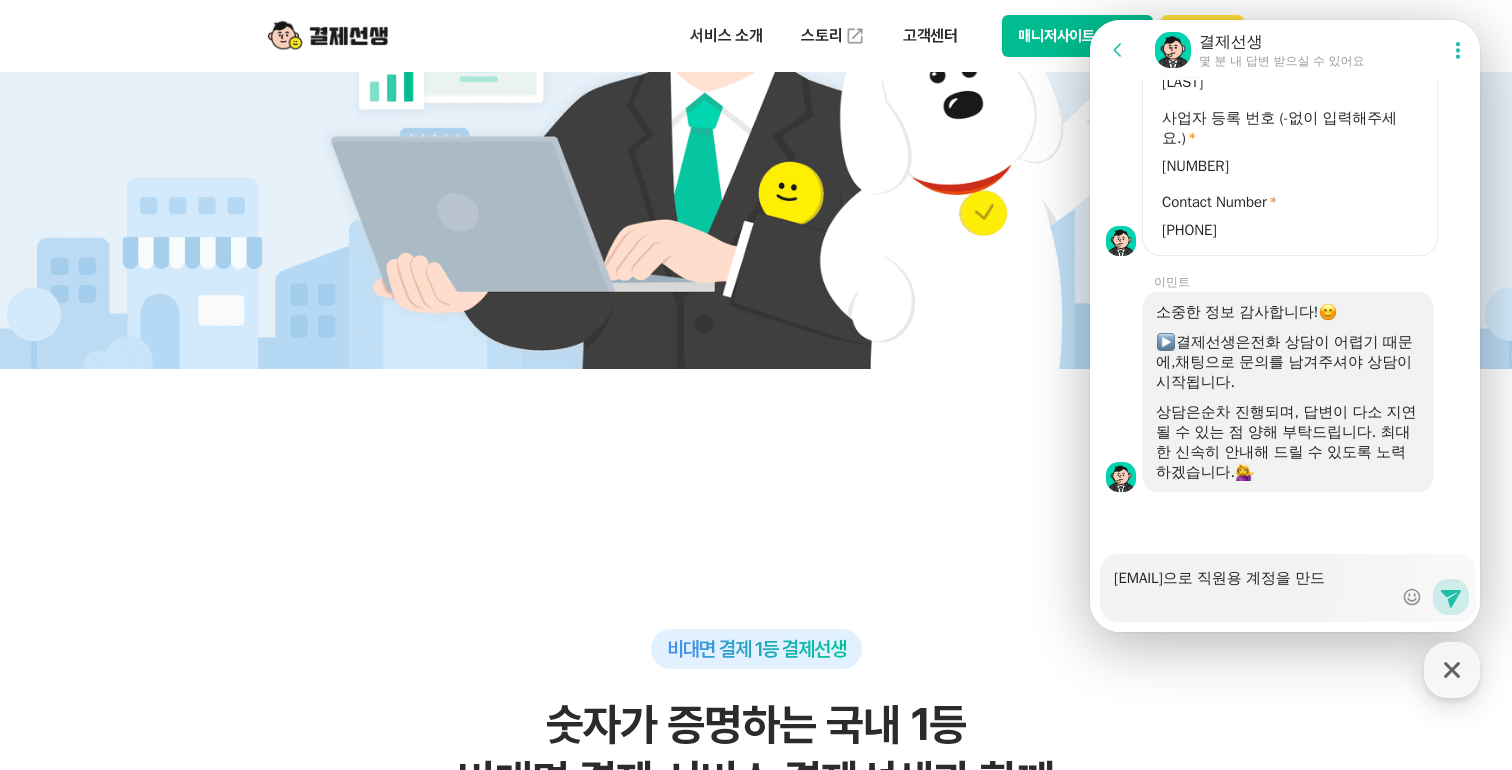 type on "x" 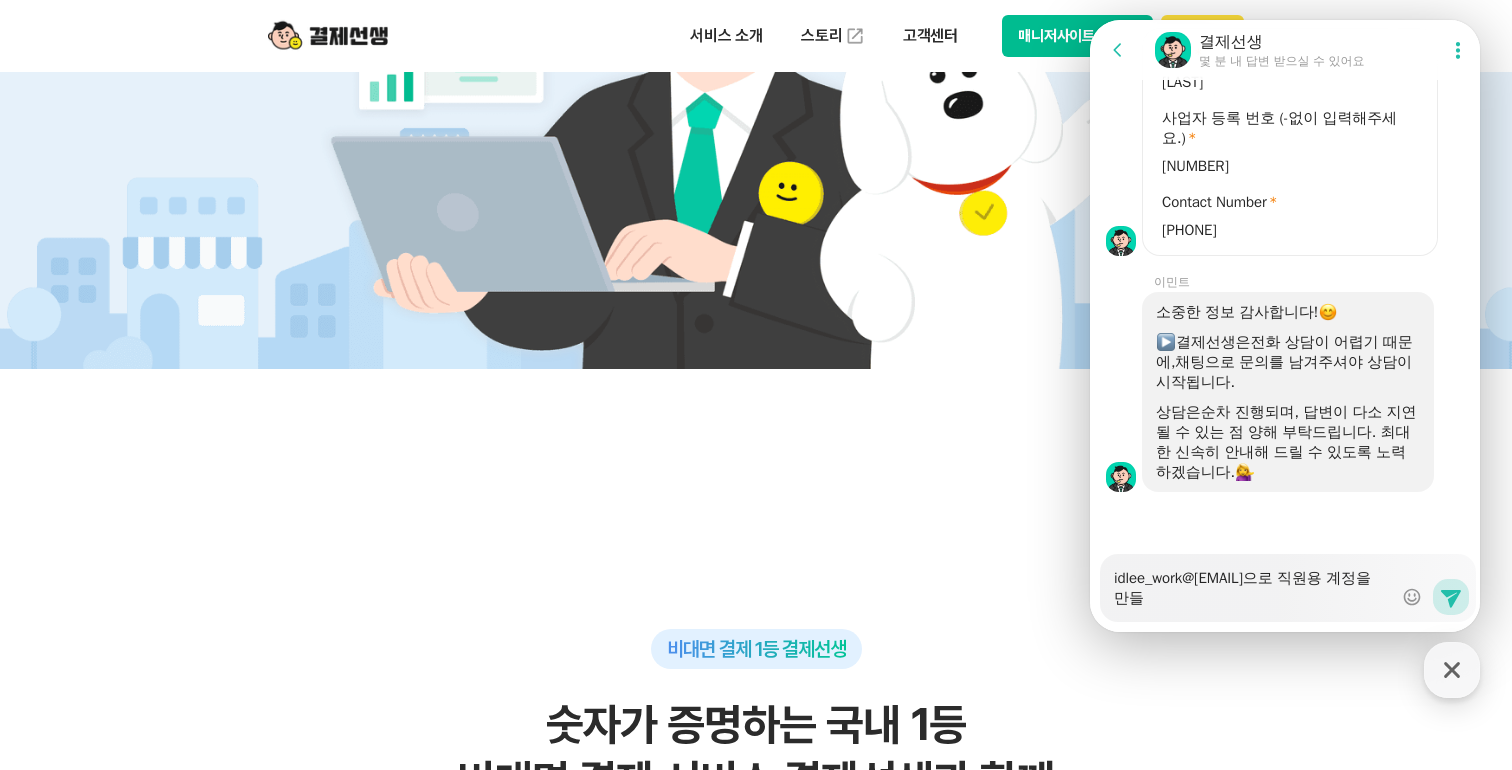 type on "x" 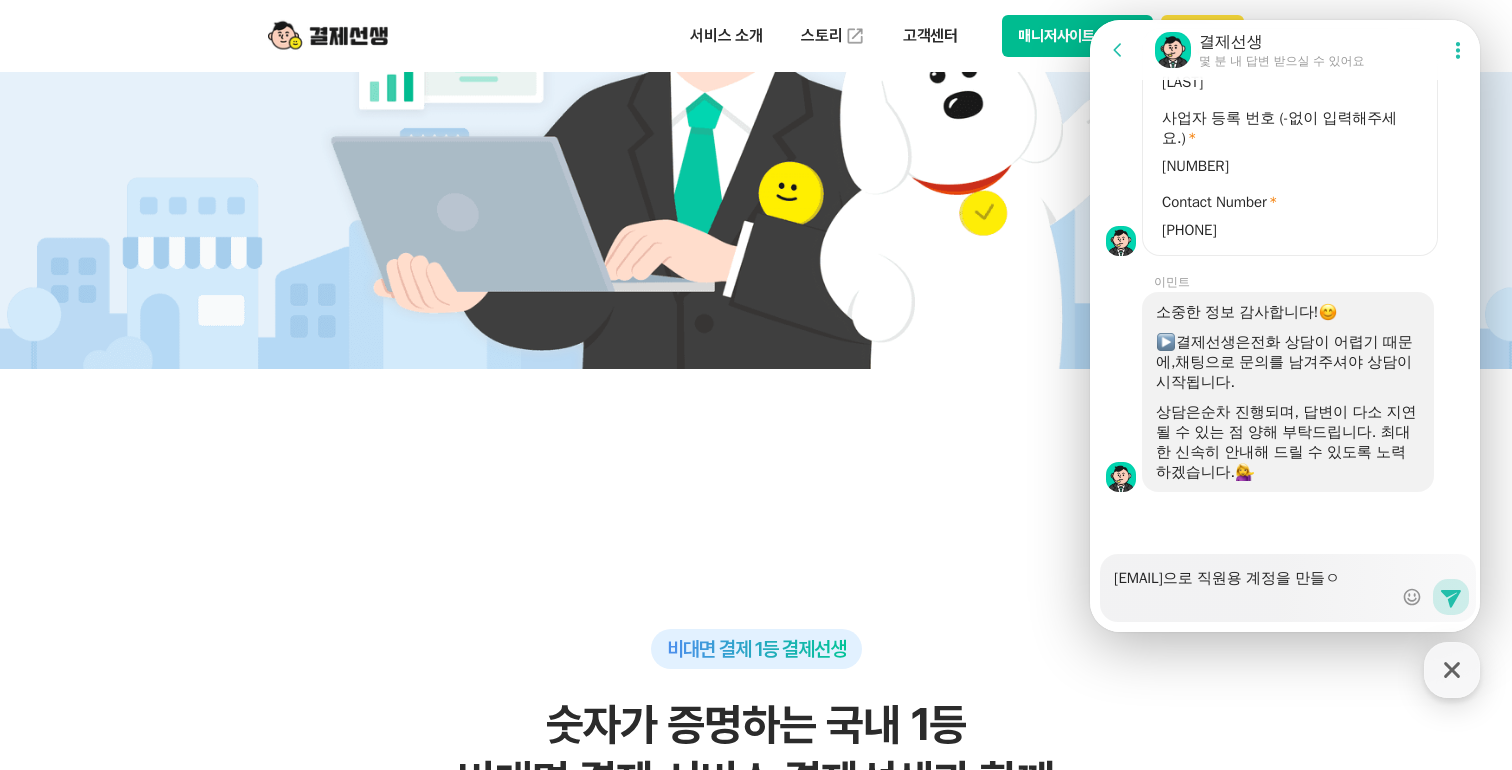 type on "x" 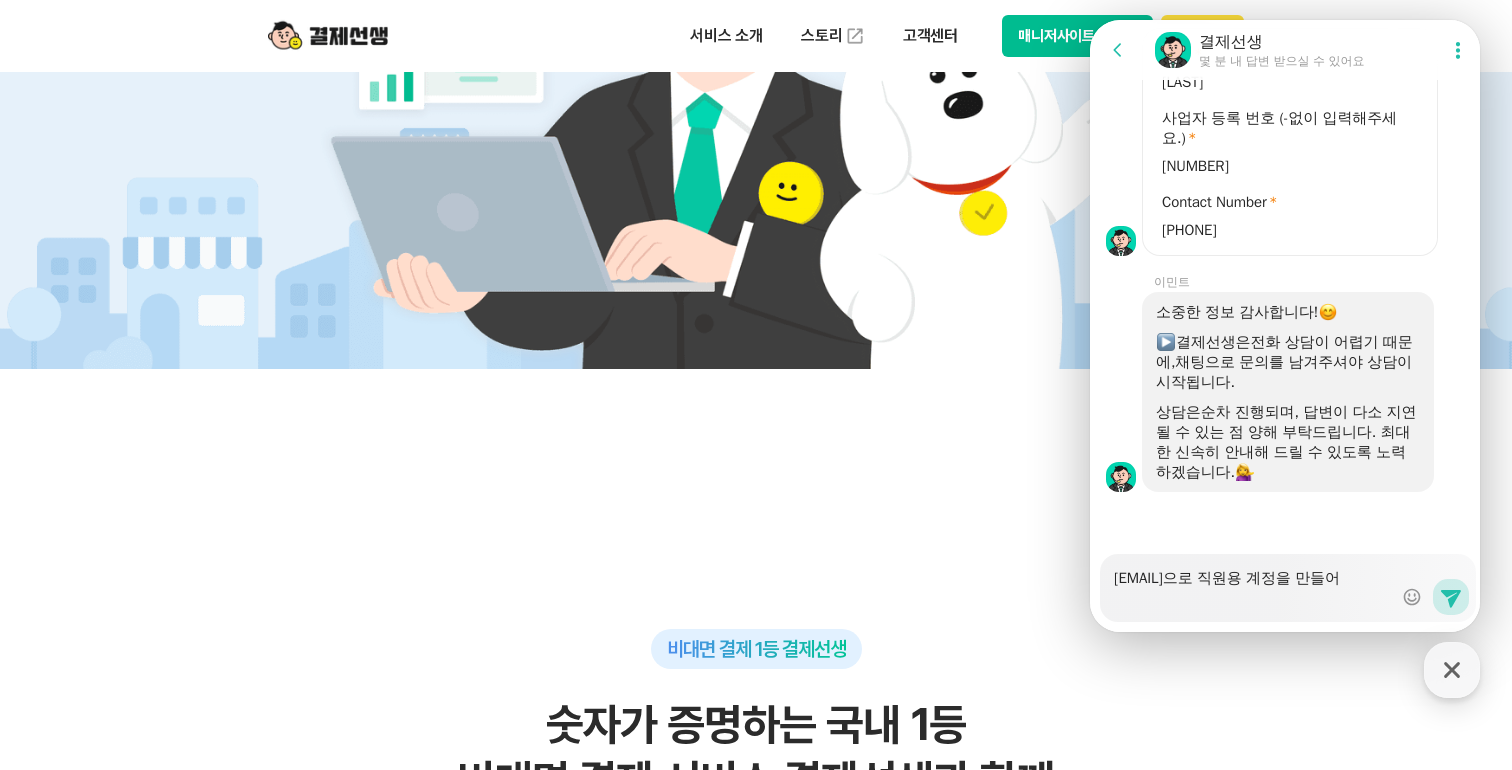 type on "x" 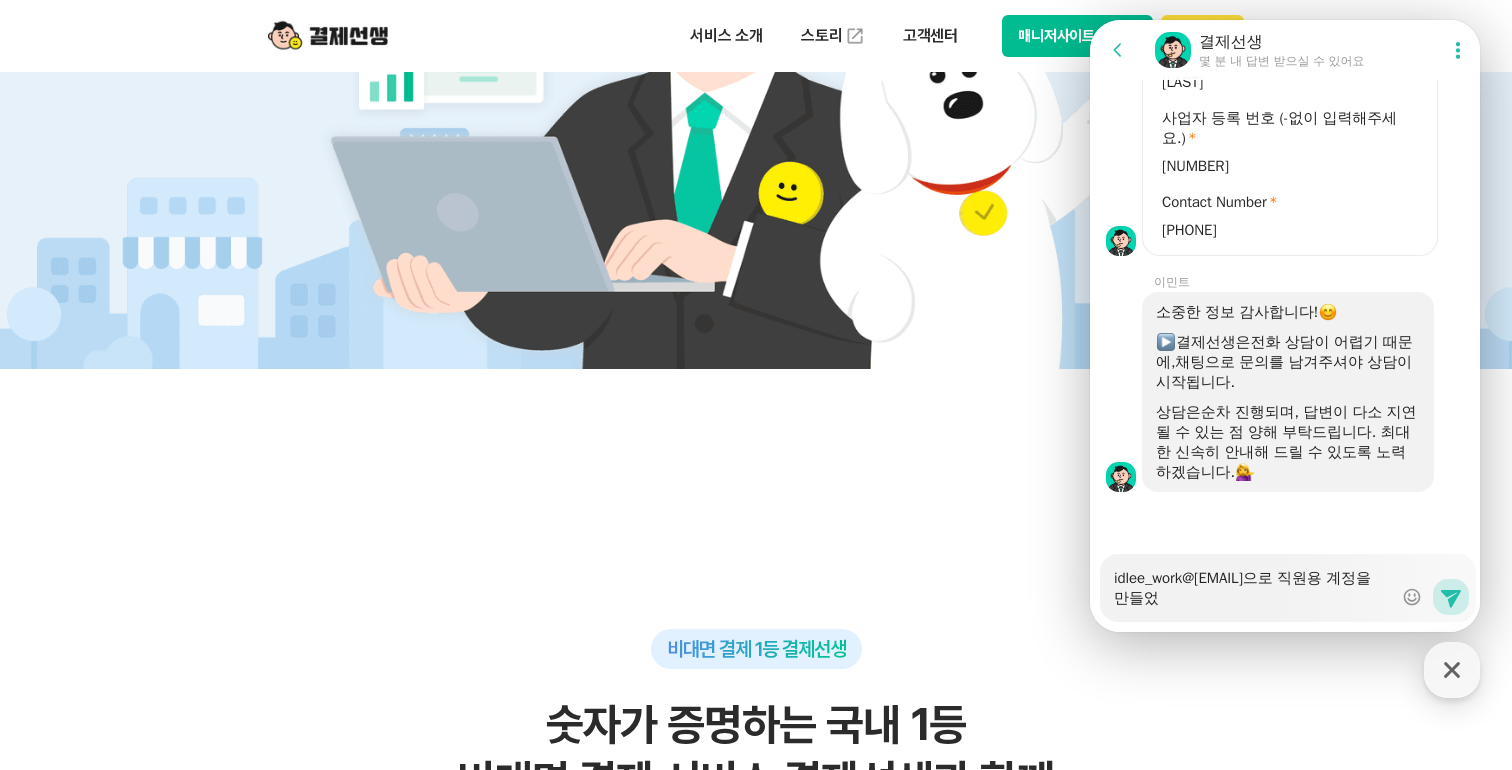 type on "x" 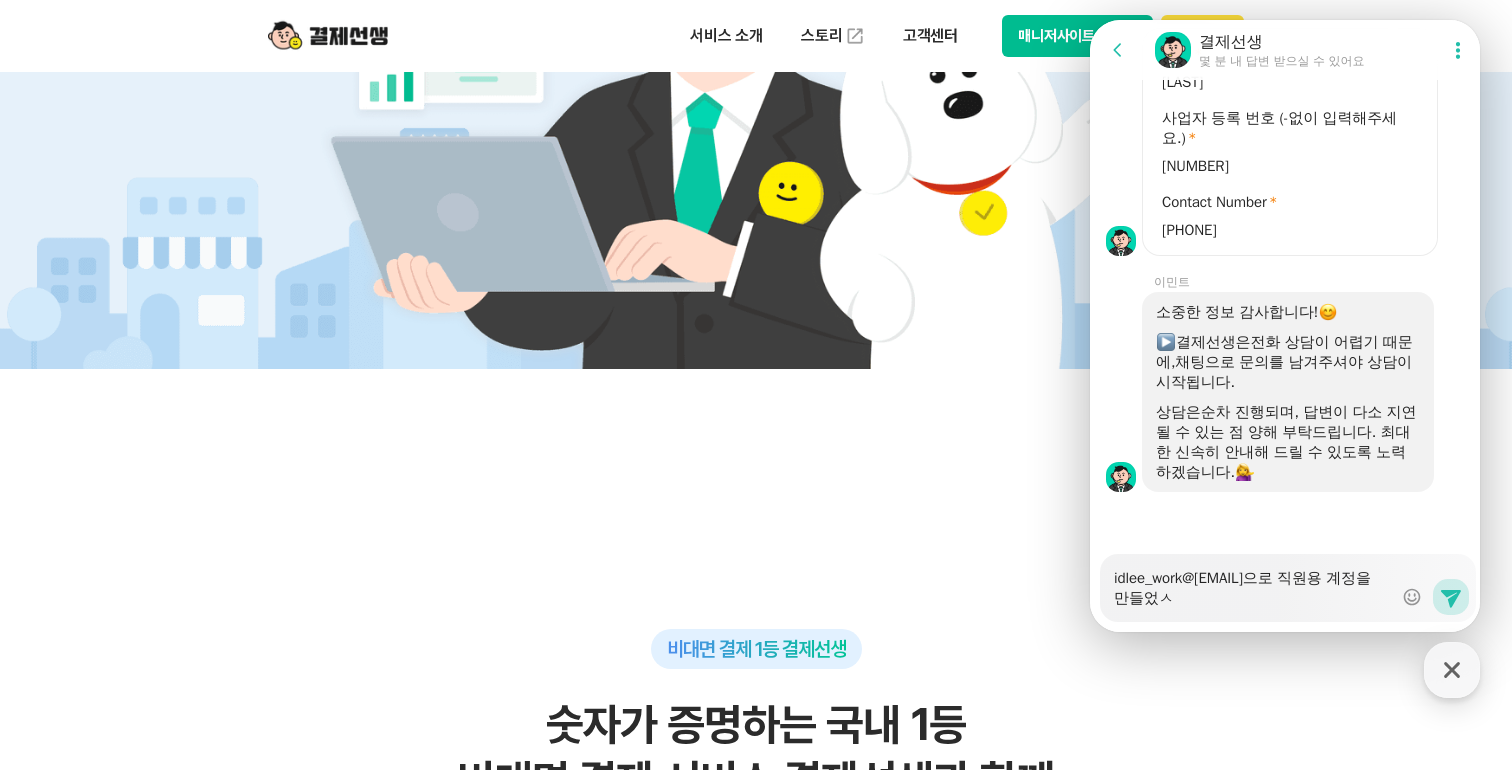 type on "x" 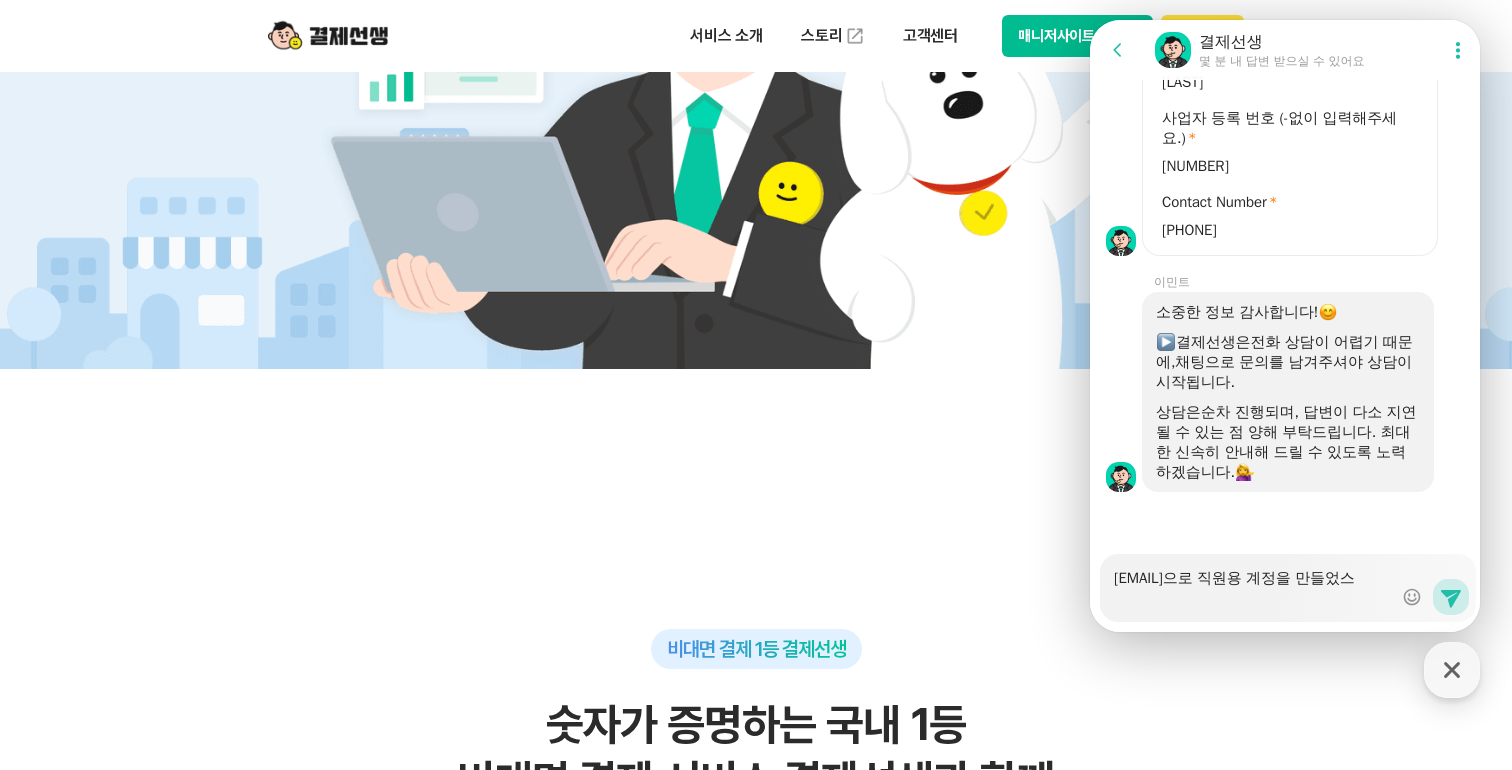 type on "x" 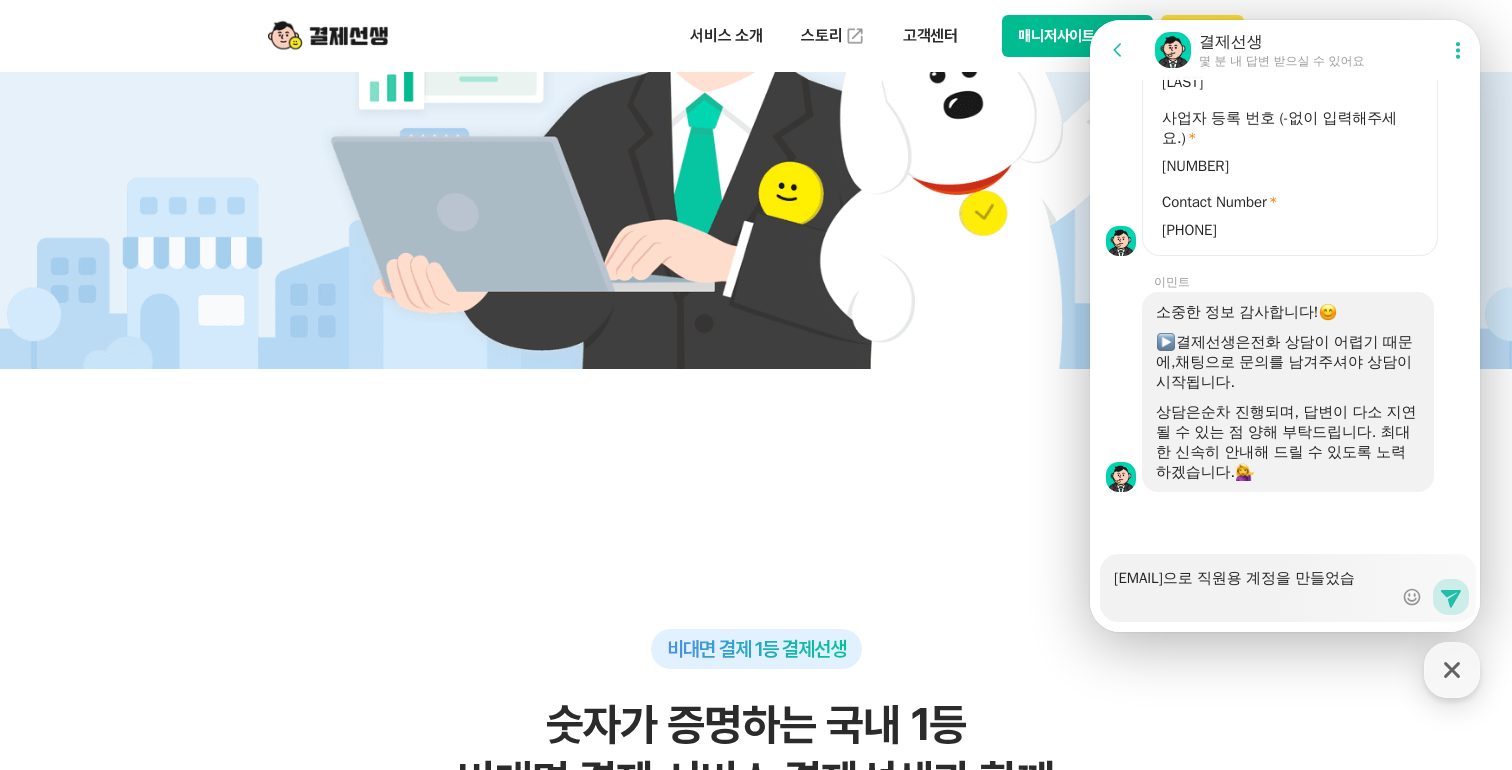type on "x" 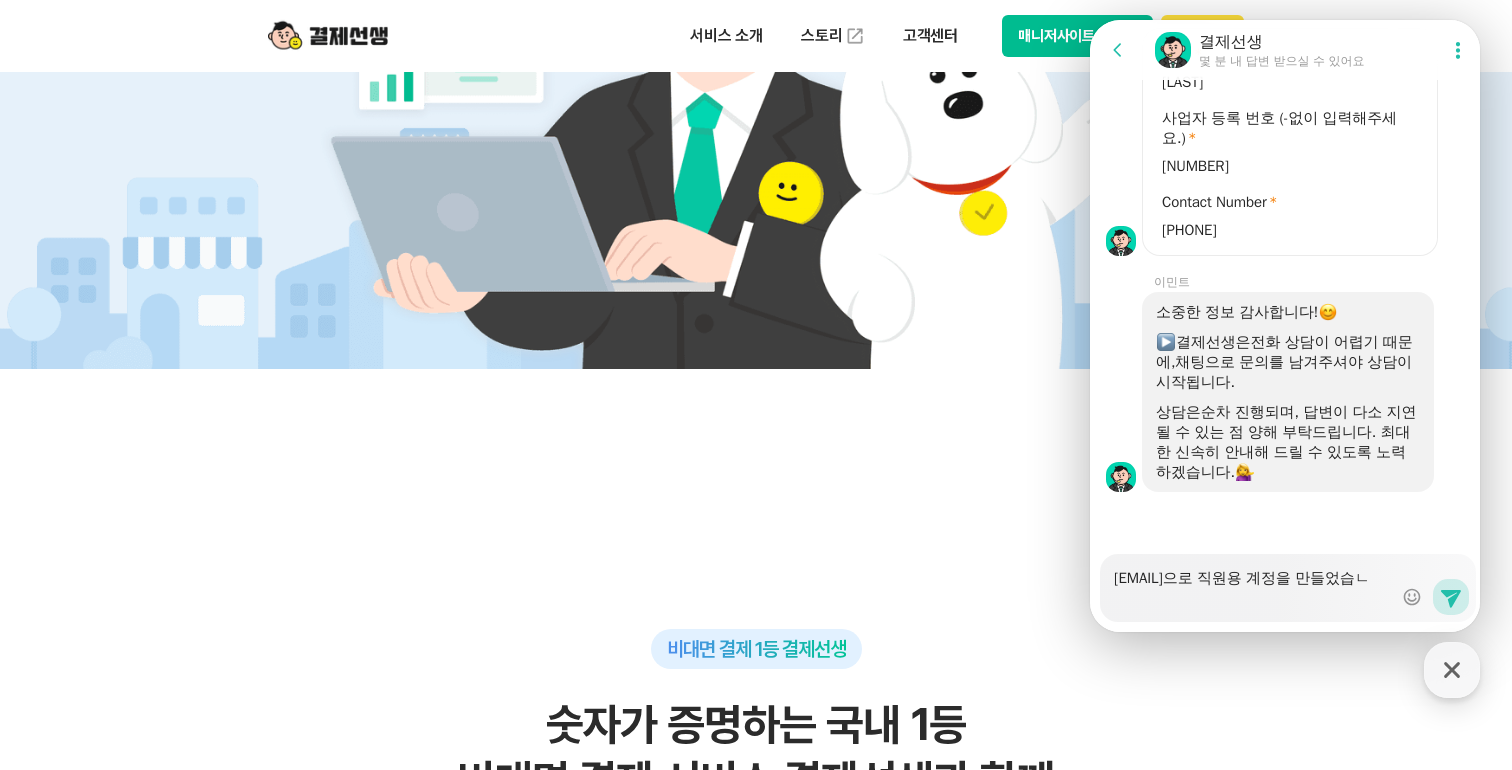 type on "x" 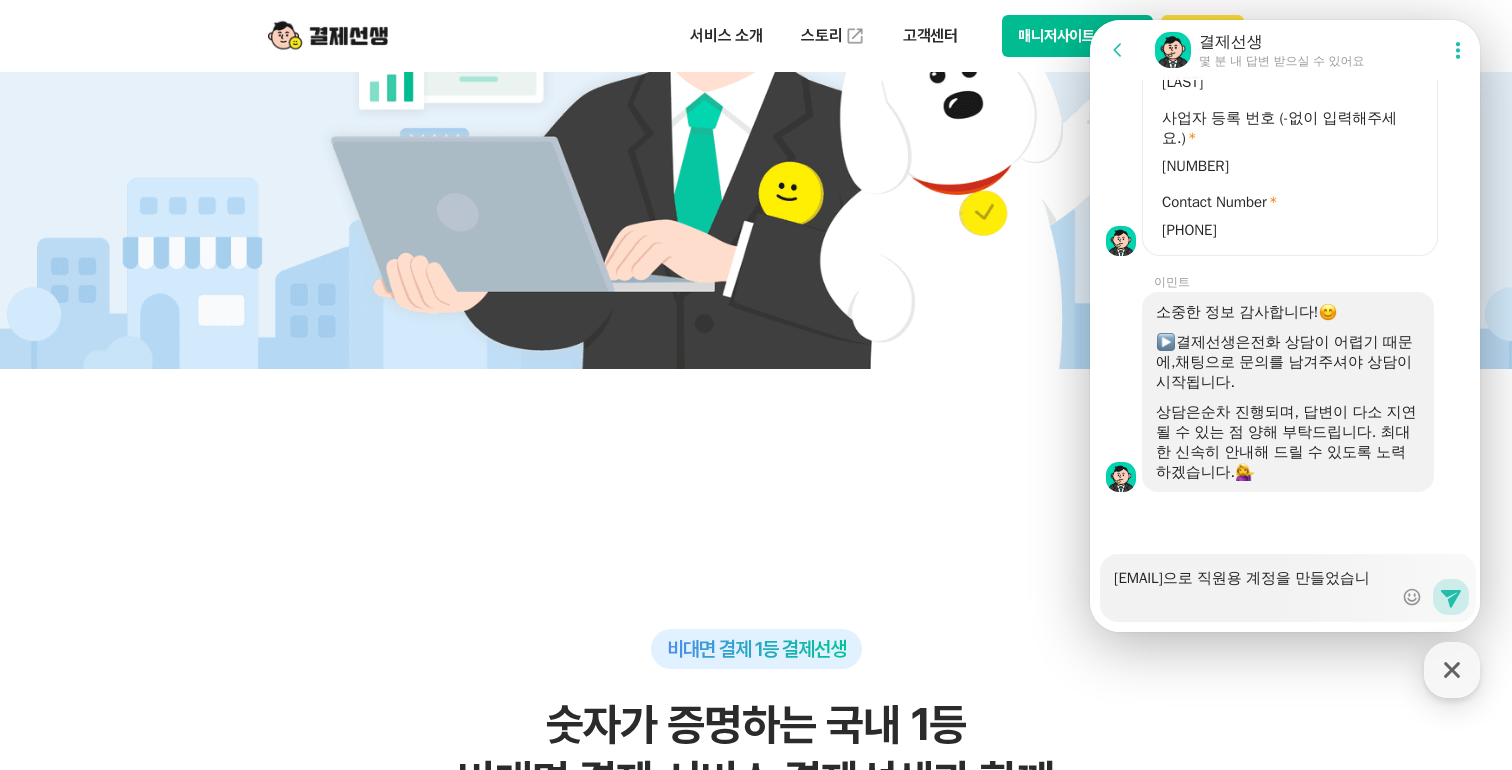 type on "x" 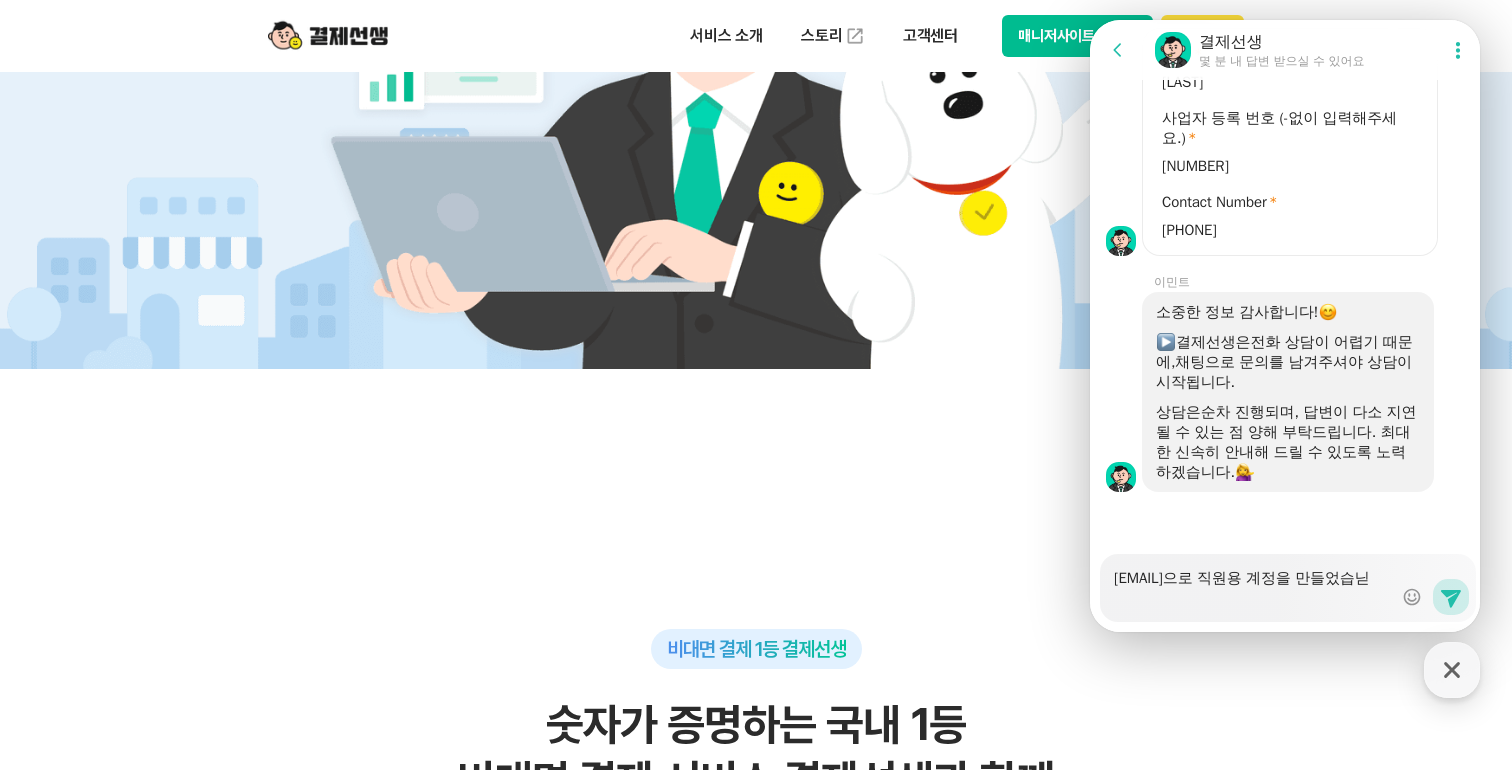 type on "x" 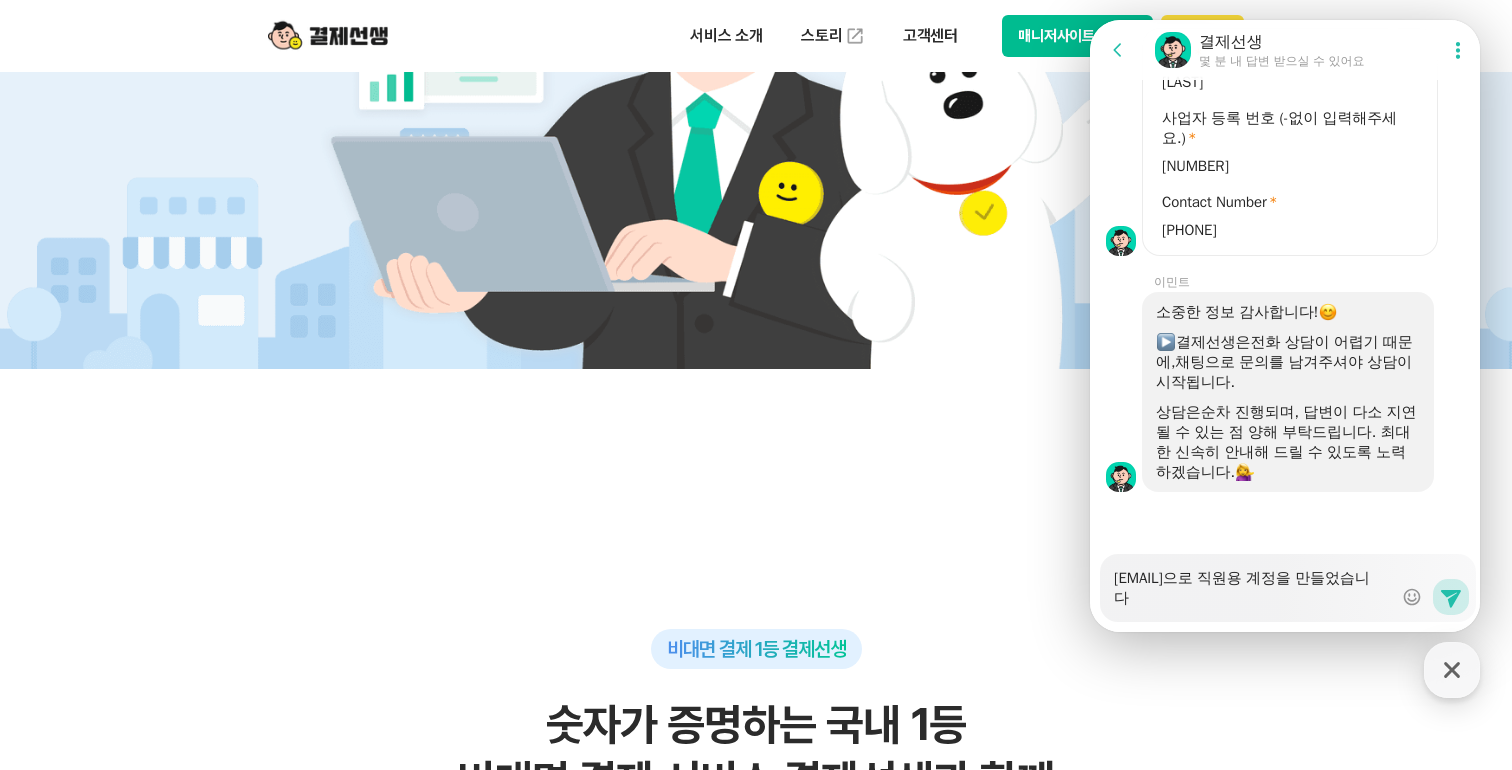 type on "[EMAIL]으로 직원용 계정을 만들었습니다." 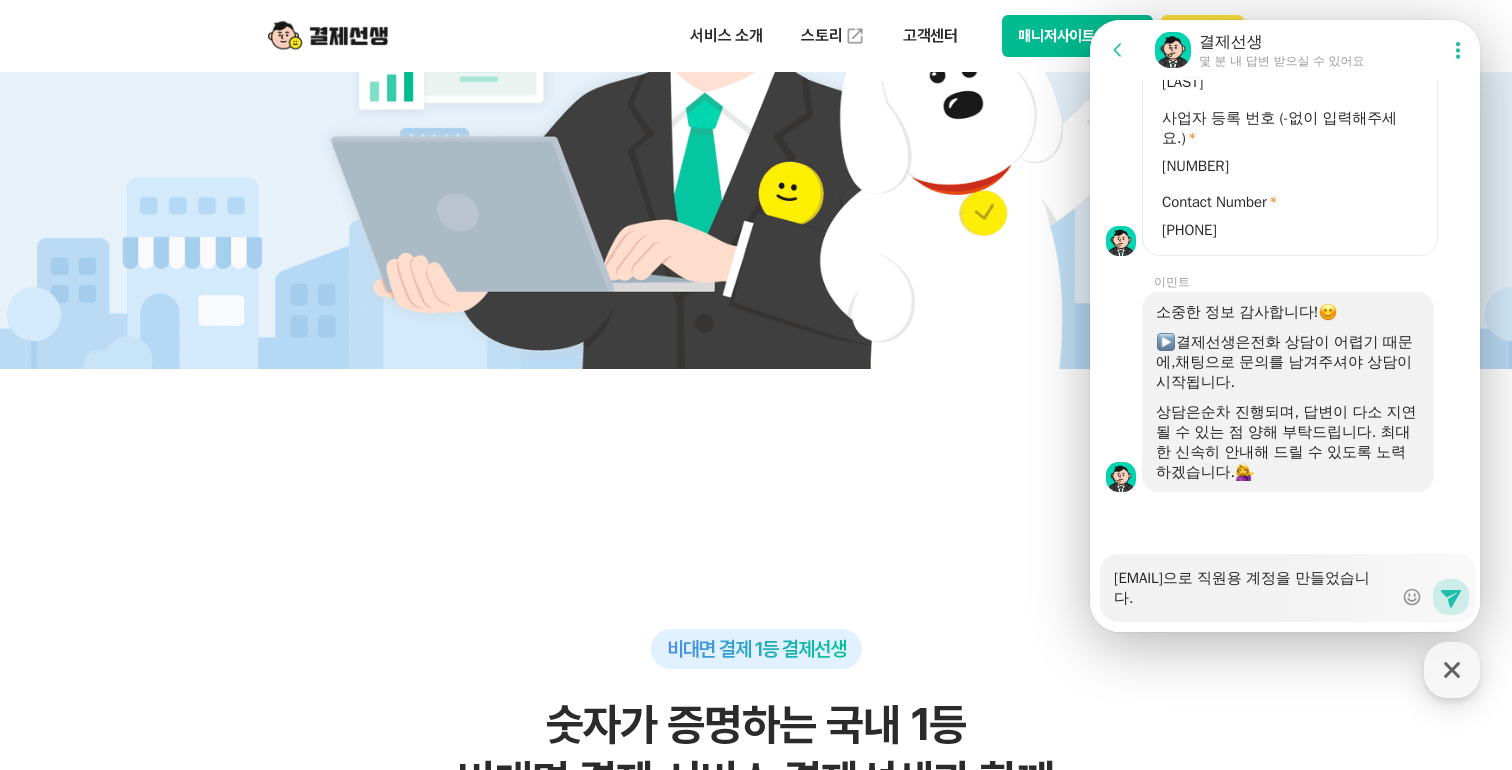 type on "x" 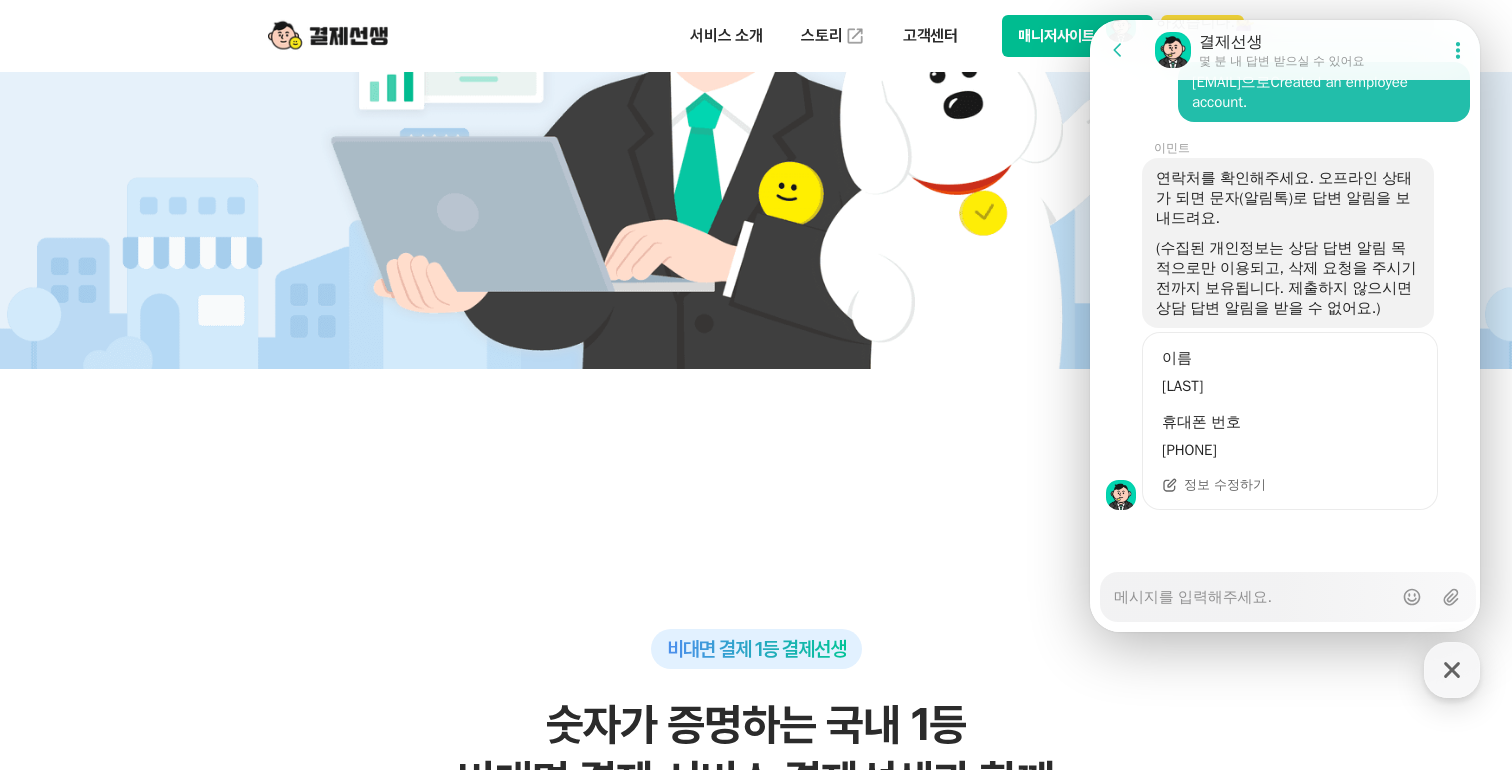 scroll, scrollTop: 2134, scrollLeft: 0, axis: vertical 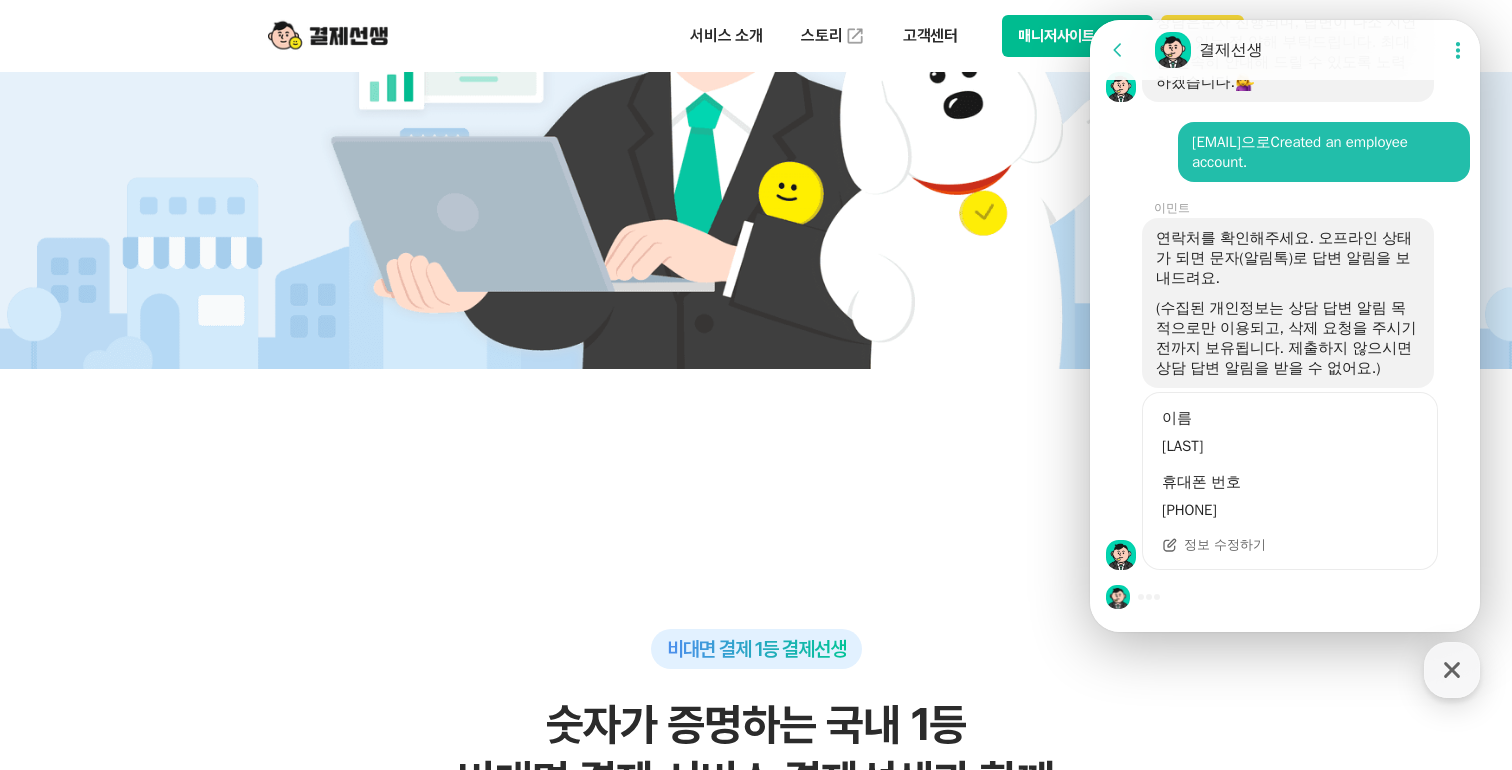 click at bounding box center [1288, 597] 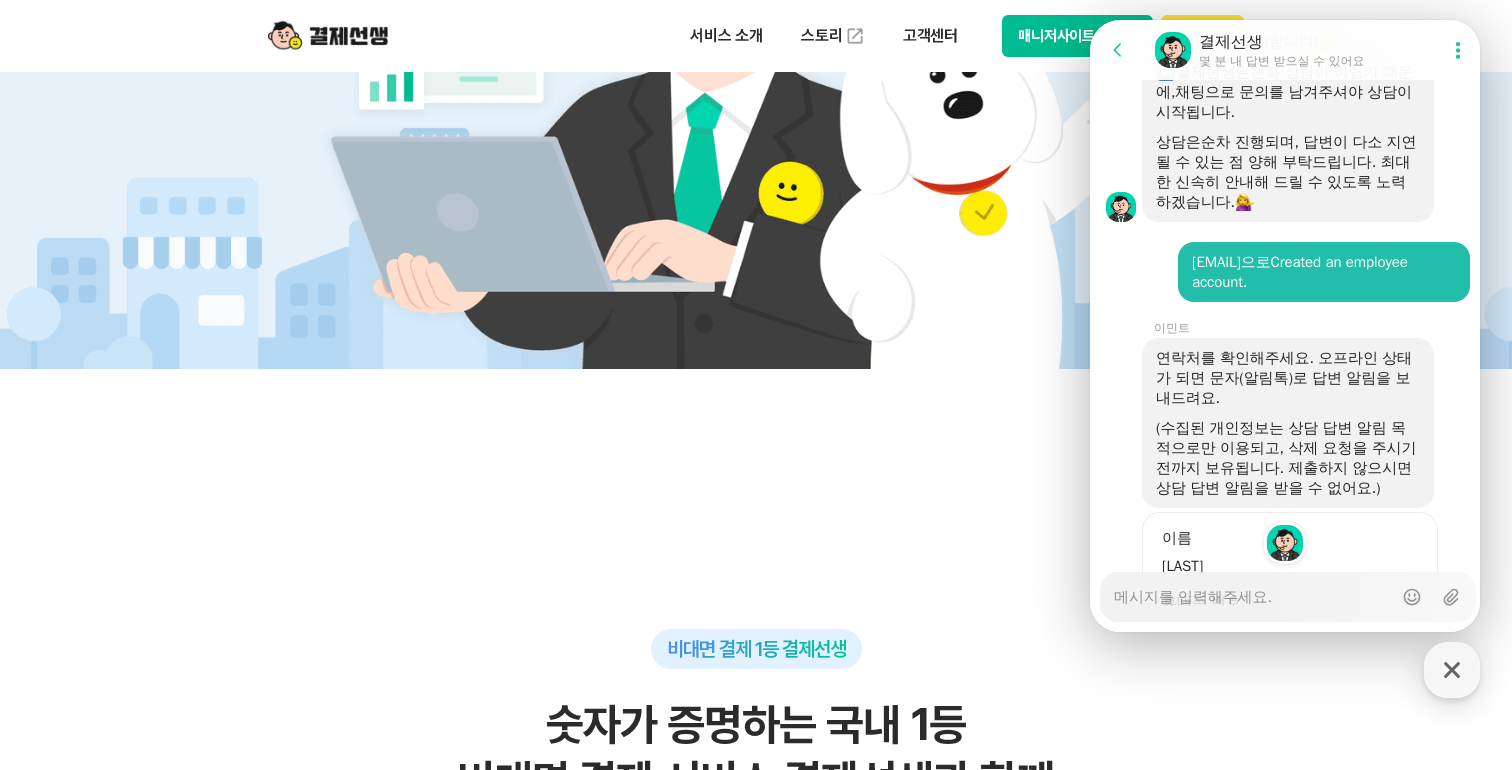 scroll, scrollTop: 2500, scrollLeft: 0, axis: vertical 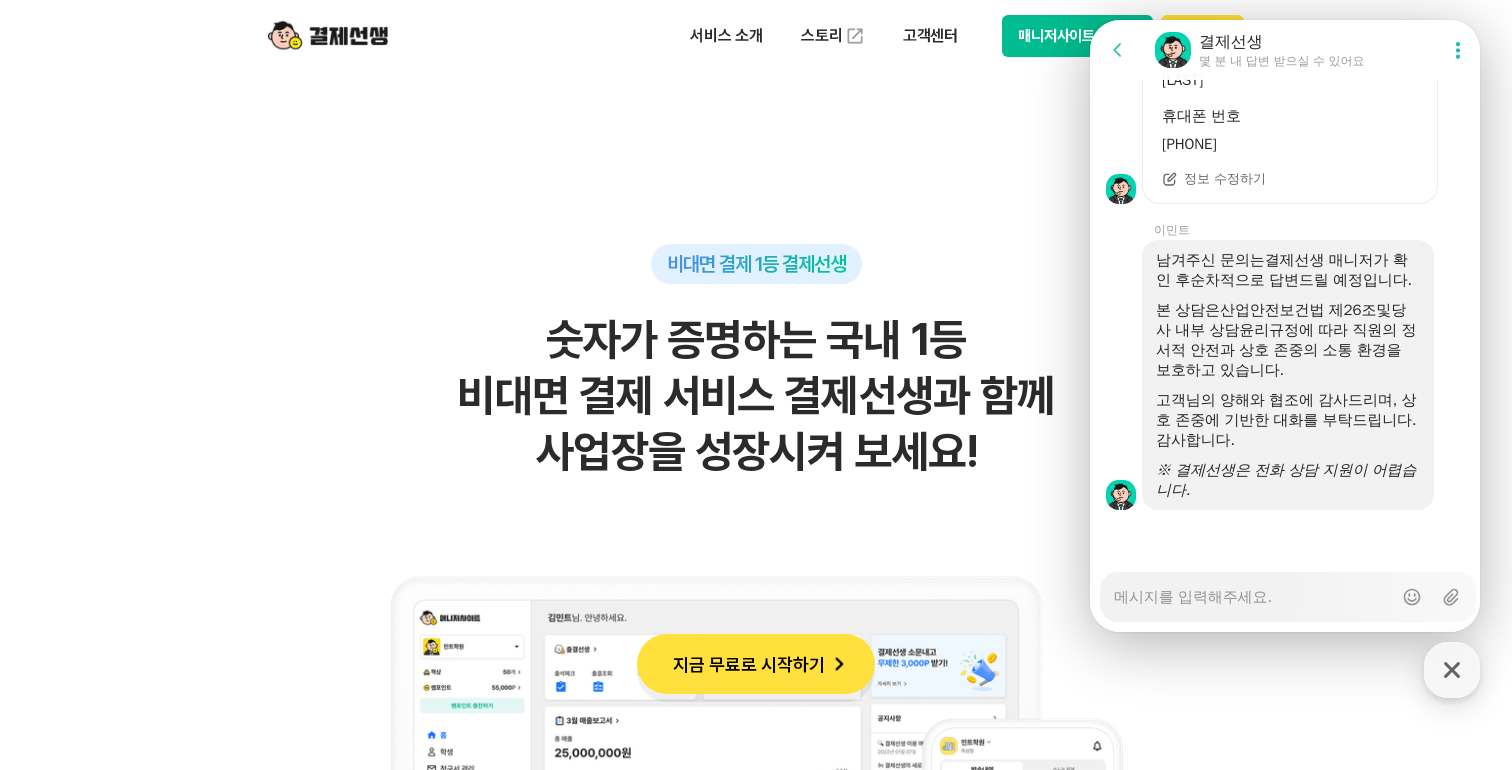 click on "Messenger Input Textarea" at bounding box center [1253, 590] 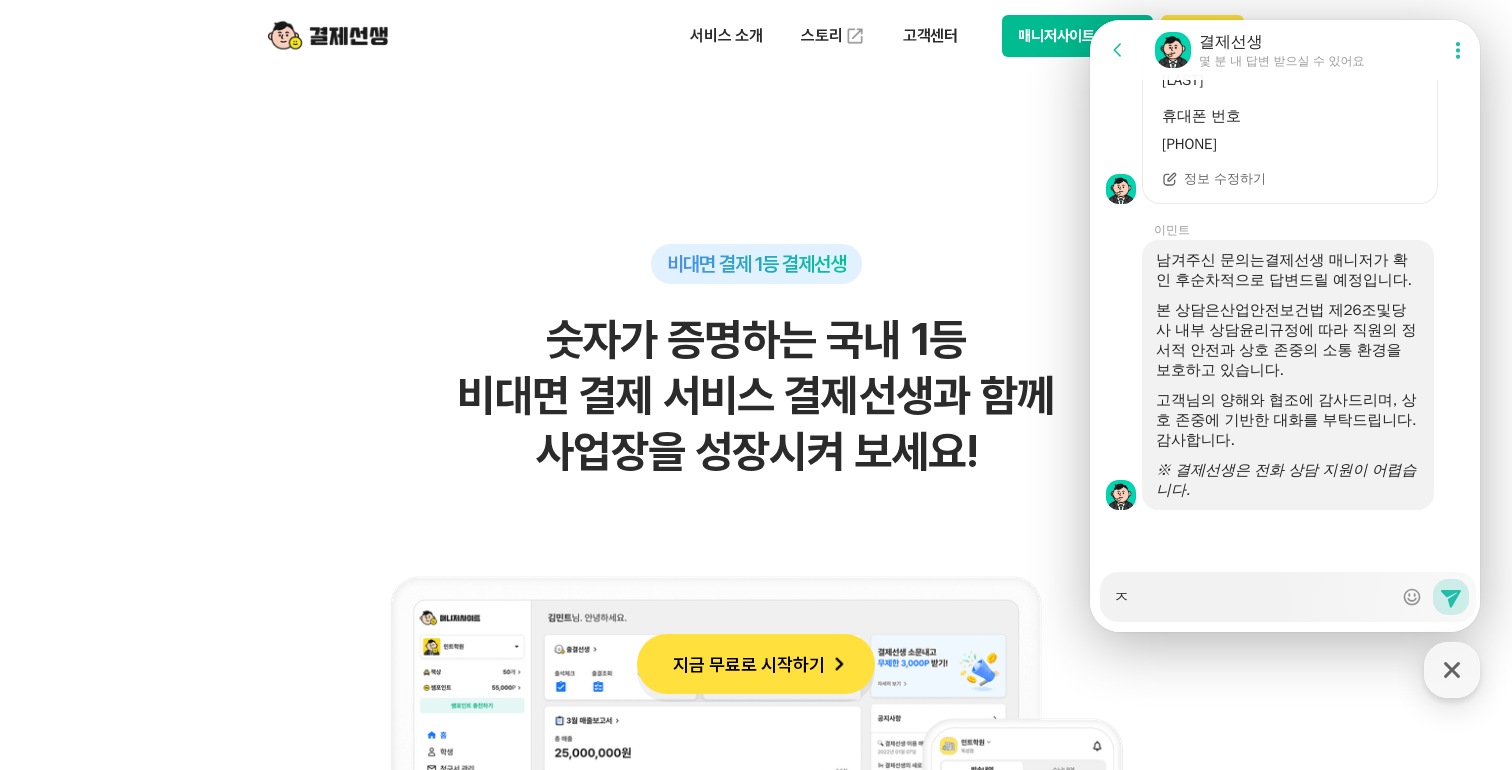 type on "x" 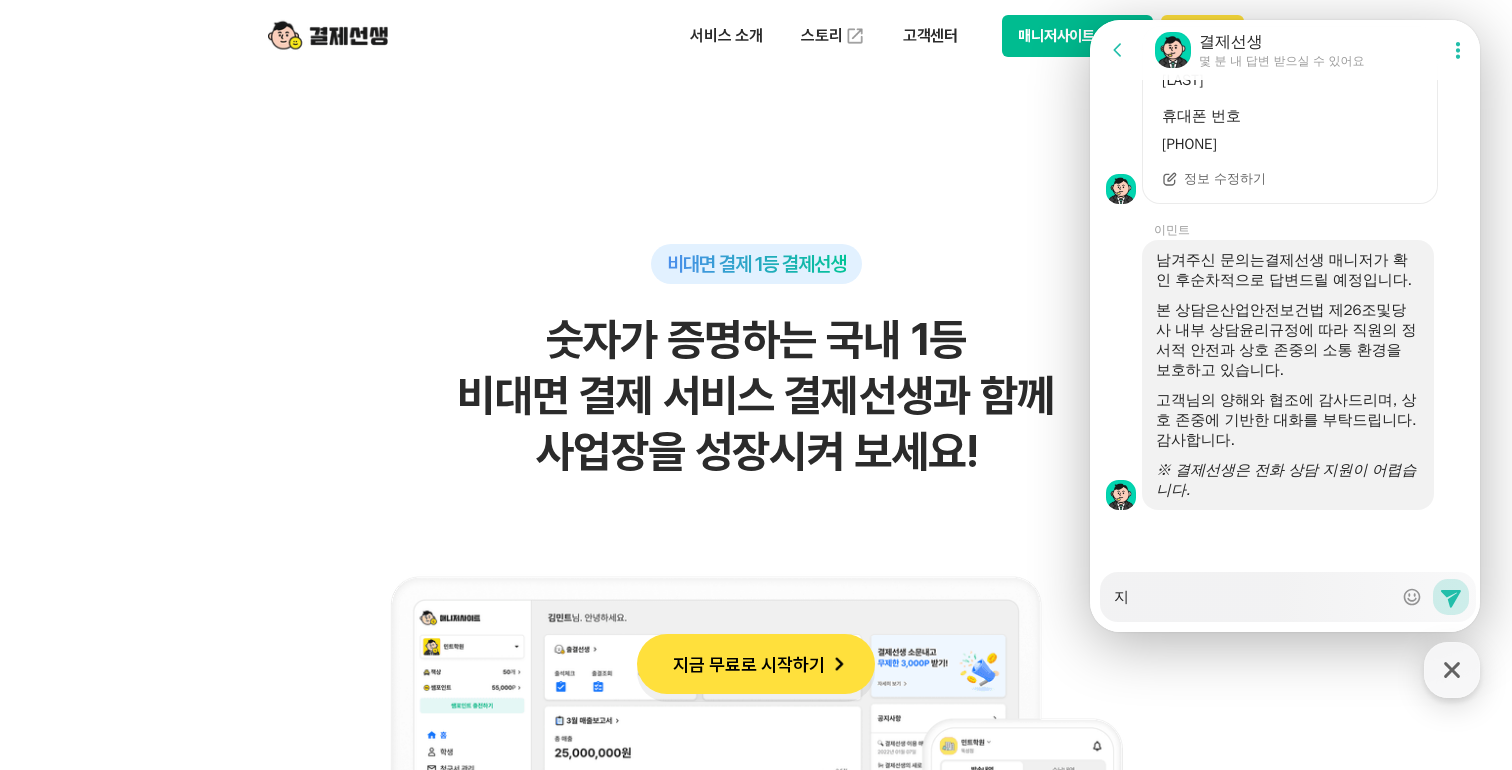 type on "x" 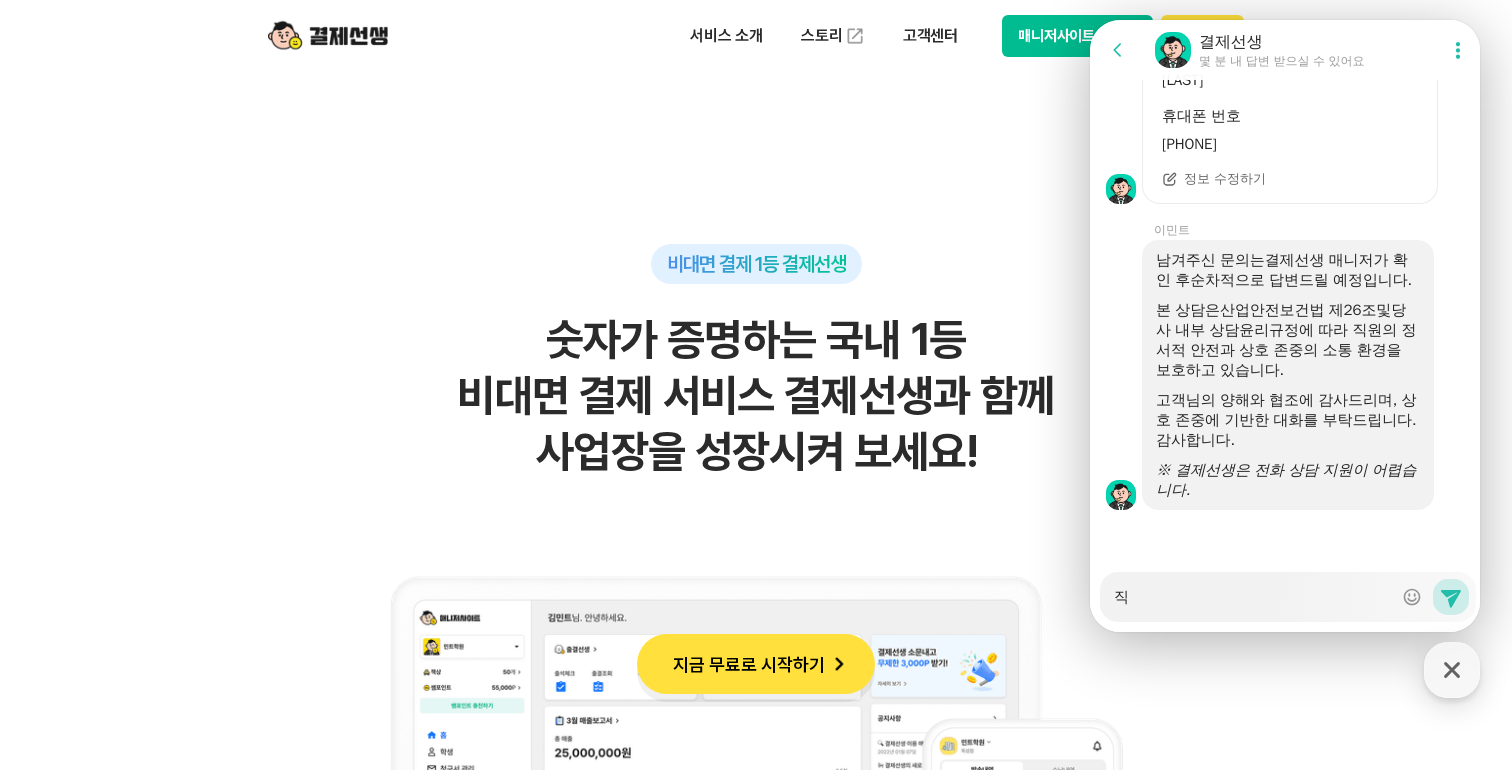 type on "x" 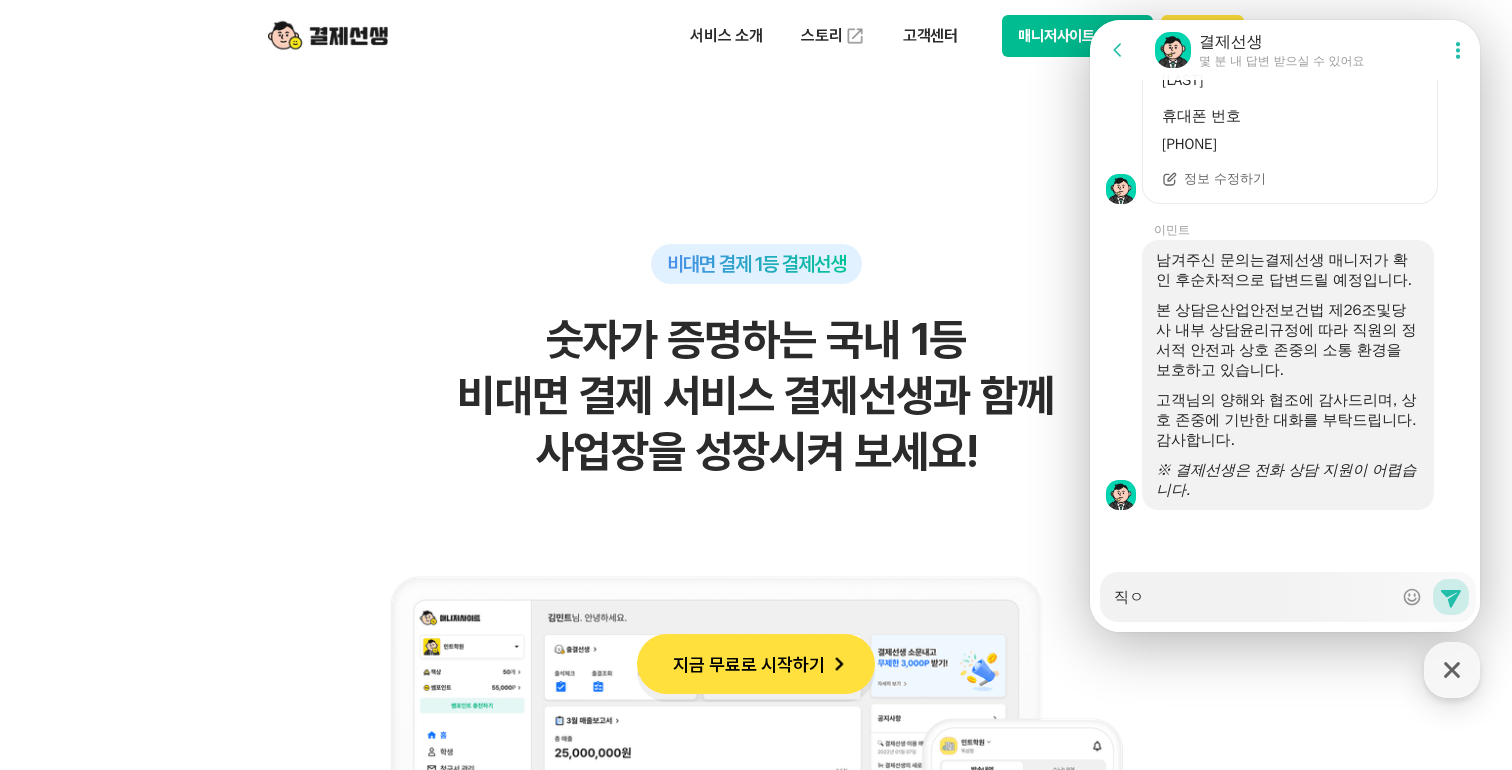 type on "x" 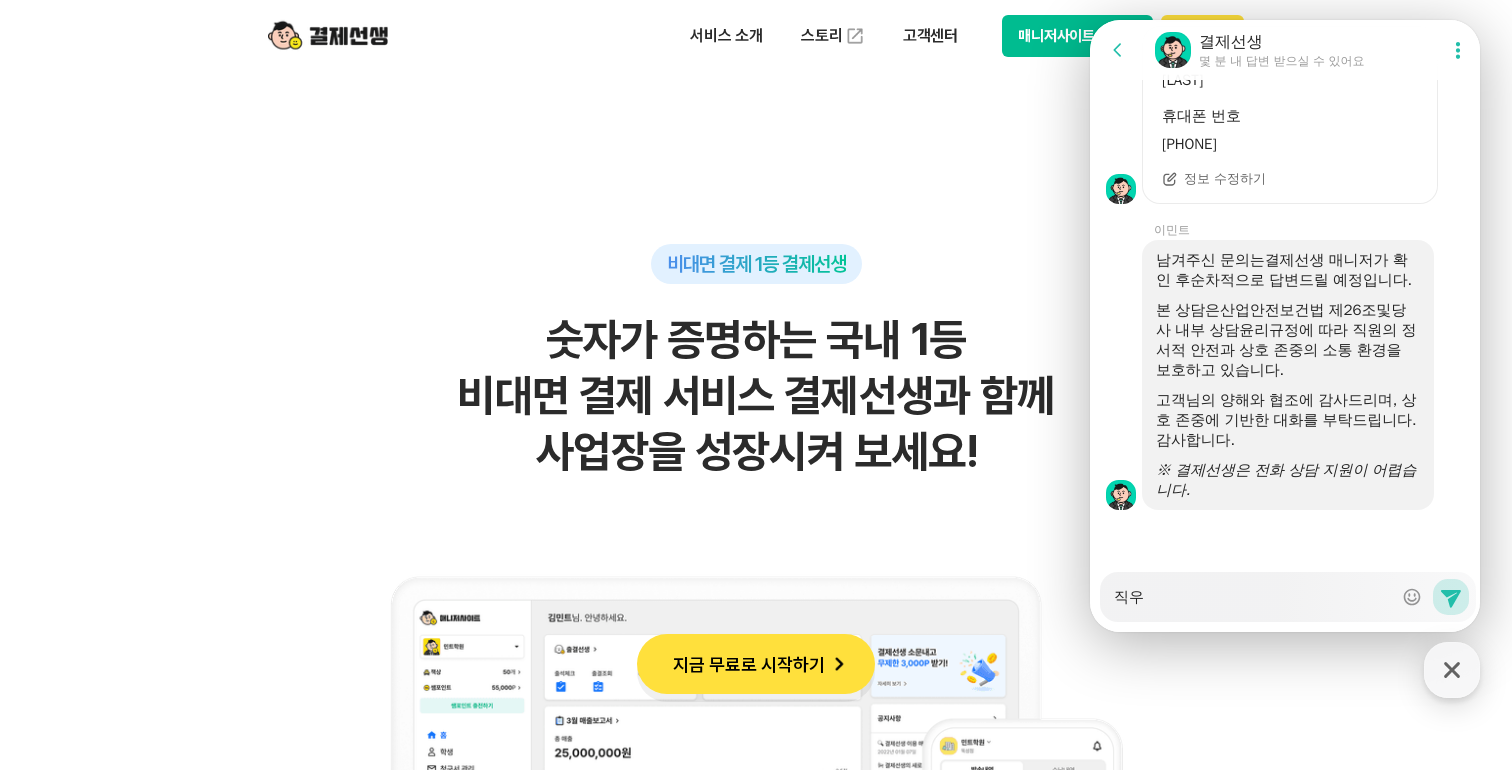 type on "x" 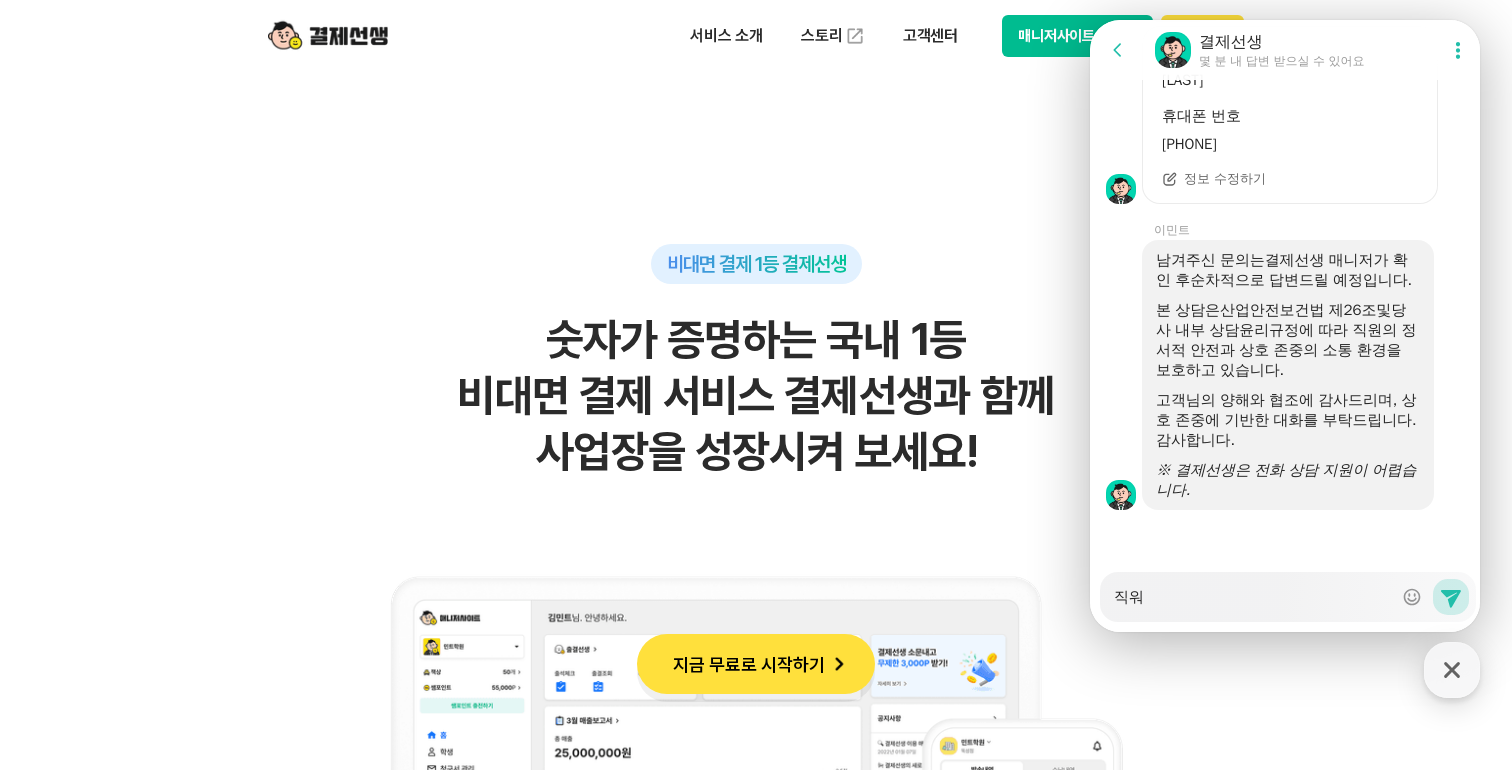 type on "x" 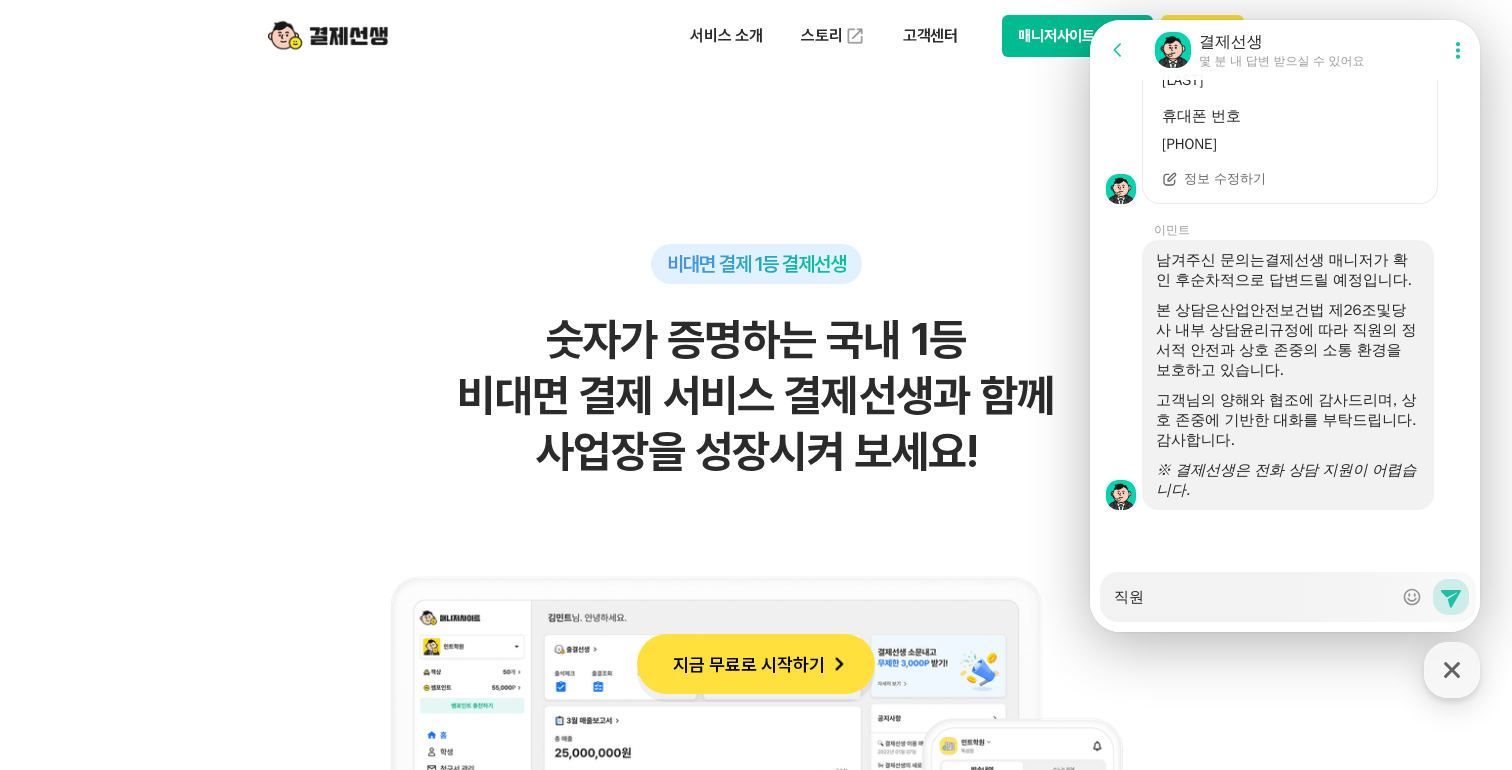 type on "x" 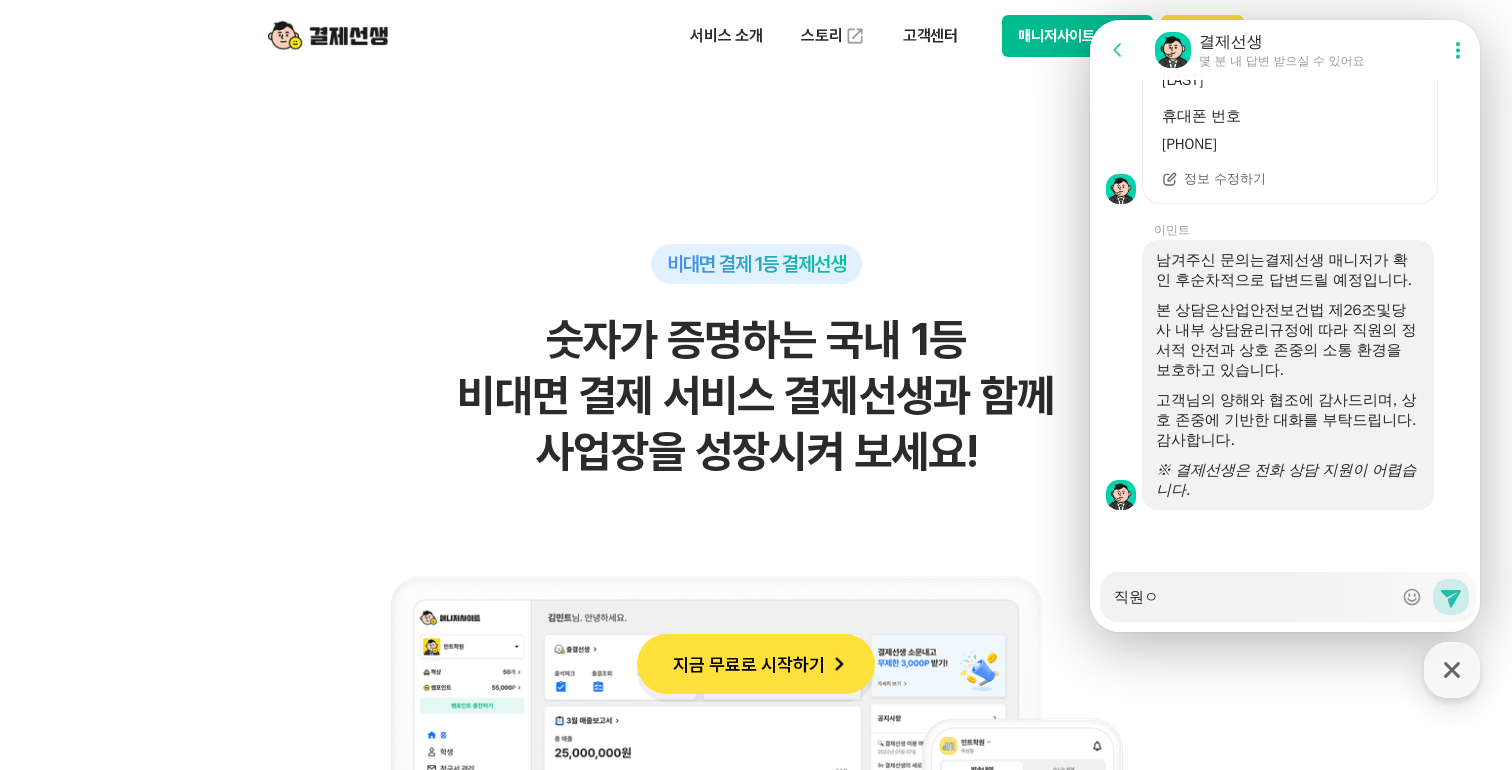 type on "x" 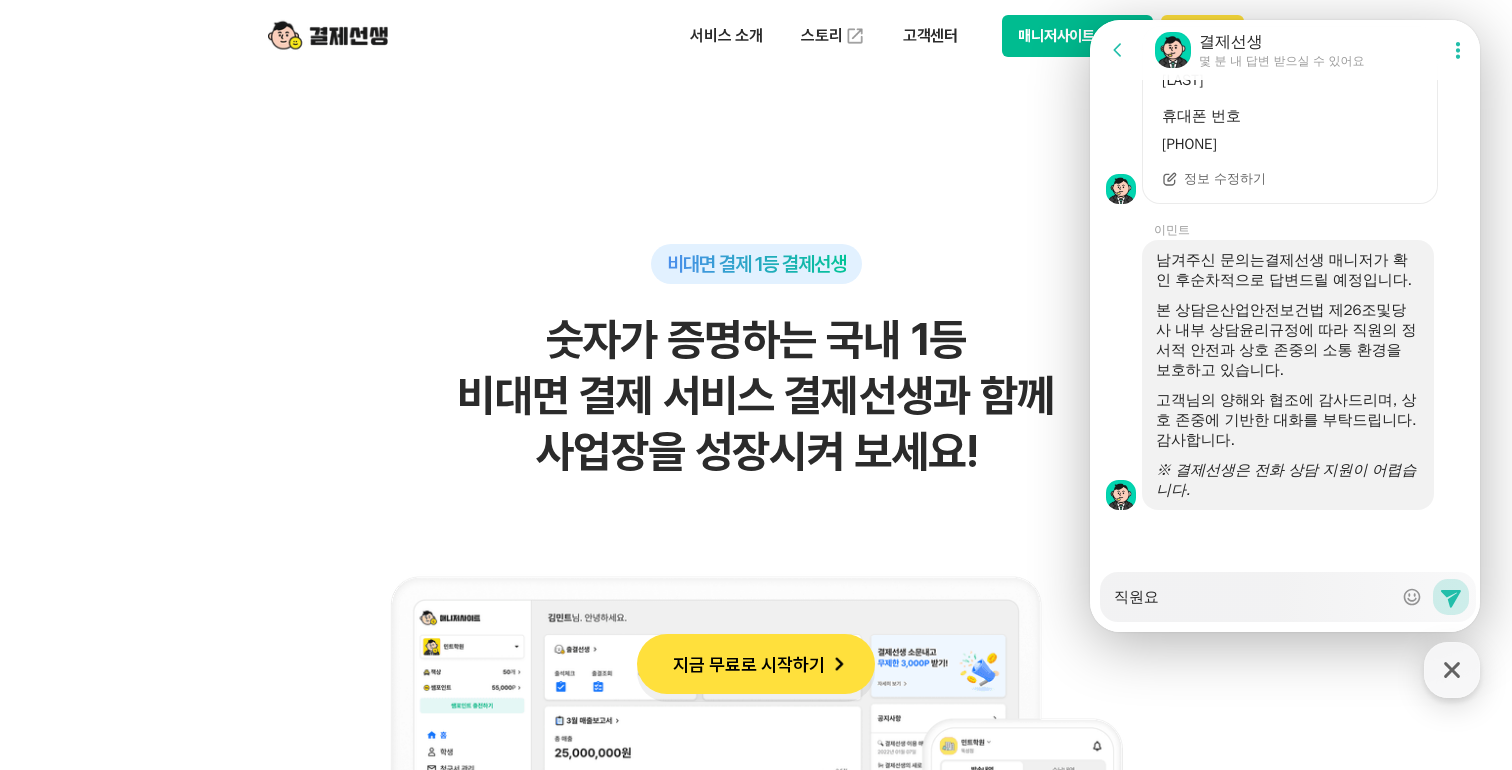 type on "x" 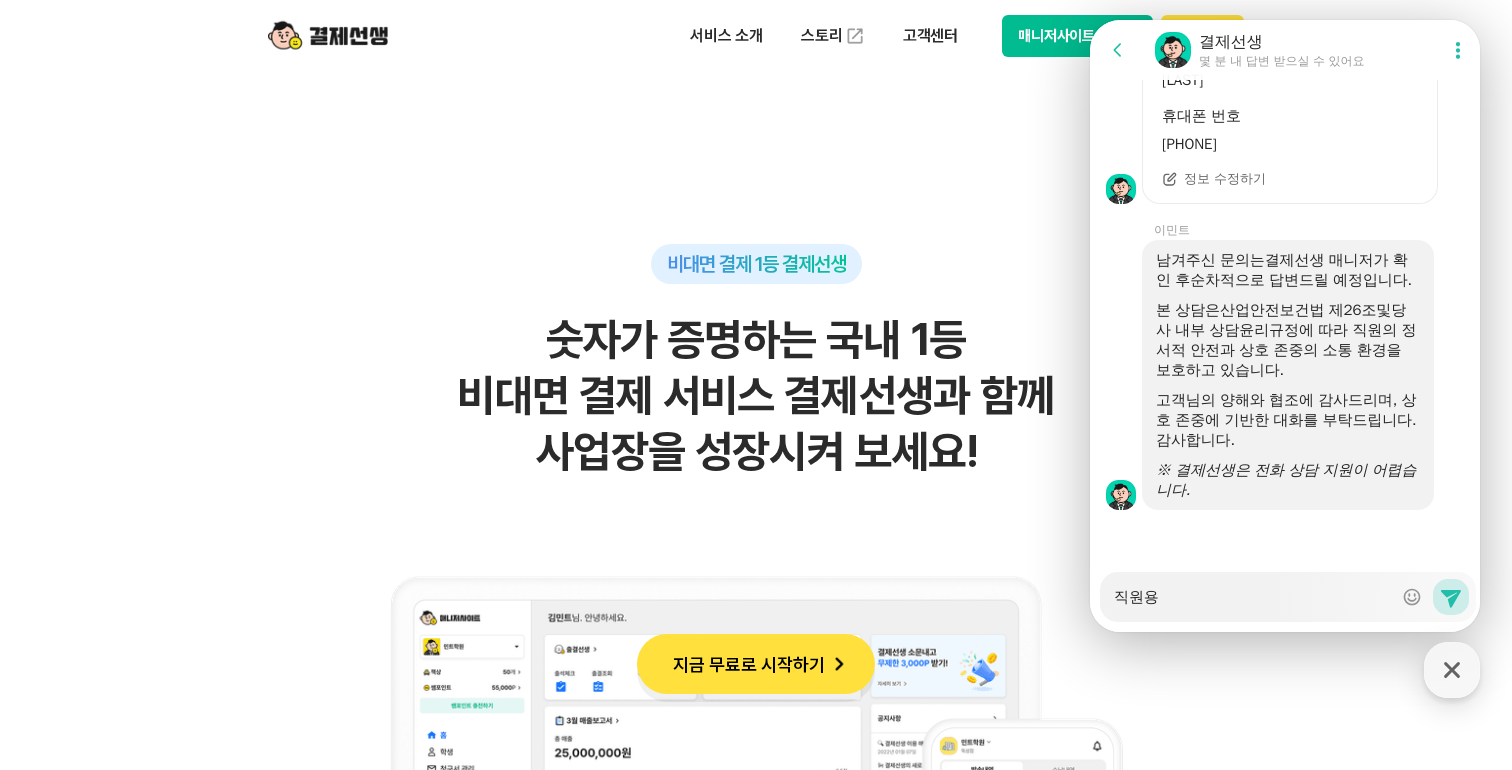 type on "x" 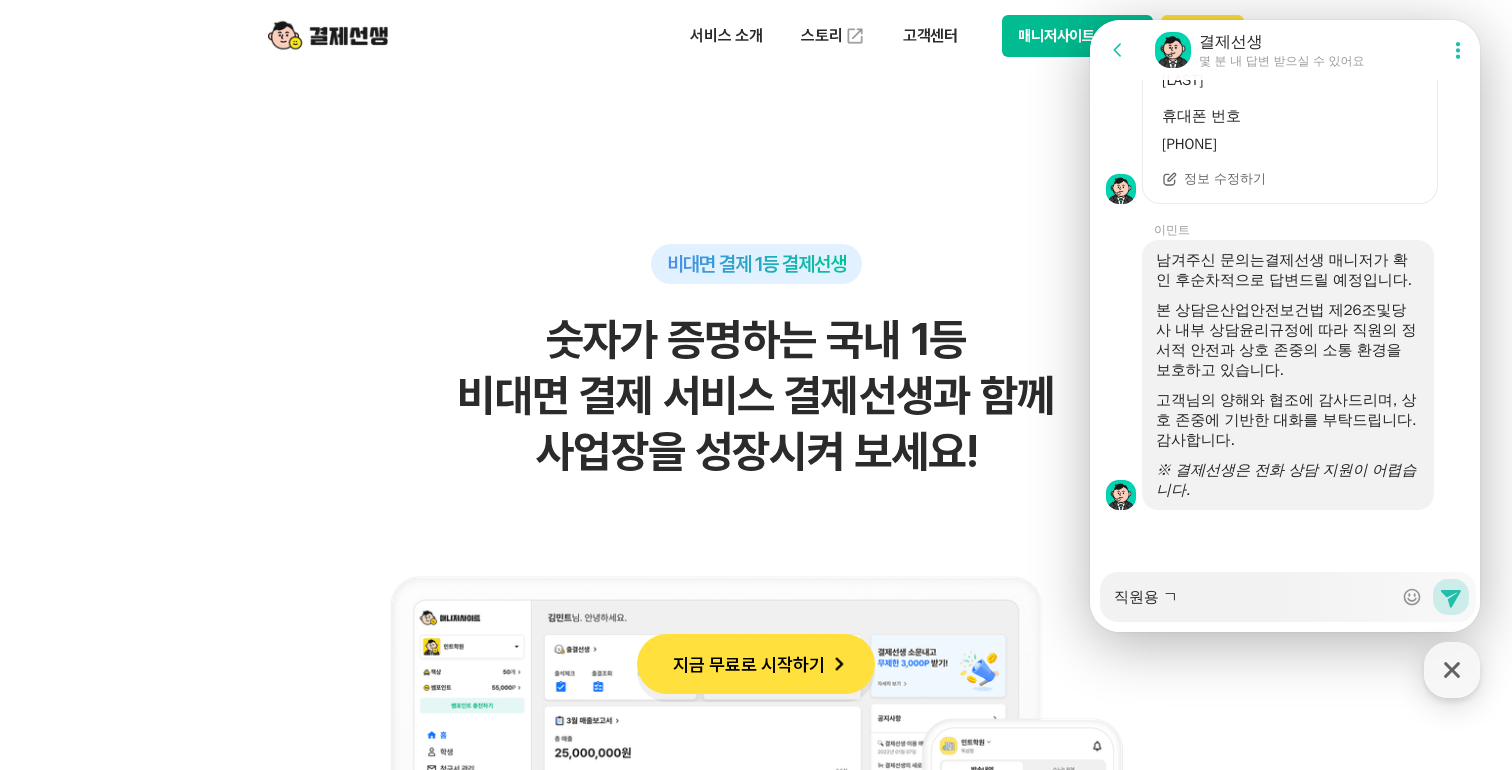 type on "x" 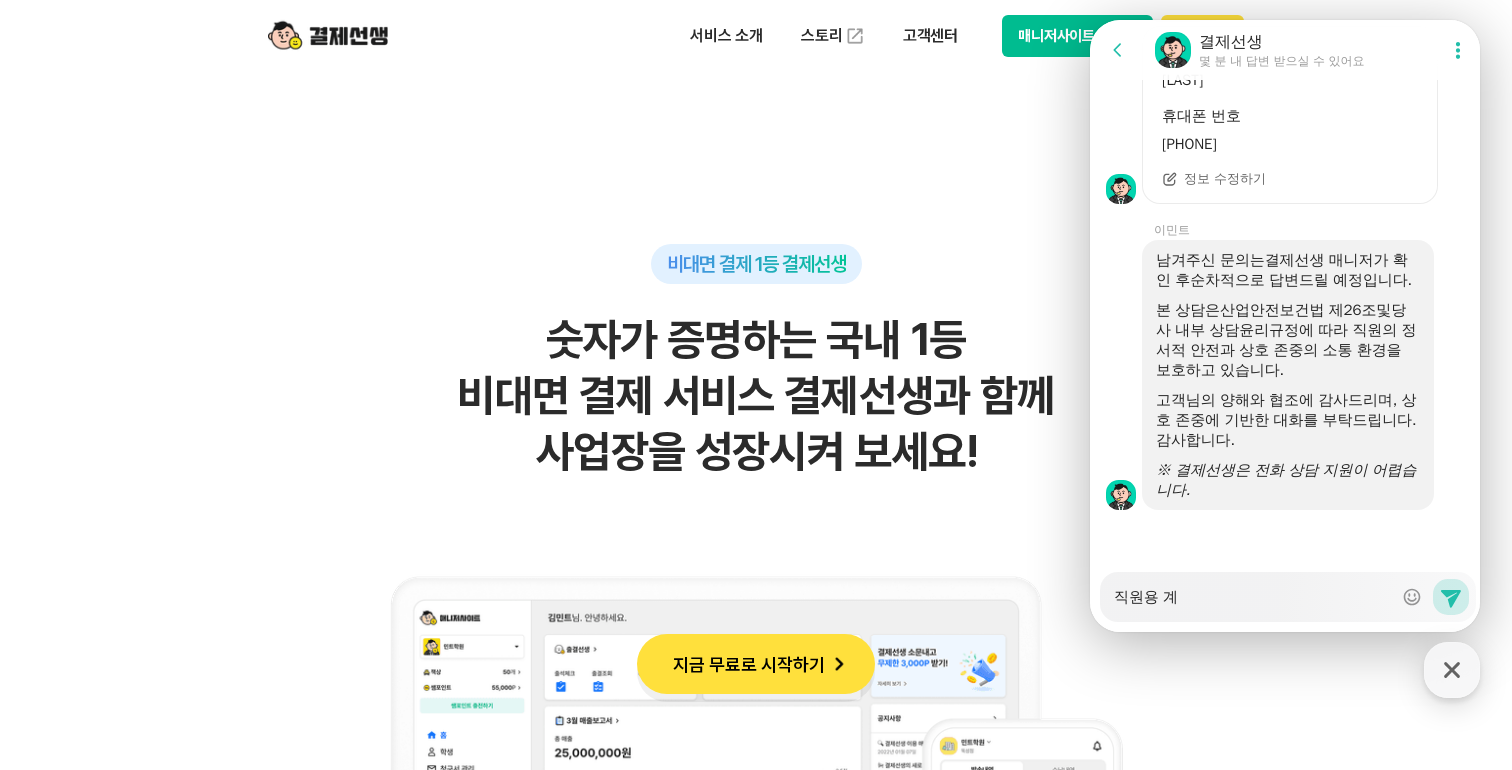 type on "x" 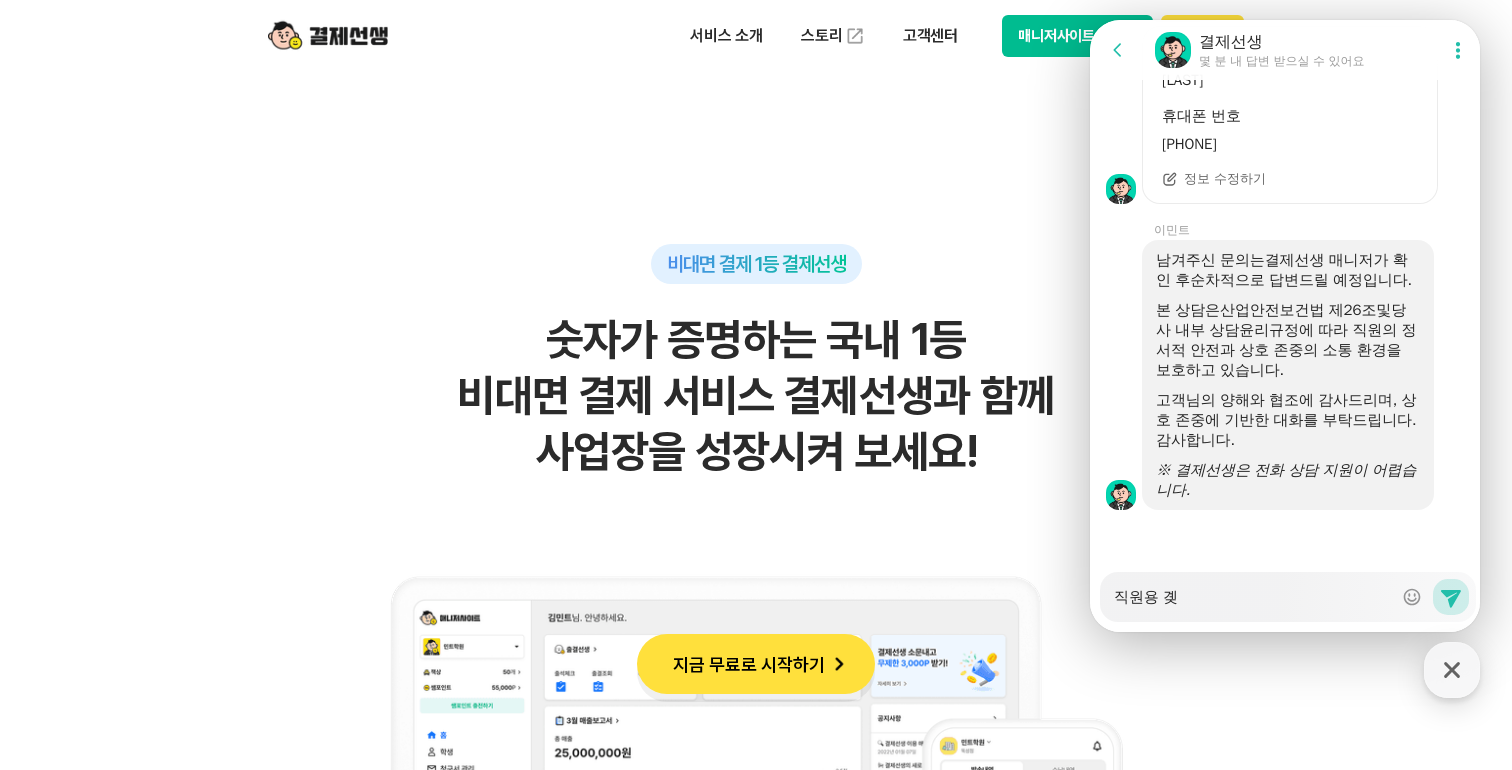 type on "x" 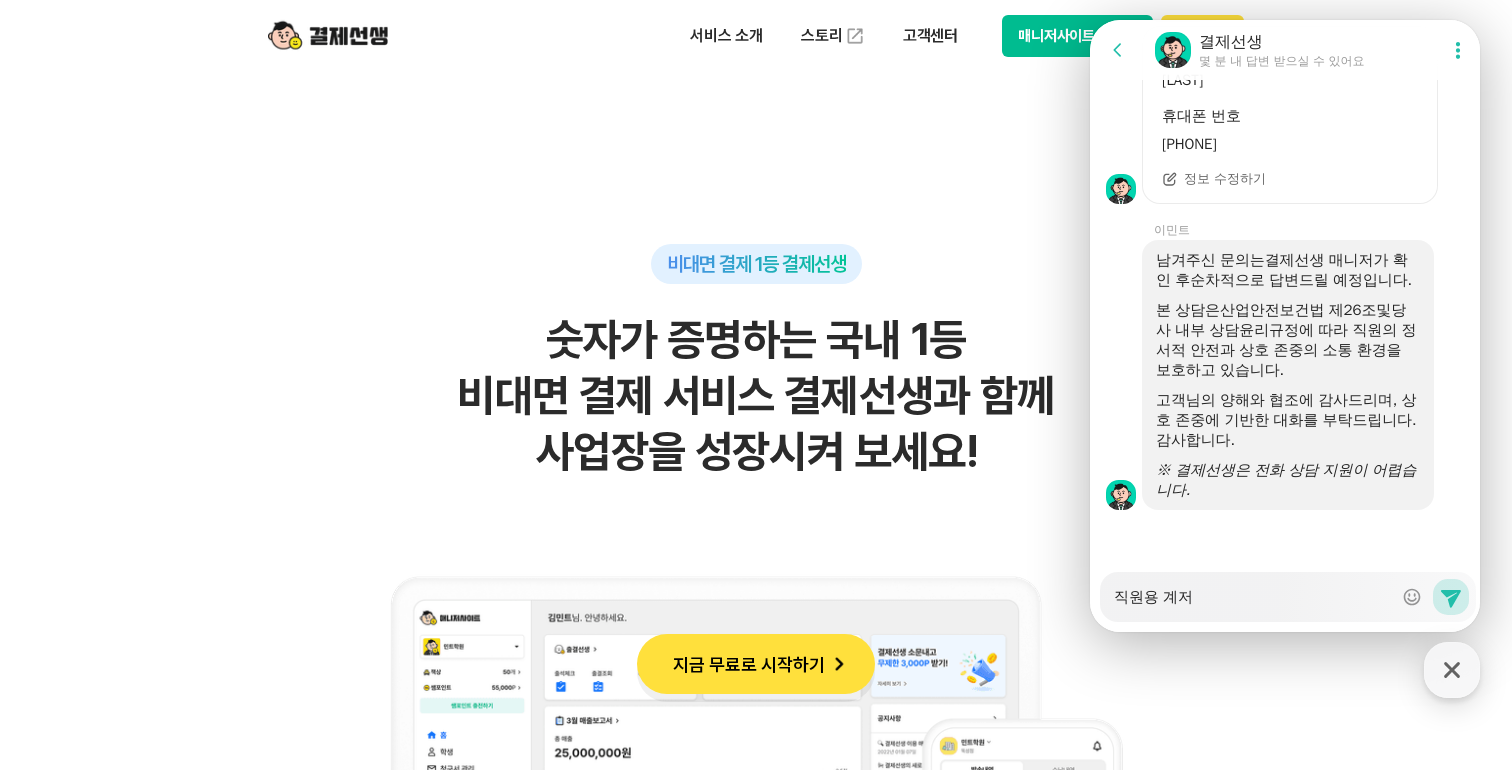 type on "직원용 계정" 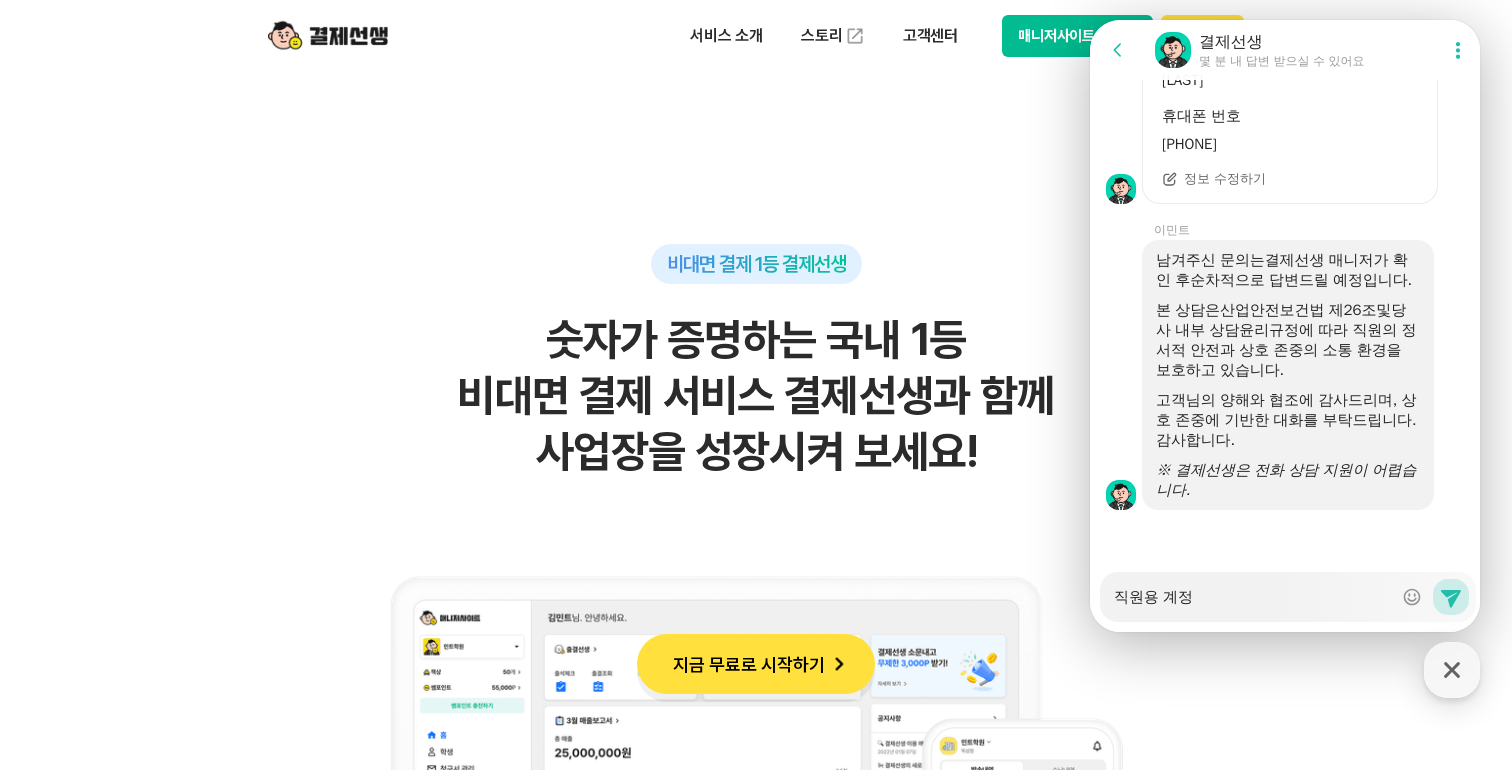type on "x" 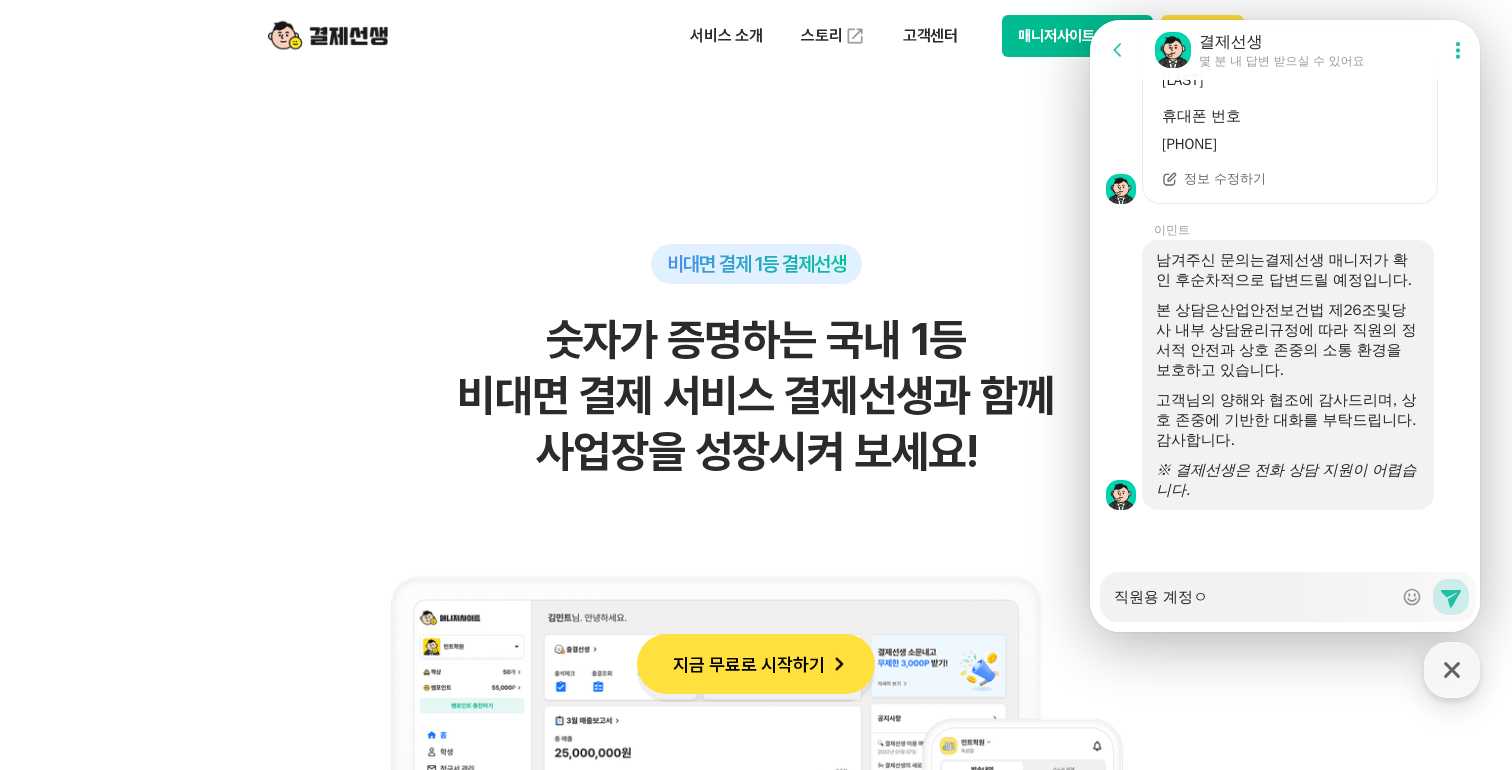 type on "x" 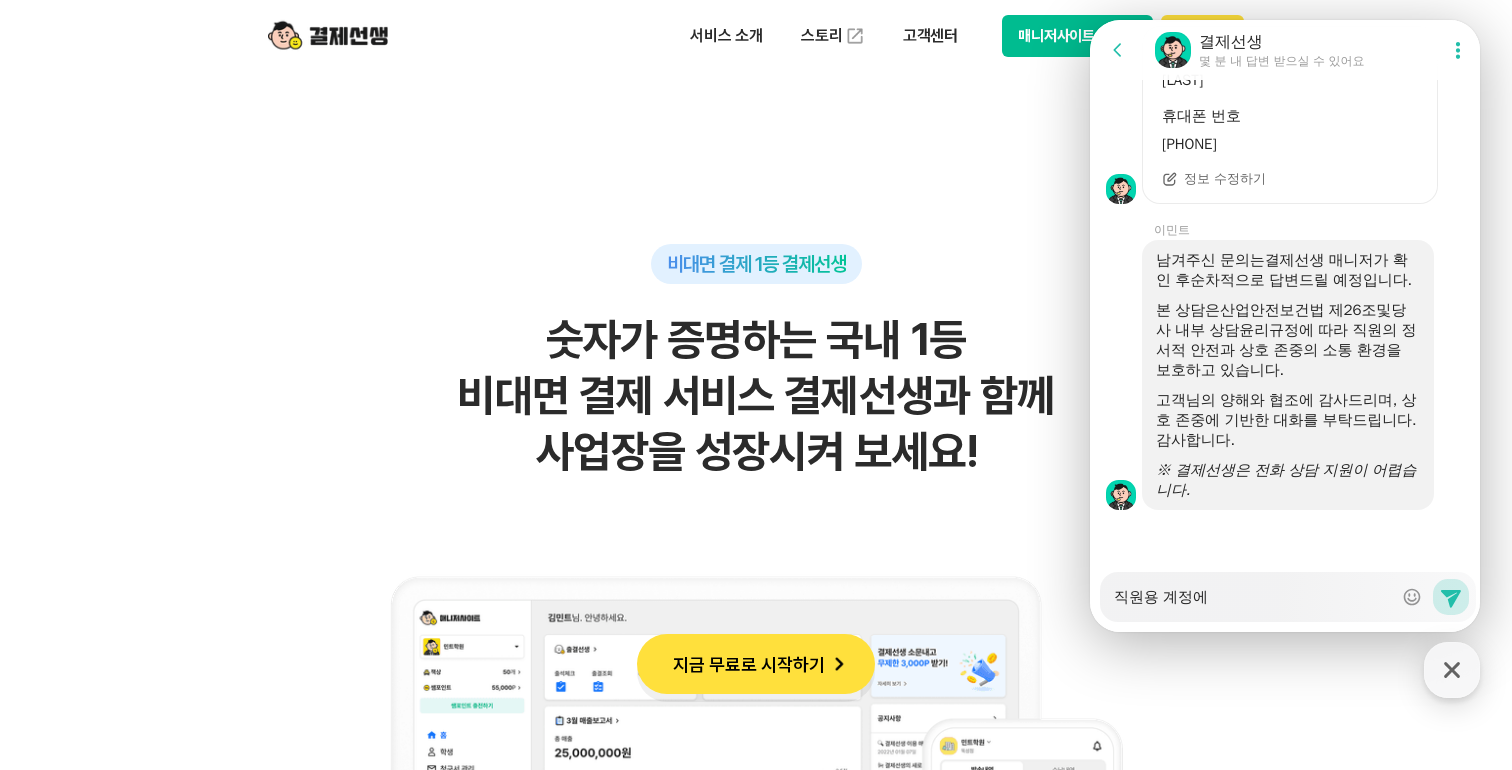 type on "x" 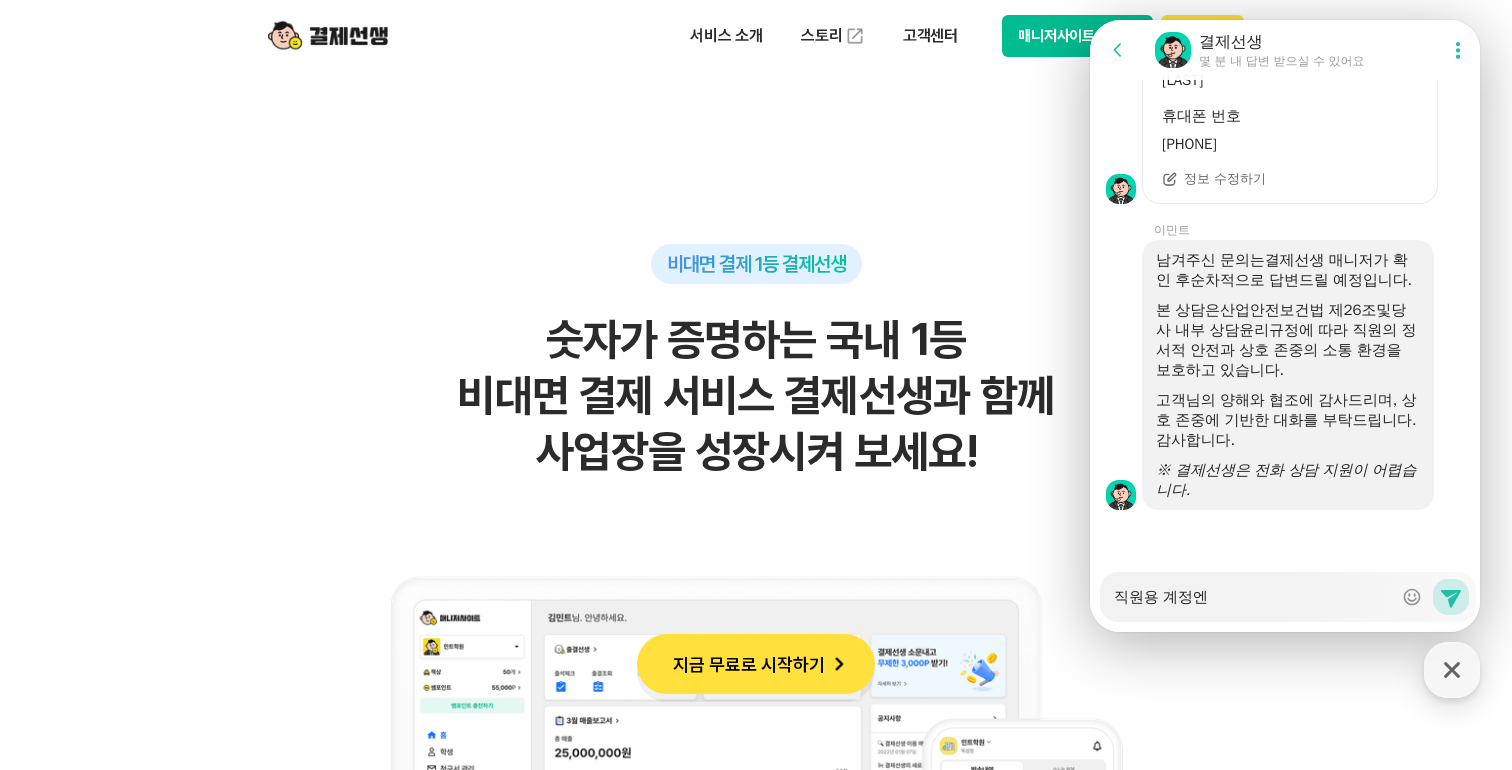 type on "x" 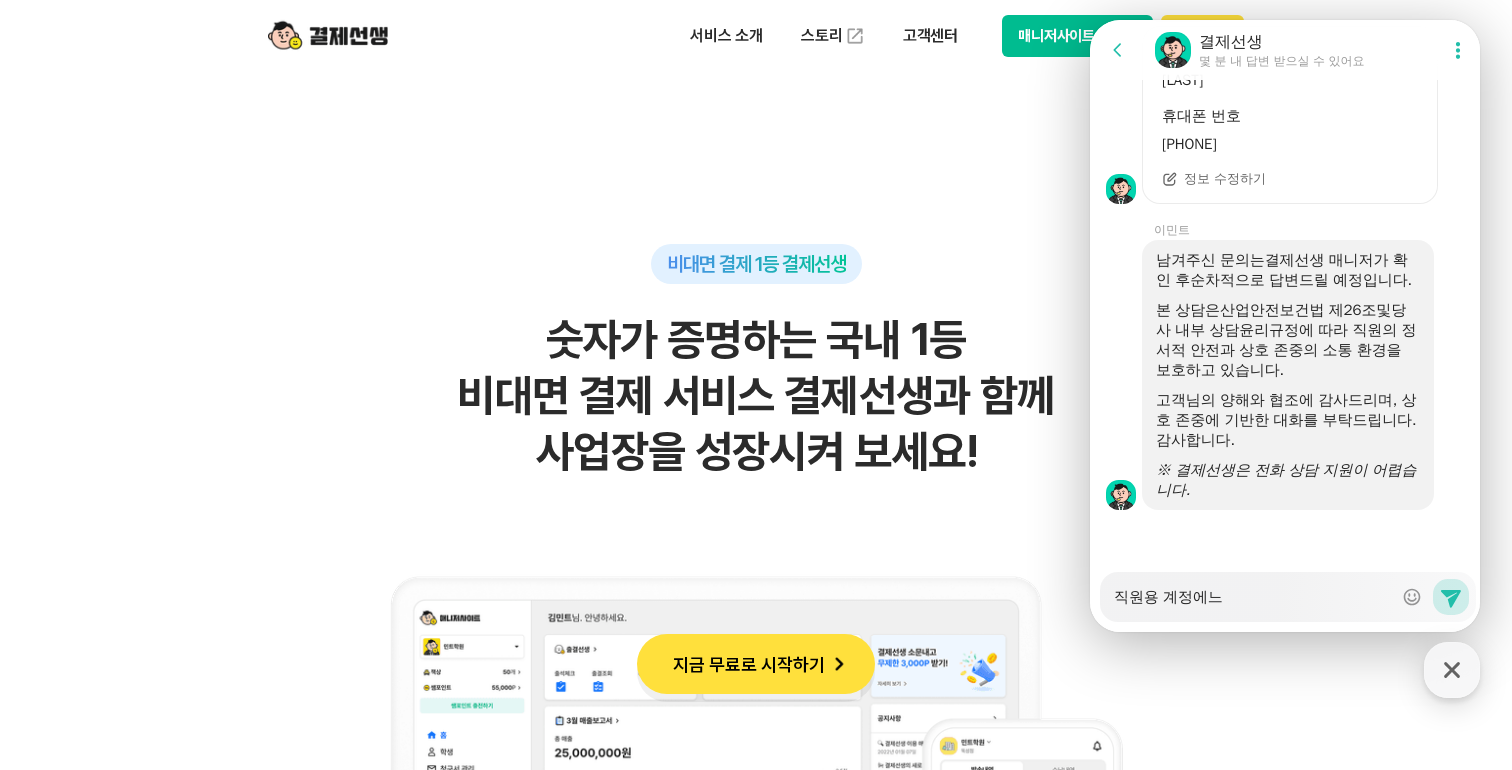 type on "x" 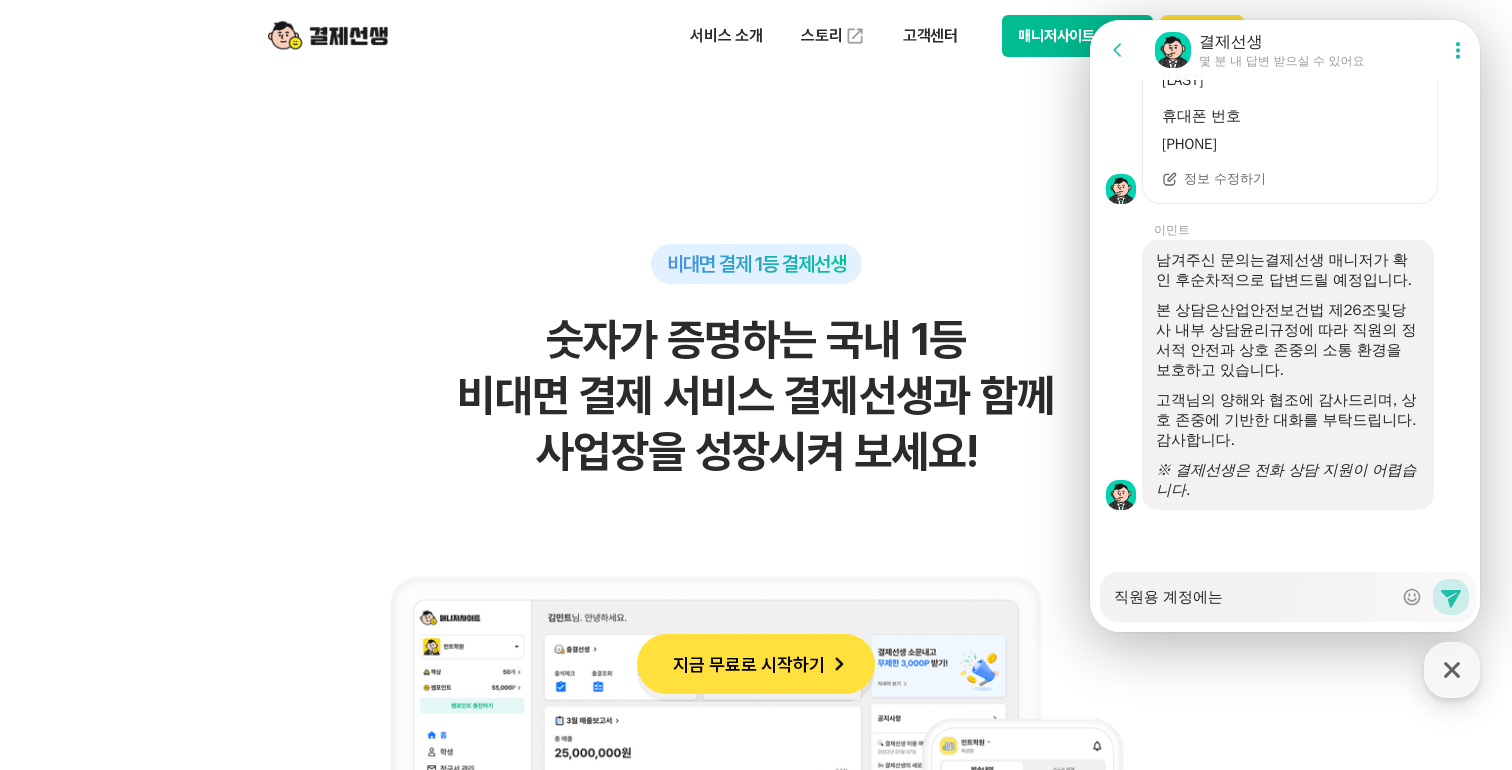 type on "x" 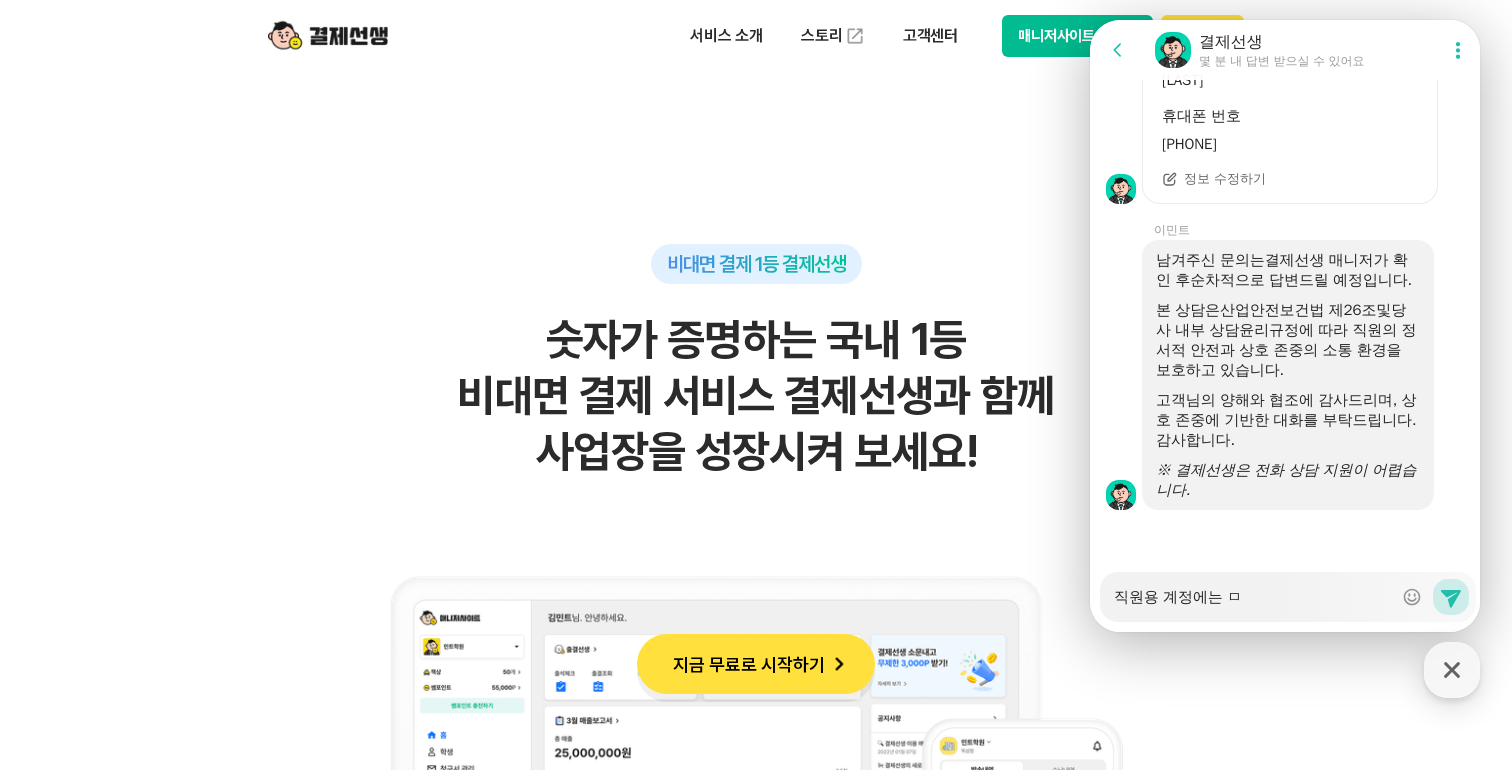 type on "x" 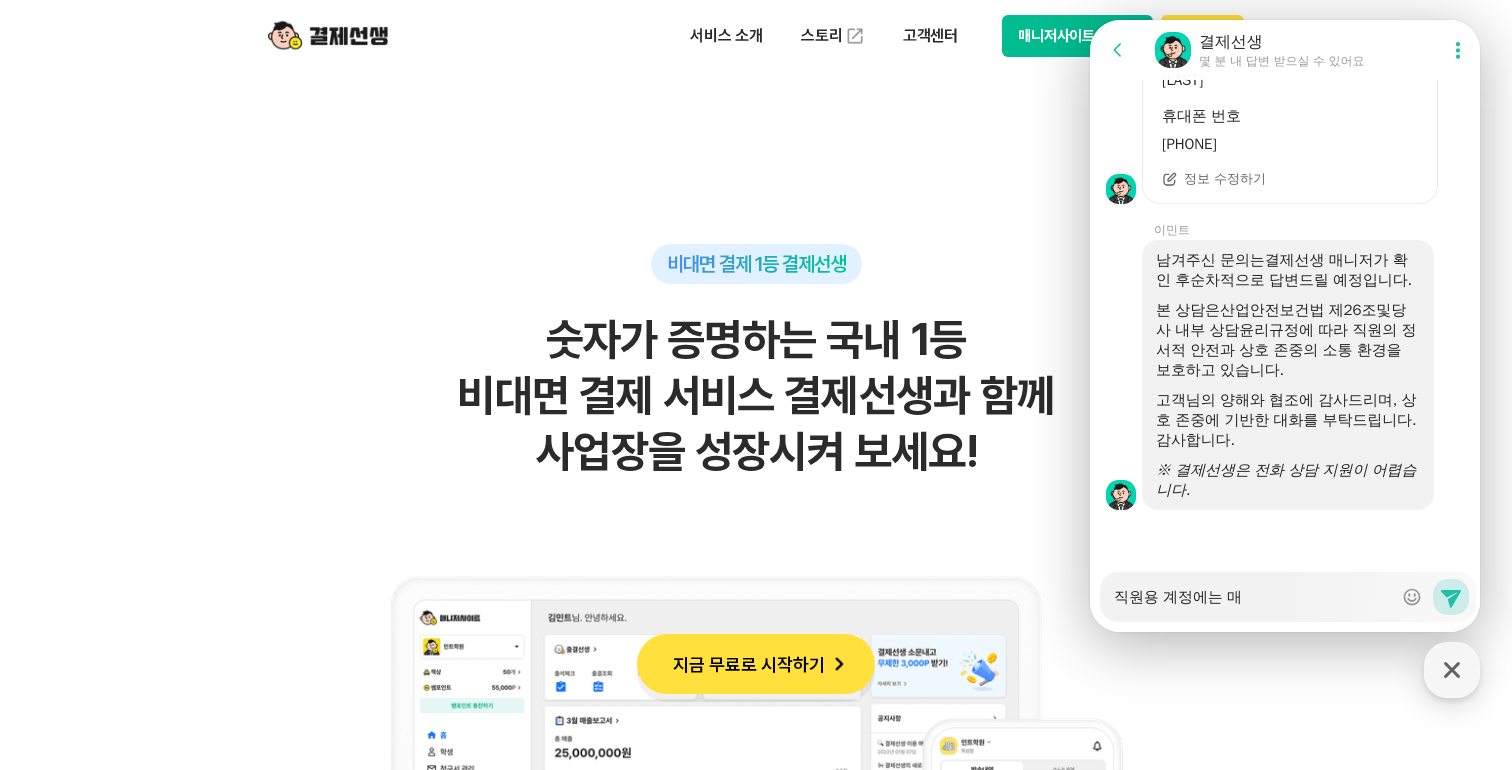 type on "x" 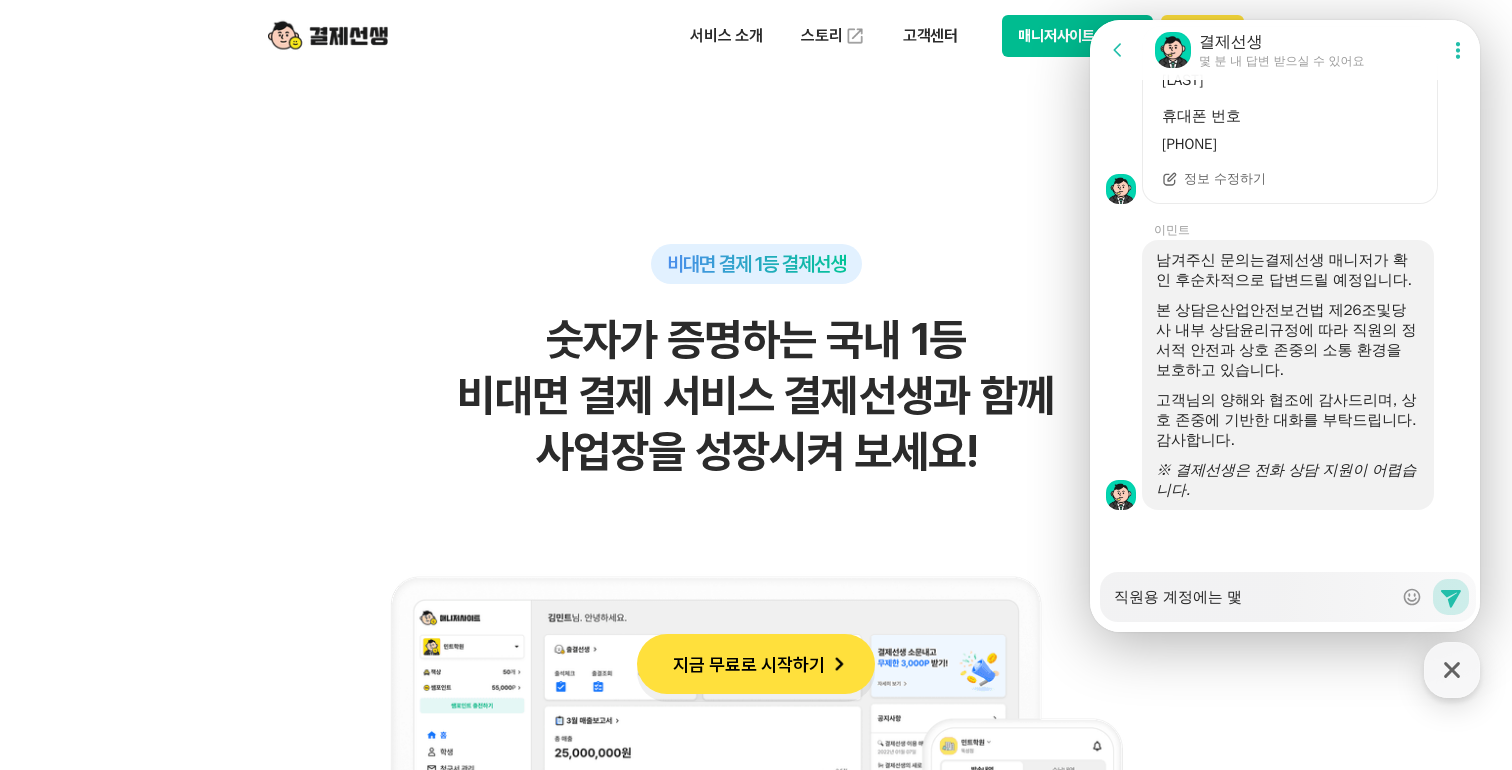 type on "직원용 계정에는 매추" 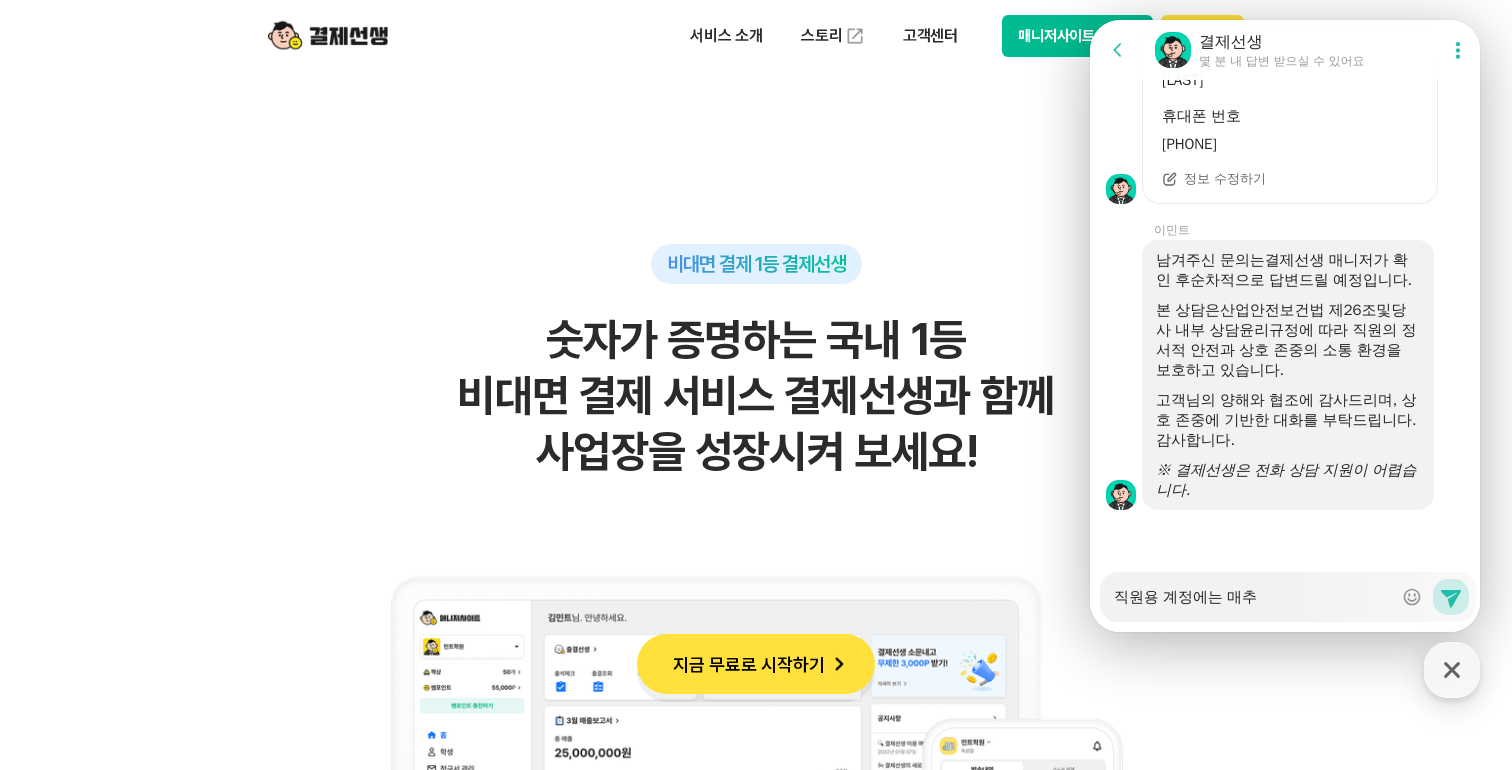 type on "x" 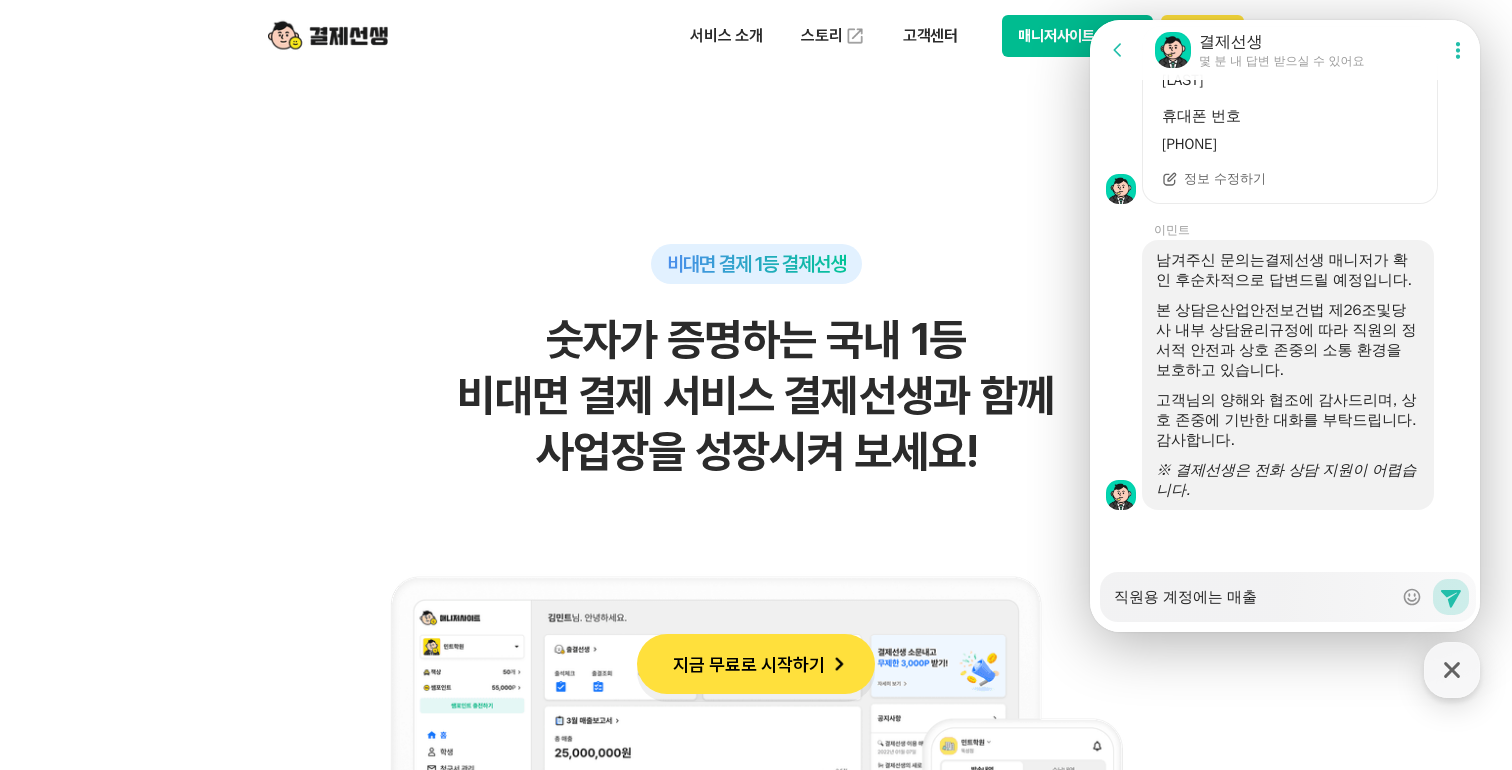 type on "직원용 계정에는 매출ㅈ" 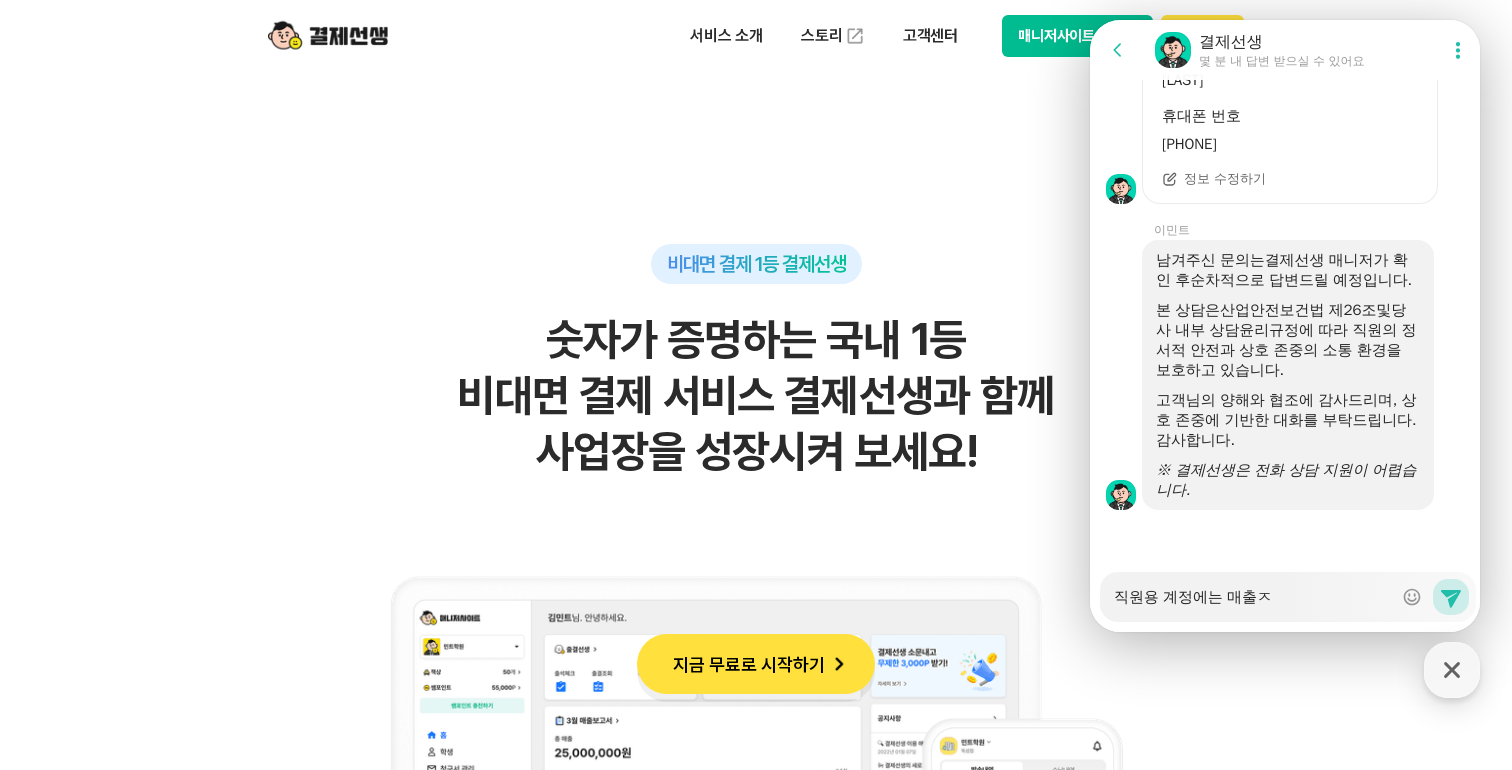 type on "x" 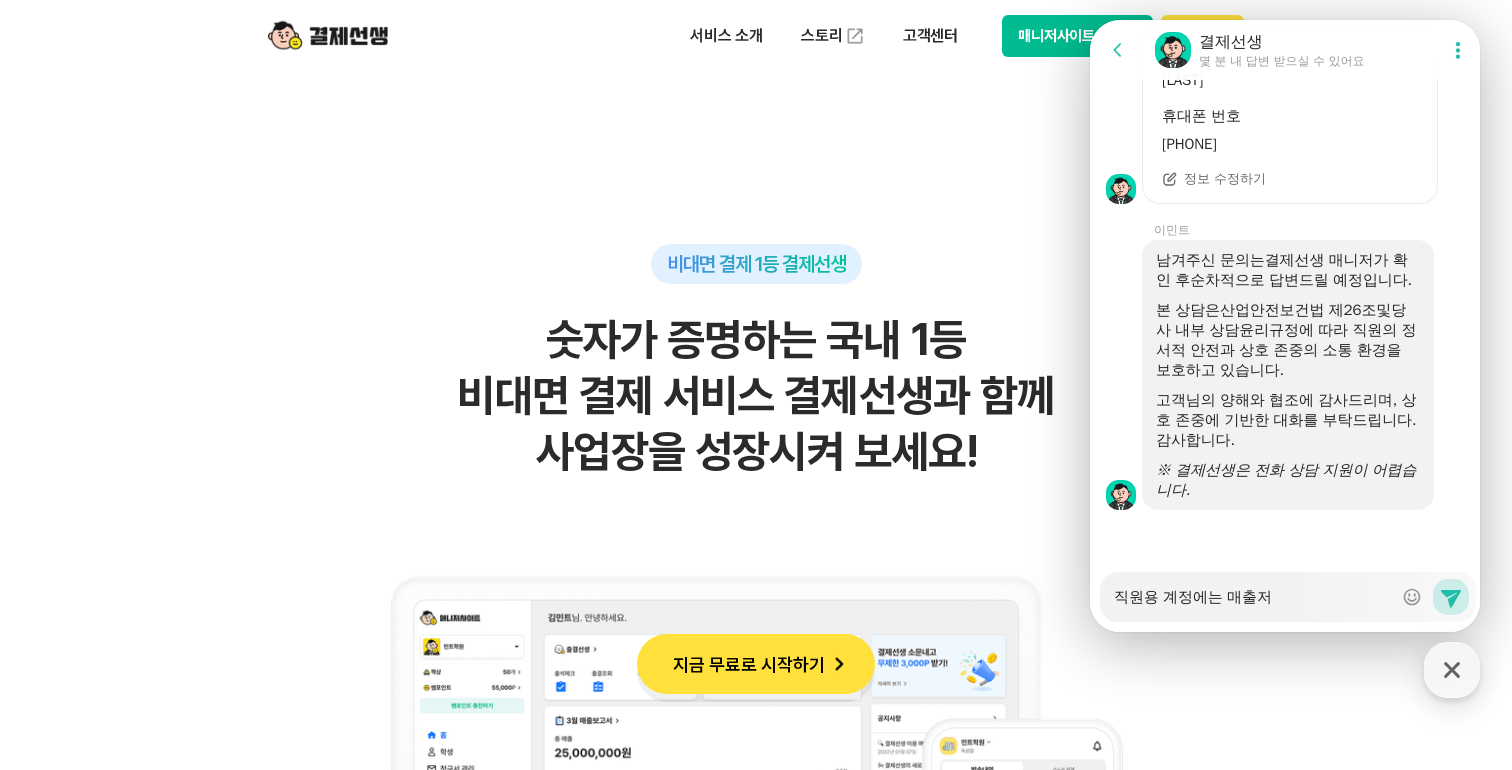 type on "직원용 계정에는 매출정" 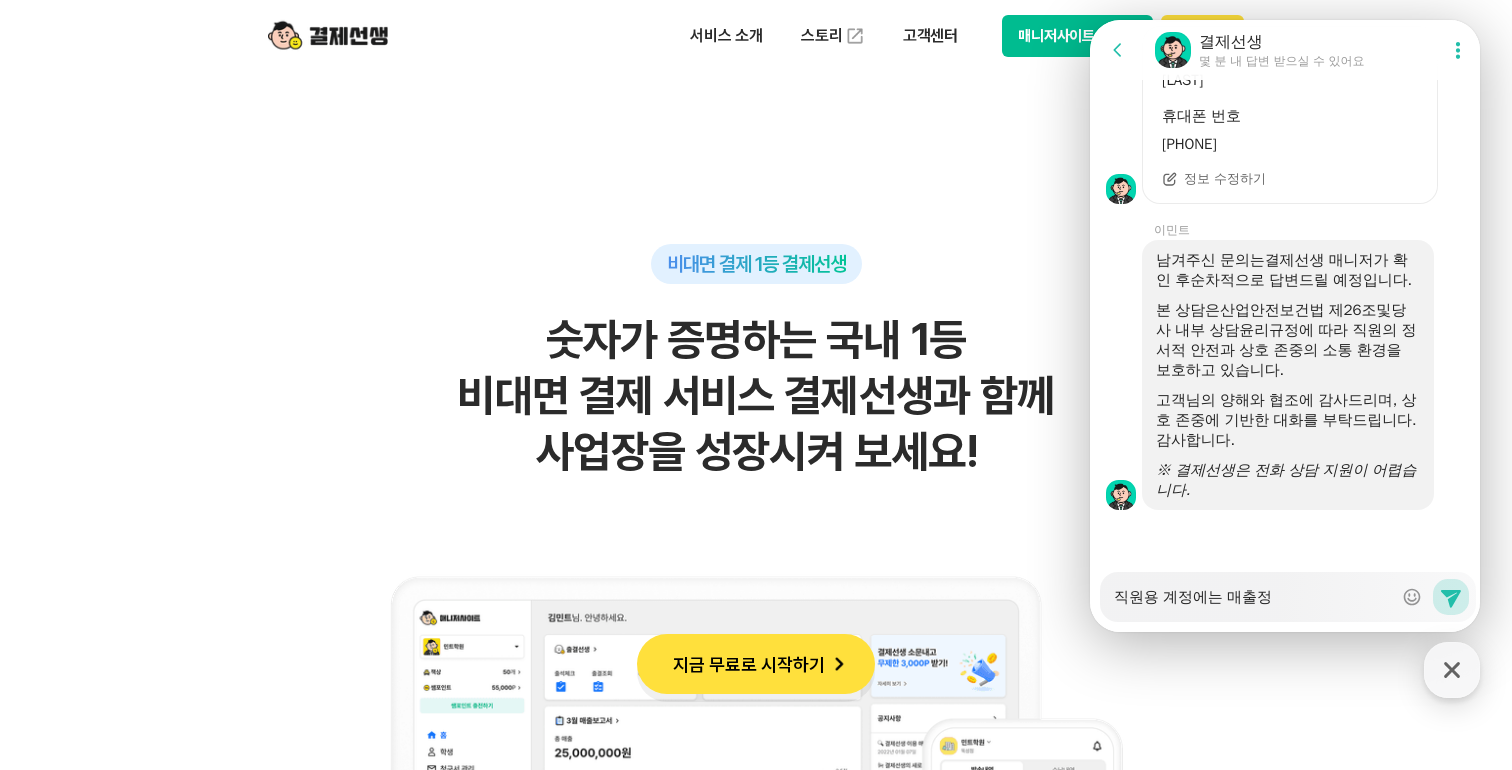 type on "x" 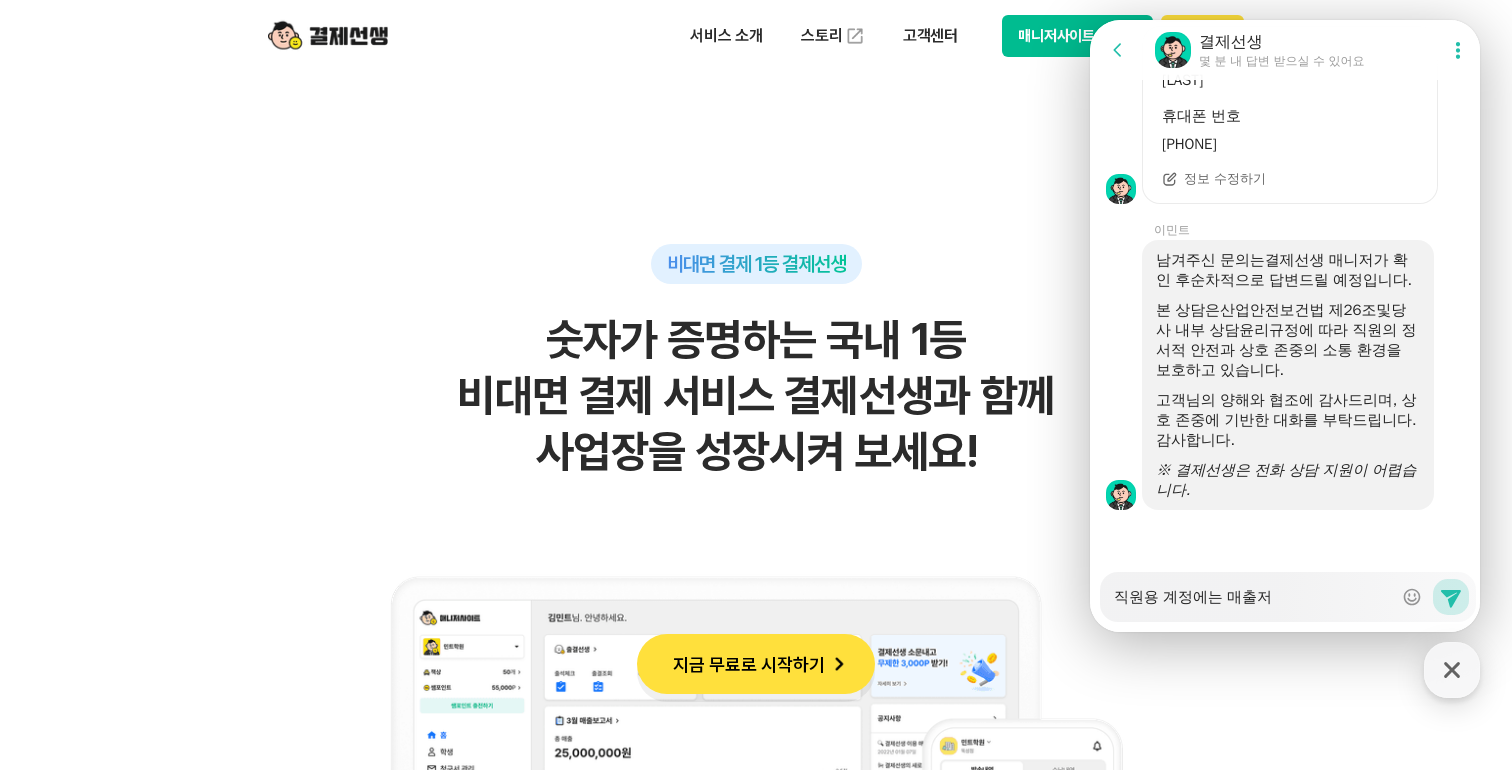 type on "x" 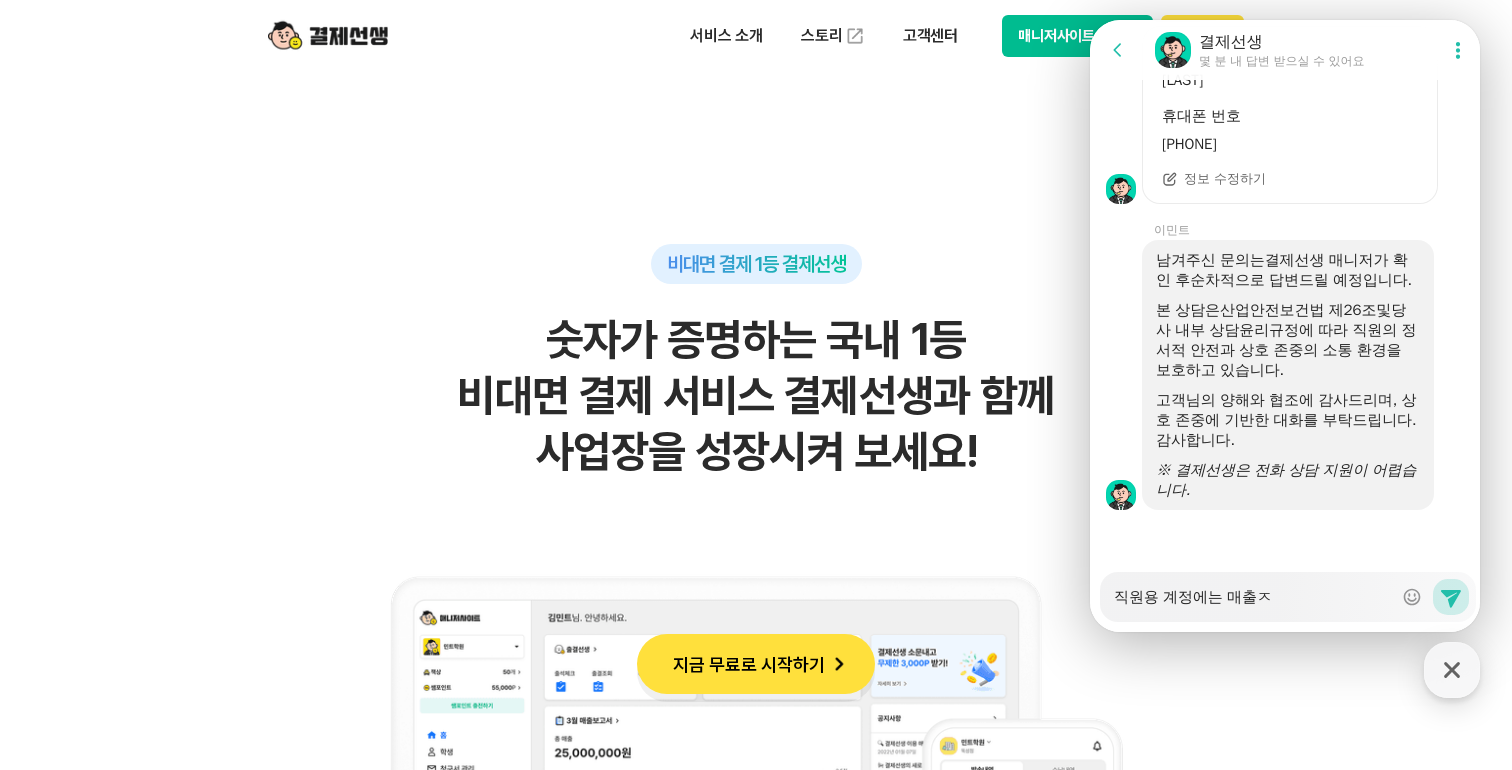 type on "x" 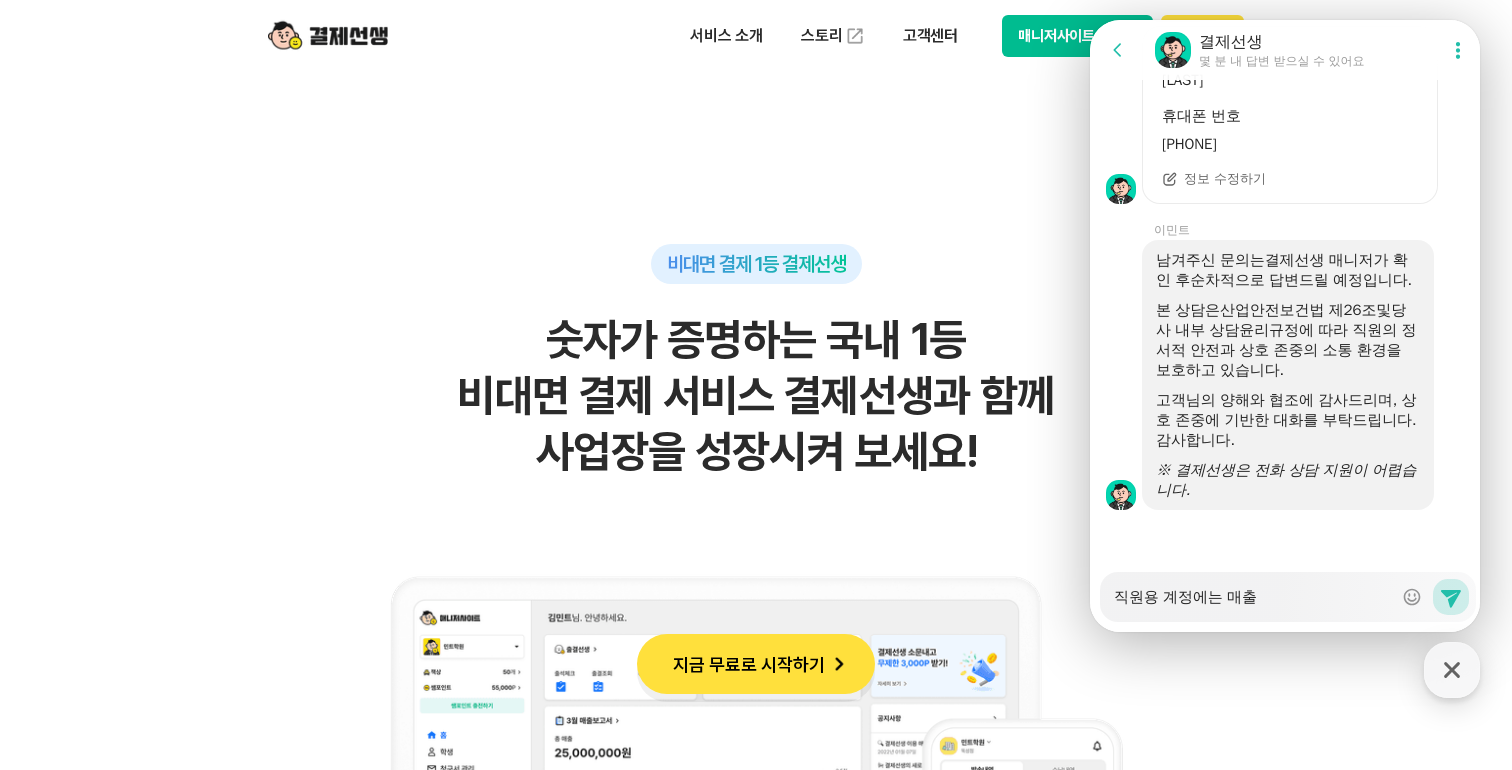 type on "x" 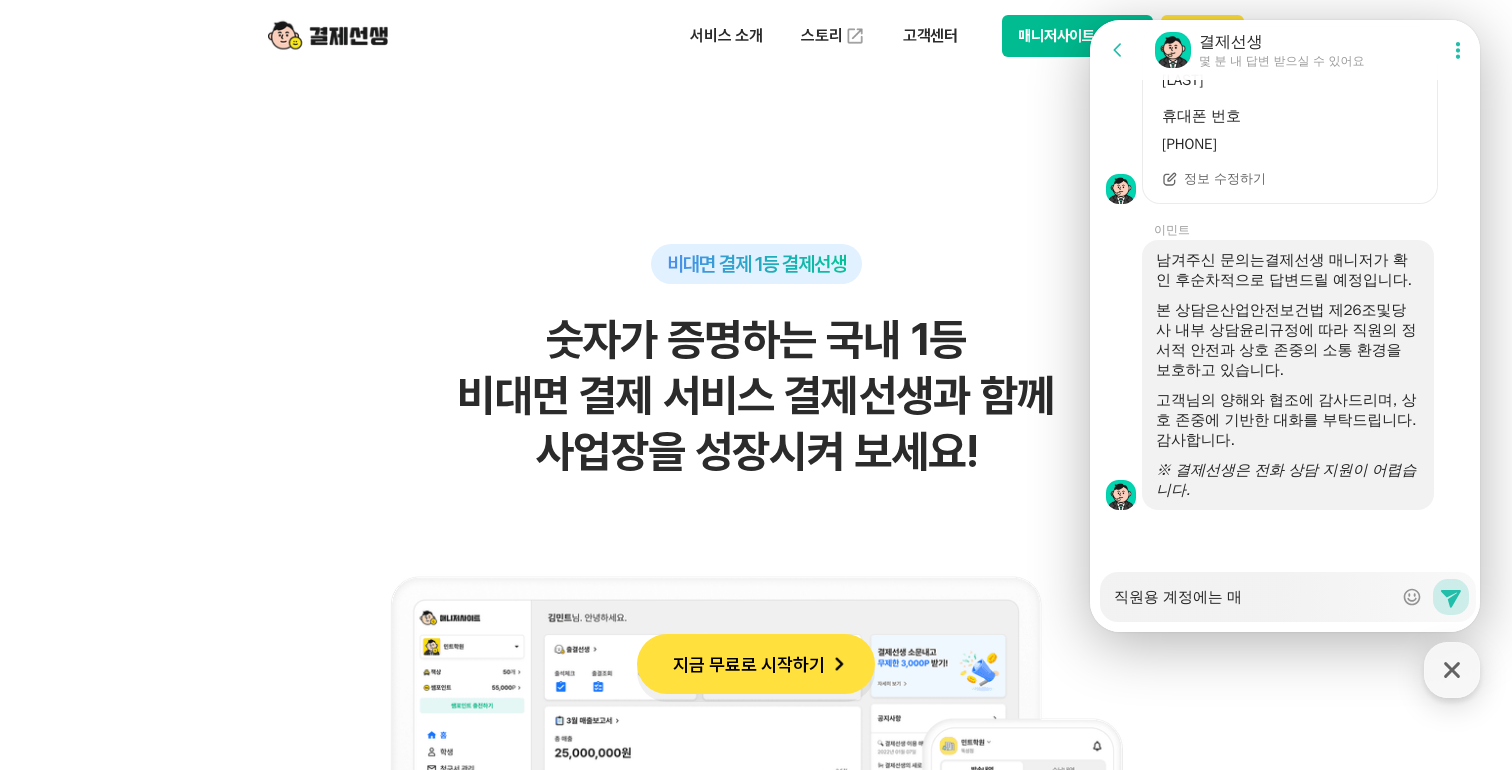 type on "x" 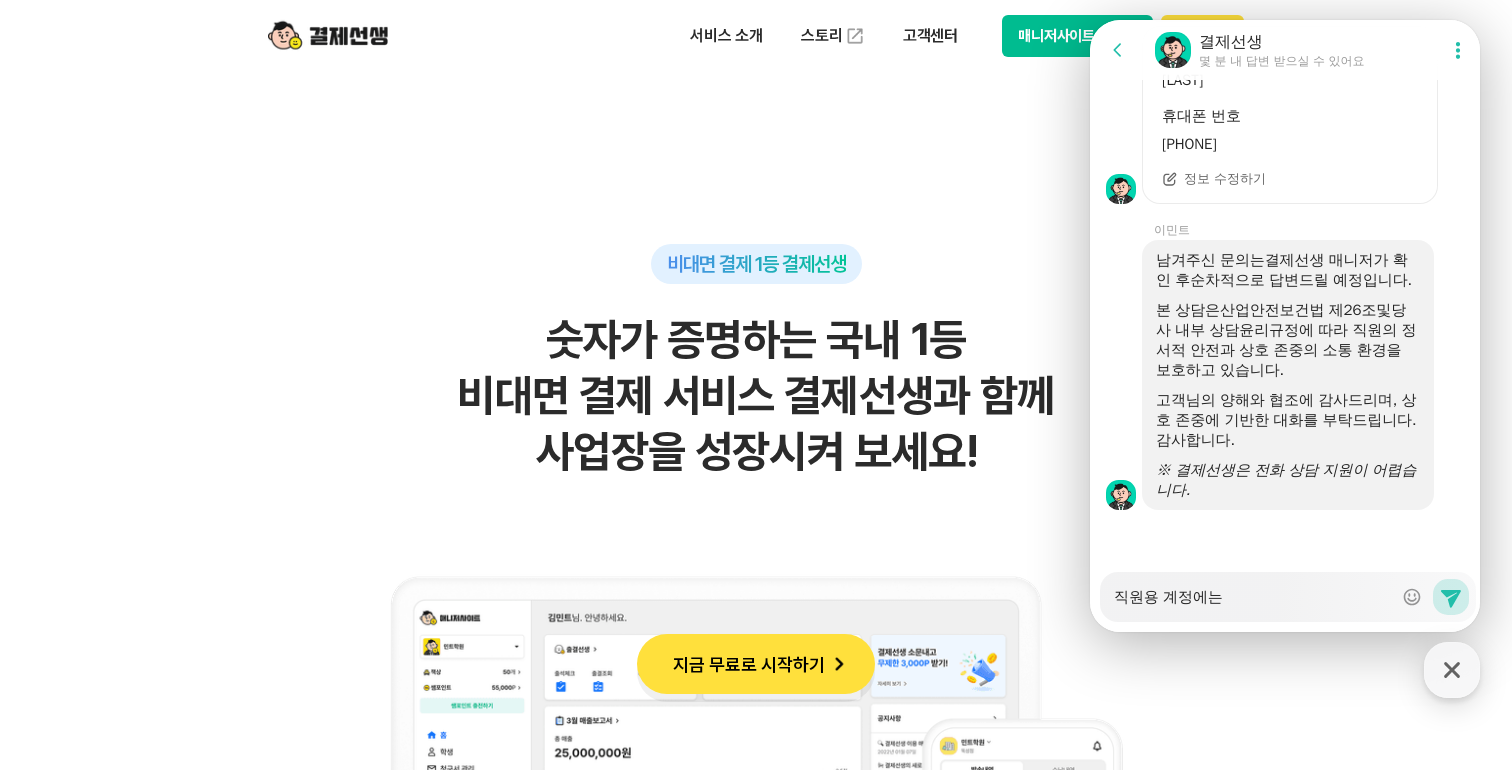 type 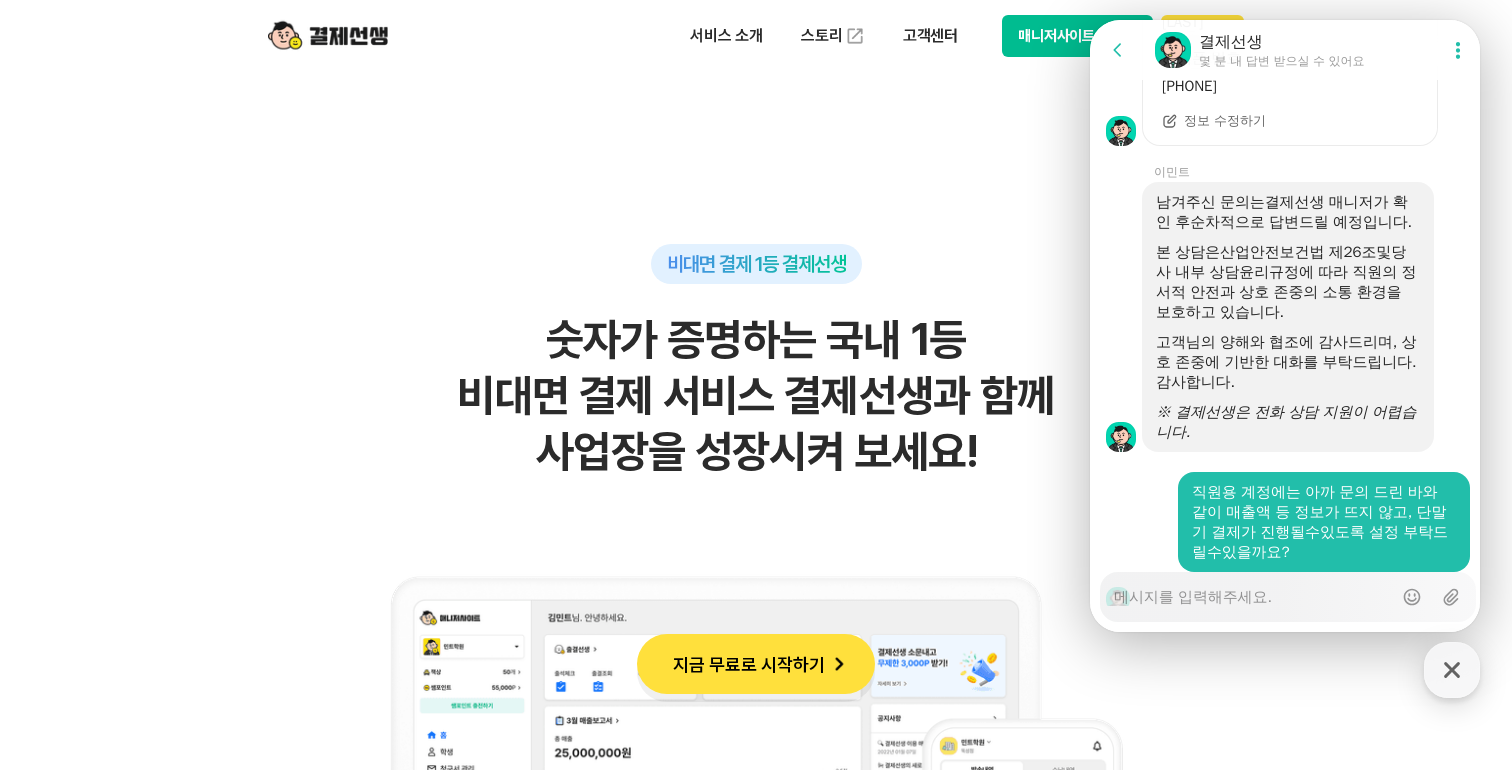 scroll, scrollTop: 2620, scrollLeft: 0, axis: vertical 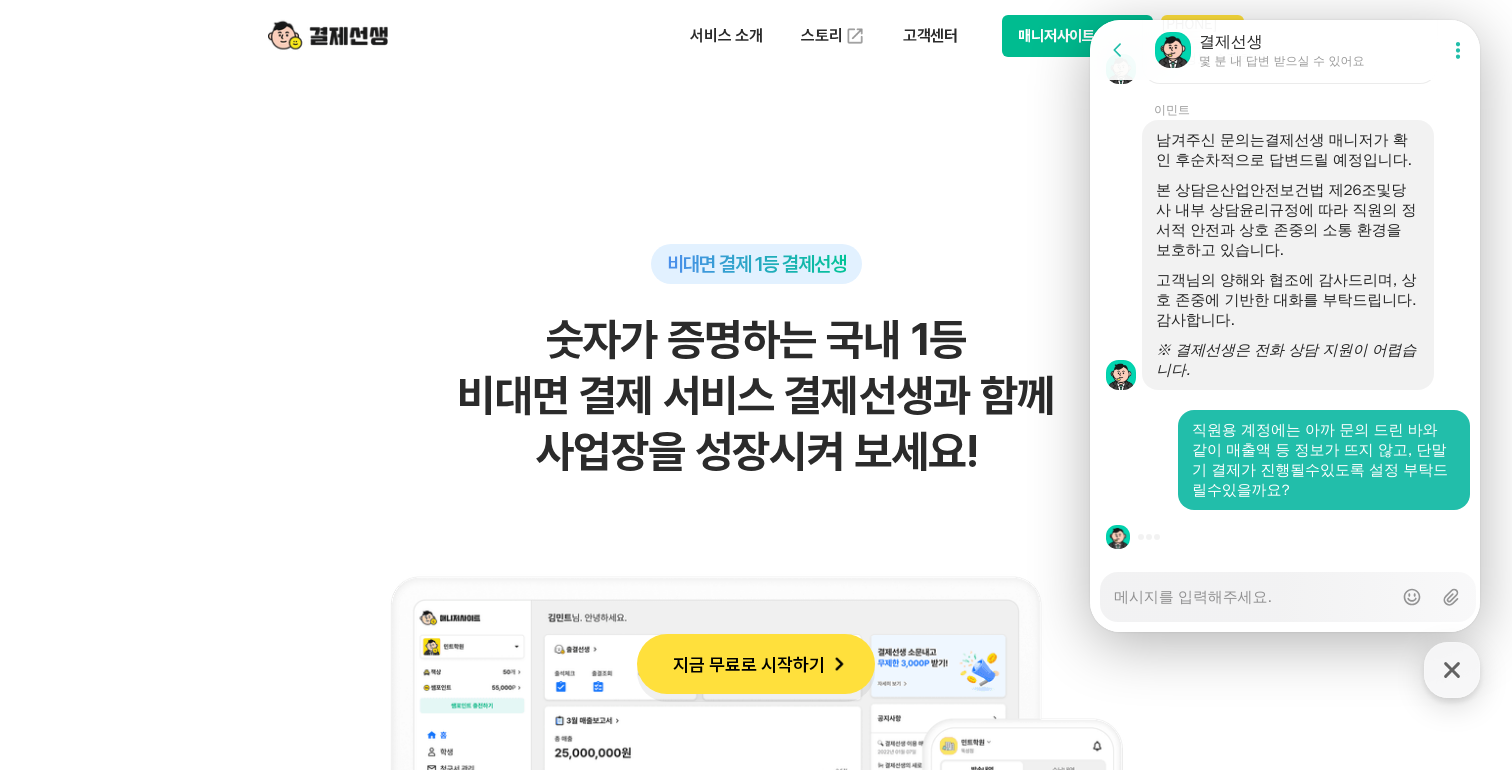 click on "비대면 결제 1등 결제선생 숫자가 증명하는 국내 1등  비대면 결제 서비스 결제선생과 함께  사업장을 성장시켜 보세요! 누적 가맹점 수 86,000개 누적 고객 수 225만명 월 청구서 발송건 158만건 월 거래 금액 3,000억원 누적 거래액 7조원 * 2025년 2분기 기준" at bounding box center (756, 1187) 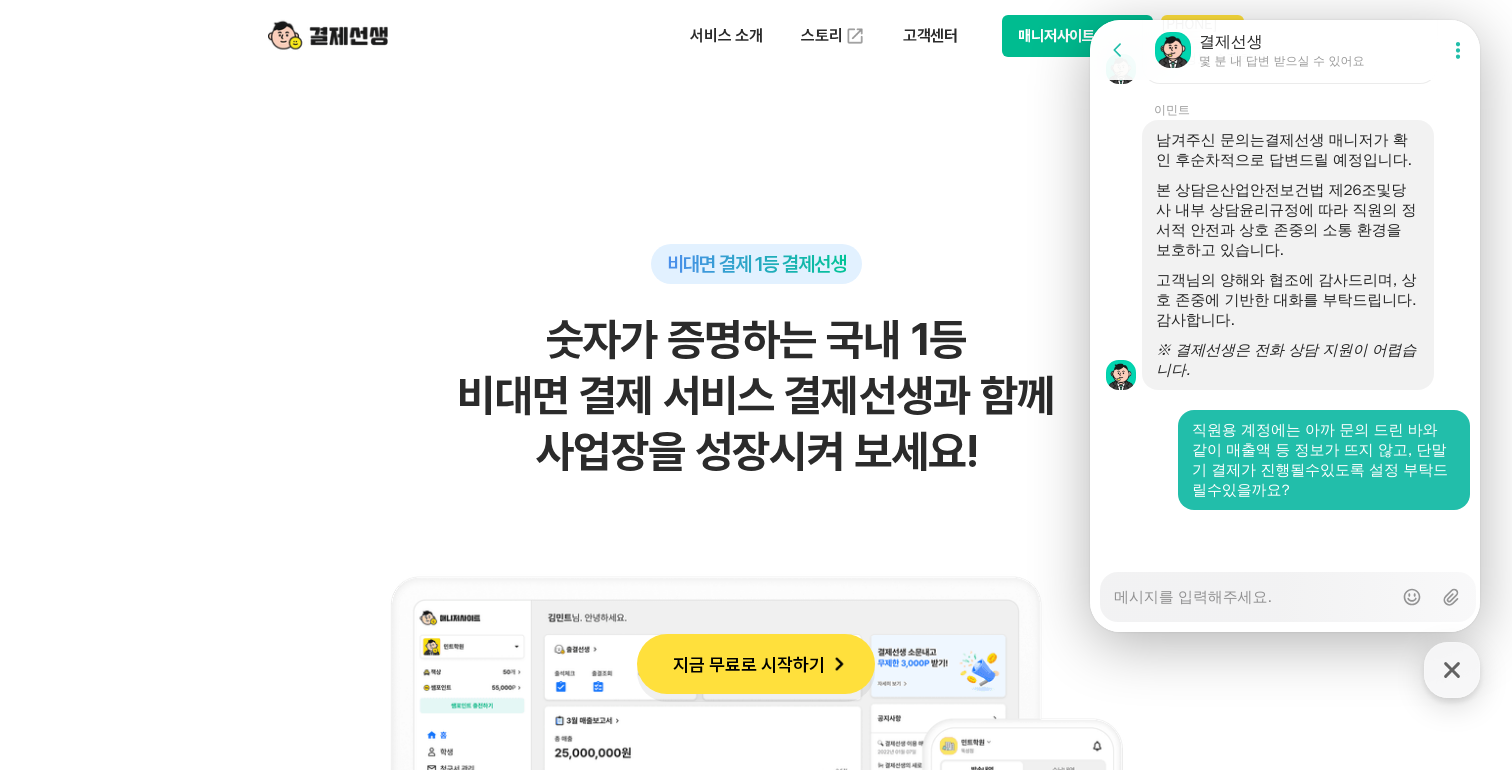 click on "결제선생" at bounding box center (1282, 42) 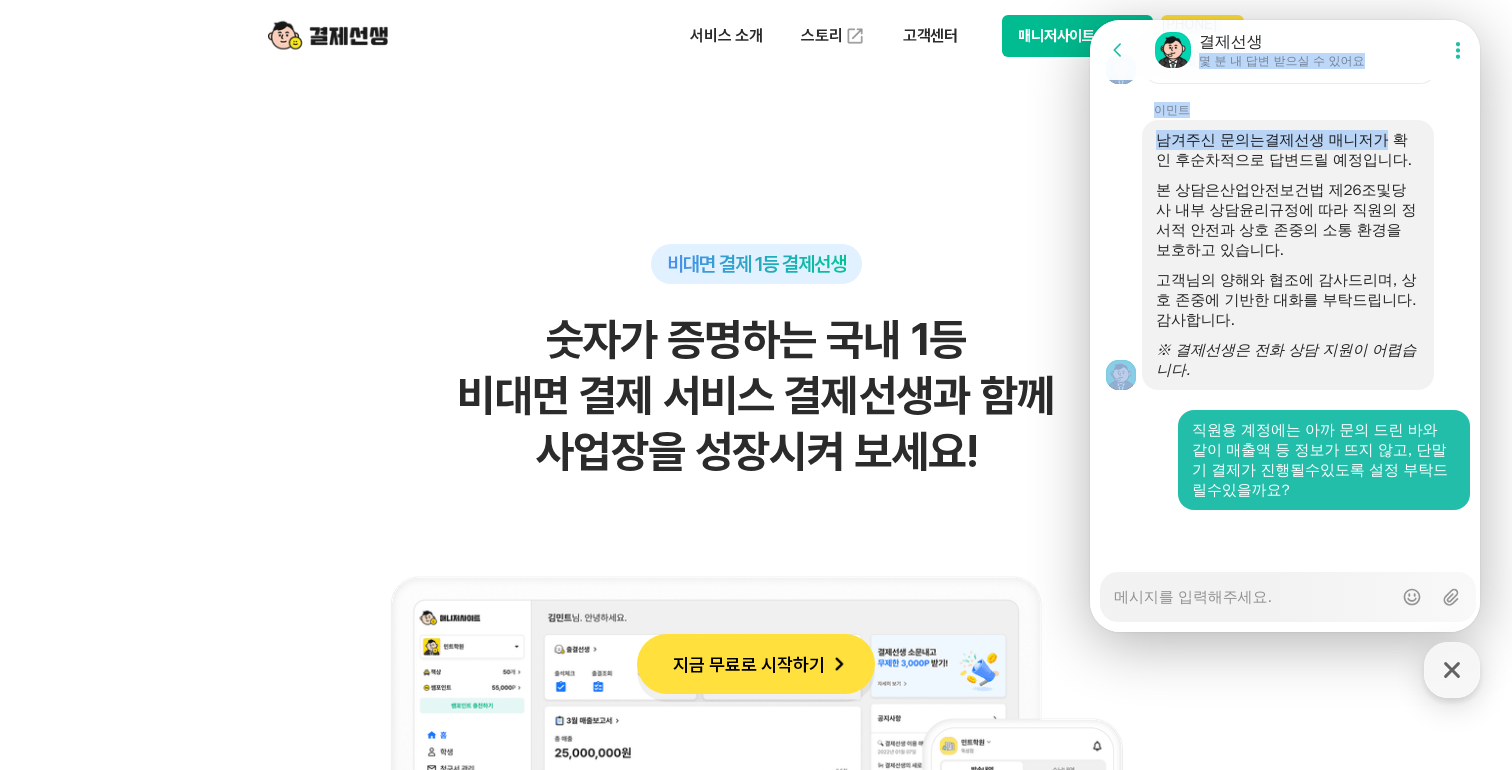 drag, startPoint x: 1335, startPoint y: 44, endPoint x: 1341, endPoint y: 133, distance: 89.20202 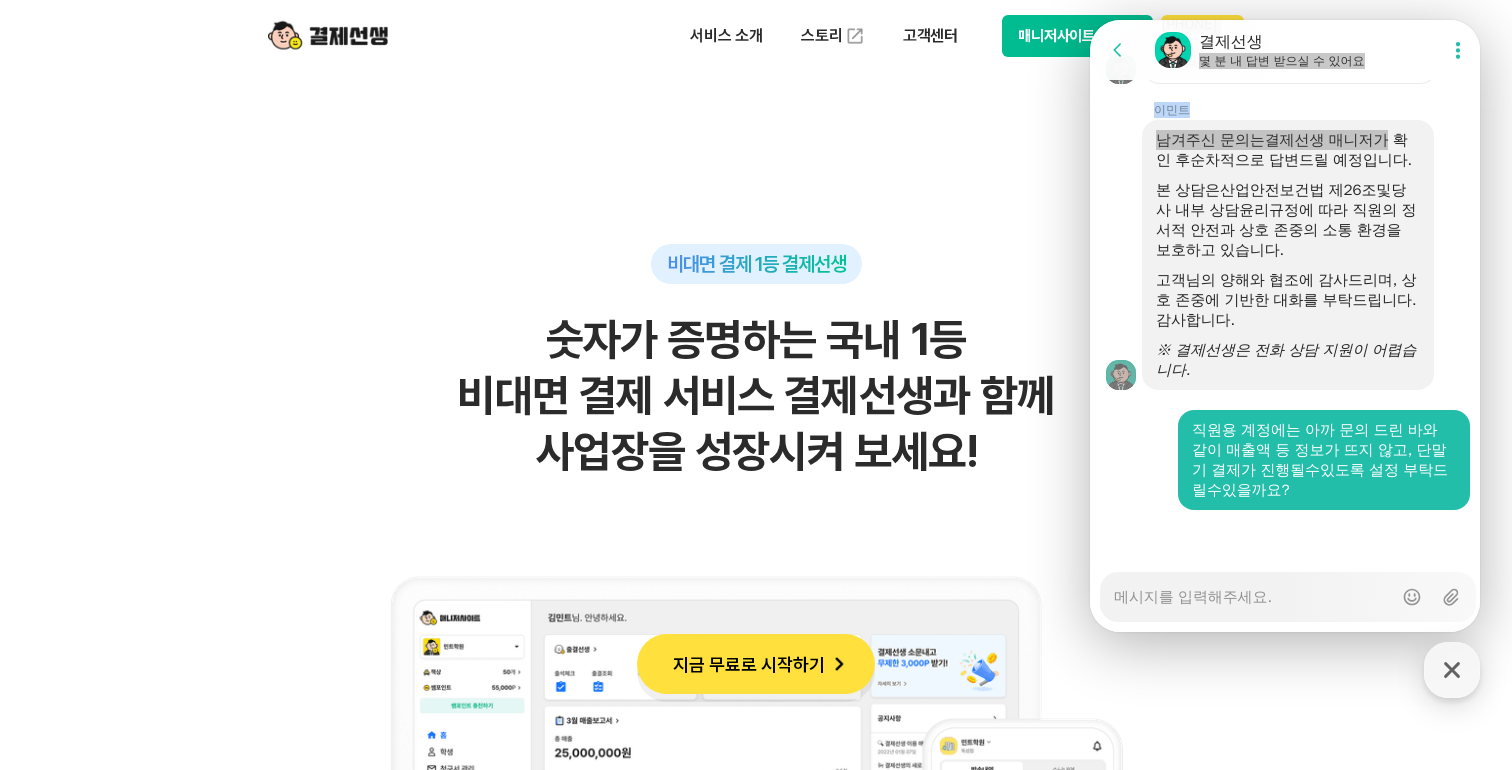 click on "비대면 결제 1등 결제선생 숫자가 증명하는 국내 1등  비대면 결제 서비스 결제선생과 함께  사업장을 성장시켜 보세요! 누적 가맹점 수 86,000개 누적 고객 수 225만명 월 청구서 발송건 158만건 월 거래 금액 3,000억원 누적 거래액 7조원 * 2025년 2분기 기준  여러 언론에서도 주목하며  스마트금융 분야에서 혁신성을  인정받았습니다. 동아일보 2024.12.16 “결제 구조 단순화해 중소상공인 수수료 年 100억원 줄여” 동아일보 2024.12.12 “결제 수수료 아끼자” 가맹점들 PG 건너뛴 서비스 이용 붐” 전자신문 2024.09.19 카카오페이, 자회사 페이민트 ‘결제선생’ 가맹점에 카카오페이 결제 서비스 제공 뉴스 더보기 하이서울기업 지정 서울특별시장 2021.01~2024.12 서울파이넨스위크 IR 컴피티션 서울특별시장 2020.11.06 한경핀테크대상 대상 금융감독원장상 2020.10.07 매경핀테크어워드" at bounding box center [756, 1747] 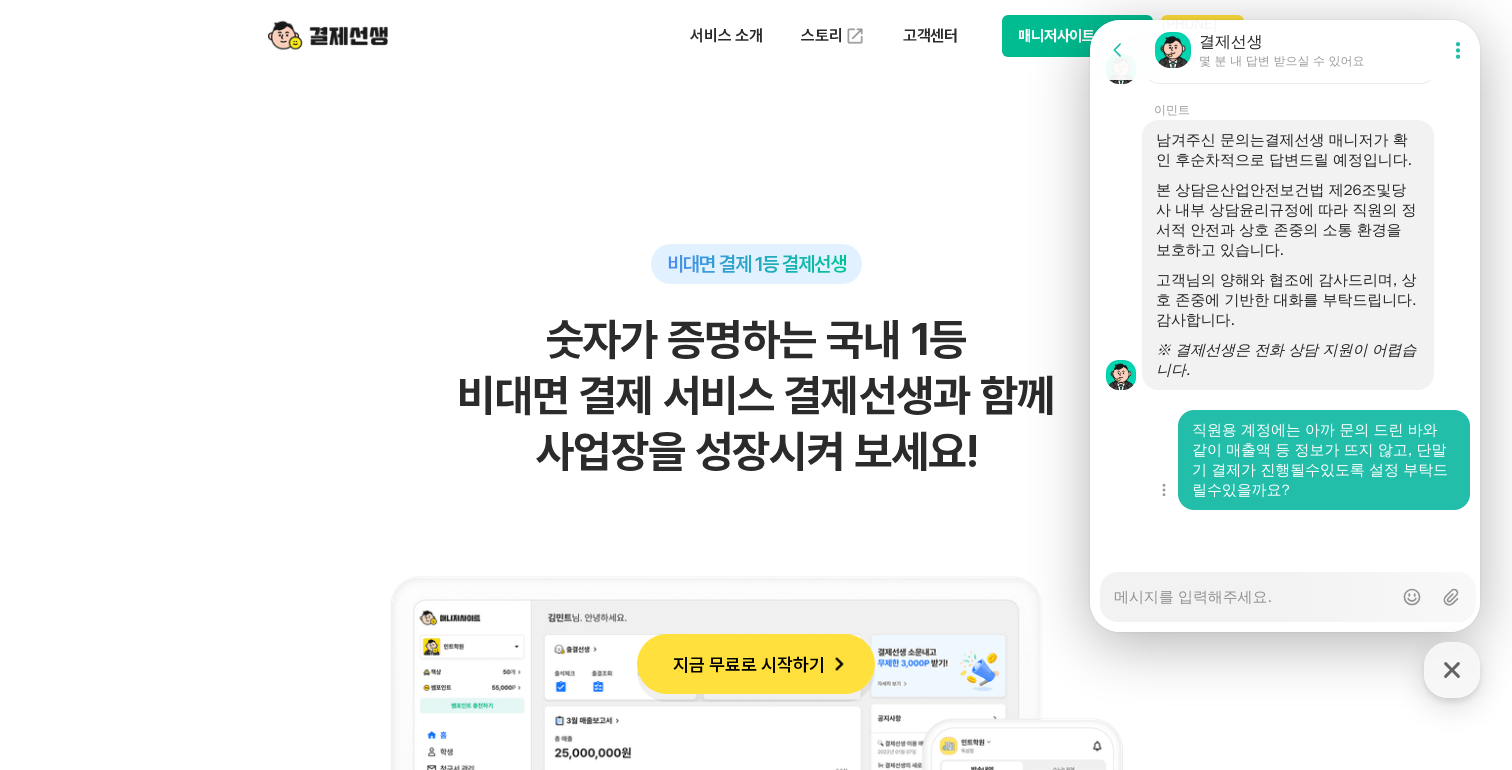 click on "직원용 계정에는 아까 문의 드린 바와 같이 매출액 등 정보가 뜨지 않고, 단말기 결제가 진행될수있도록 설정 부탁드릴수있을까요?" at bounding box center (1324, 460) 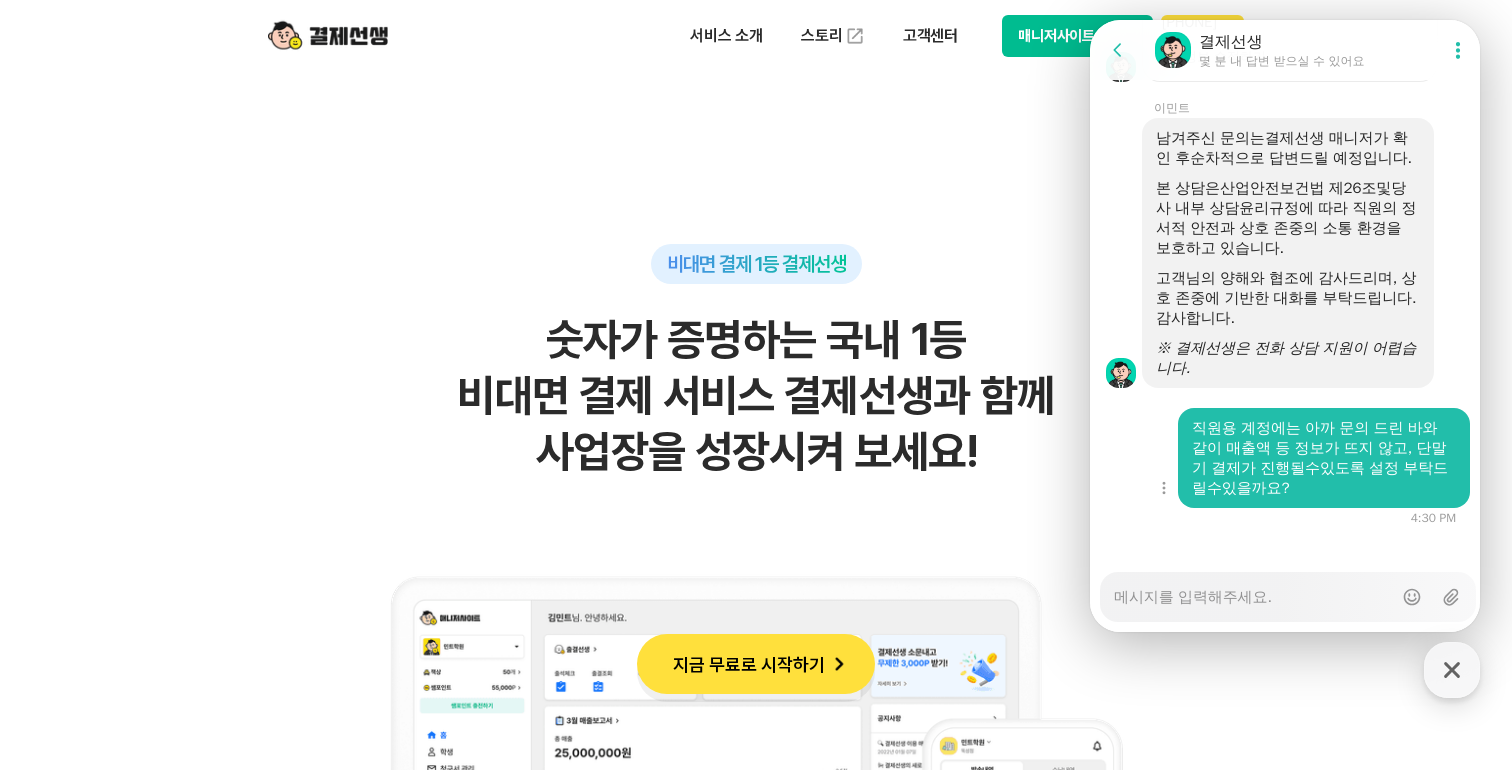 click on "직원용 계정에는 아까 문의 드린 바와 같이 매출액 등 정보가 뜨지 않고, 단말기 결제가 진행될수있도록 설정 부탁드릴수있을까요?" at bounding box center (1324, 458) 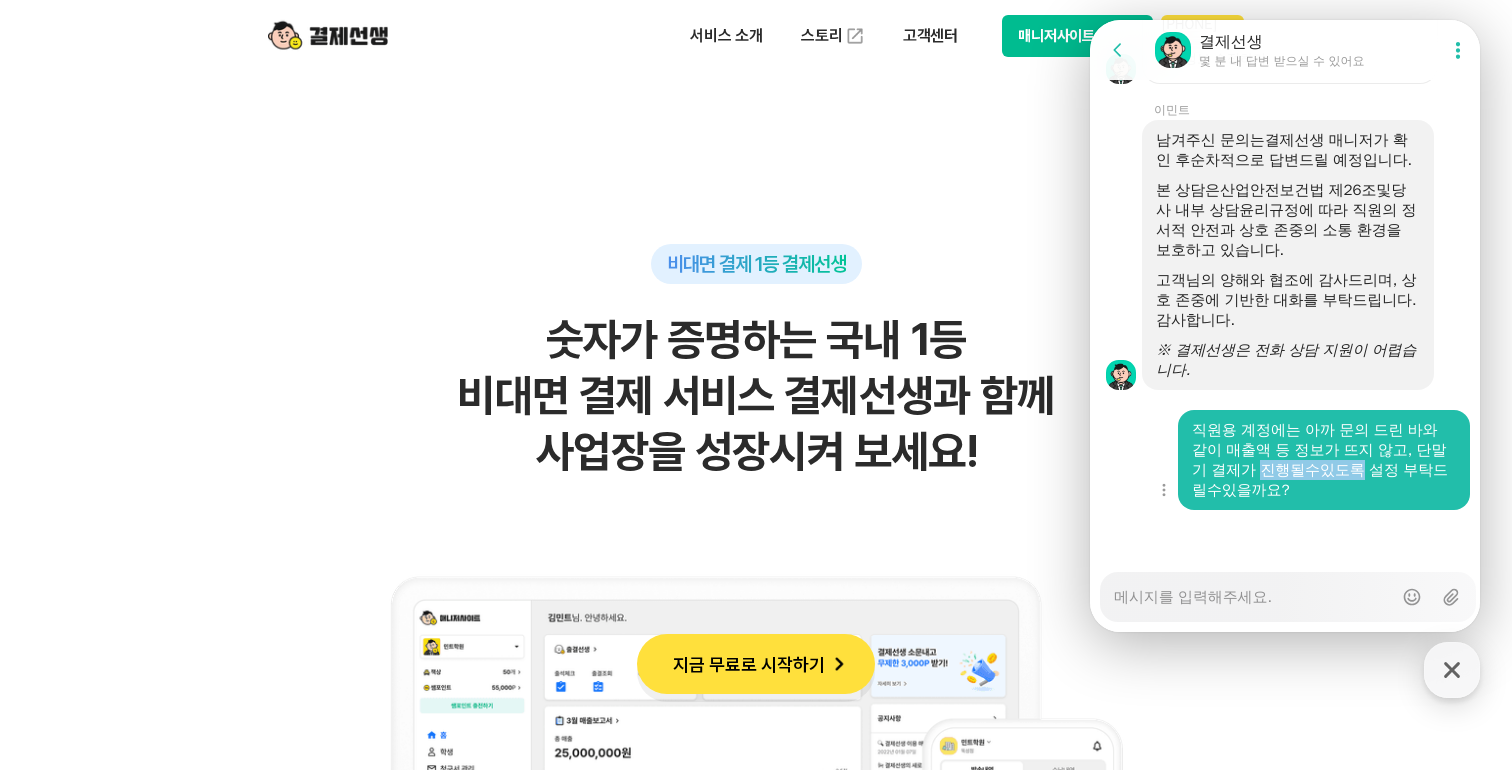 click on "직원용 계정에는 아까 문의 드린 바와 같이 매출액 등 정보가 뜨지 않고, 단말기 결제가 진행될수있도록 설정 부탁드릴수있을까요?" at bounding box center (1324, 460) 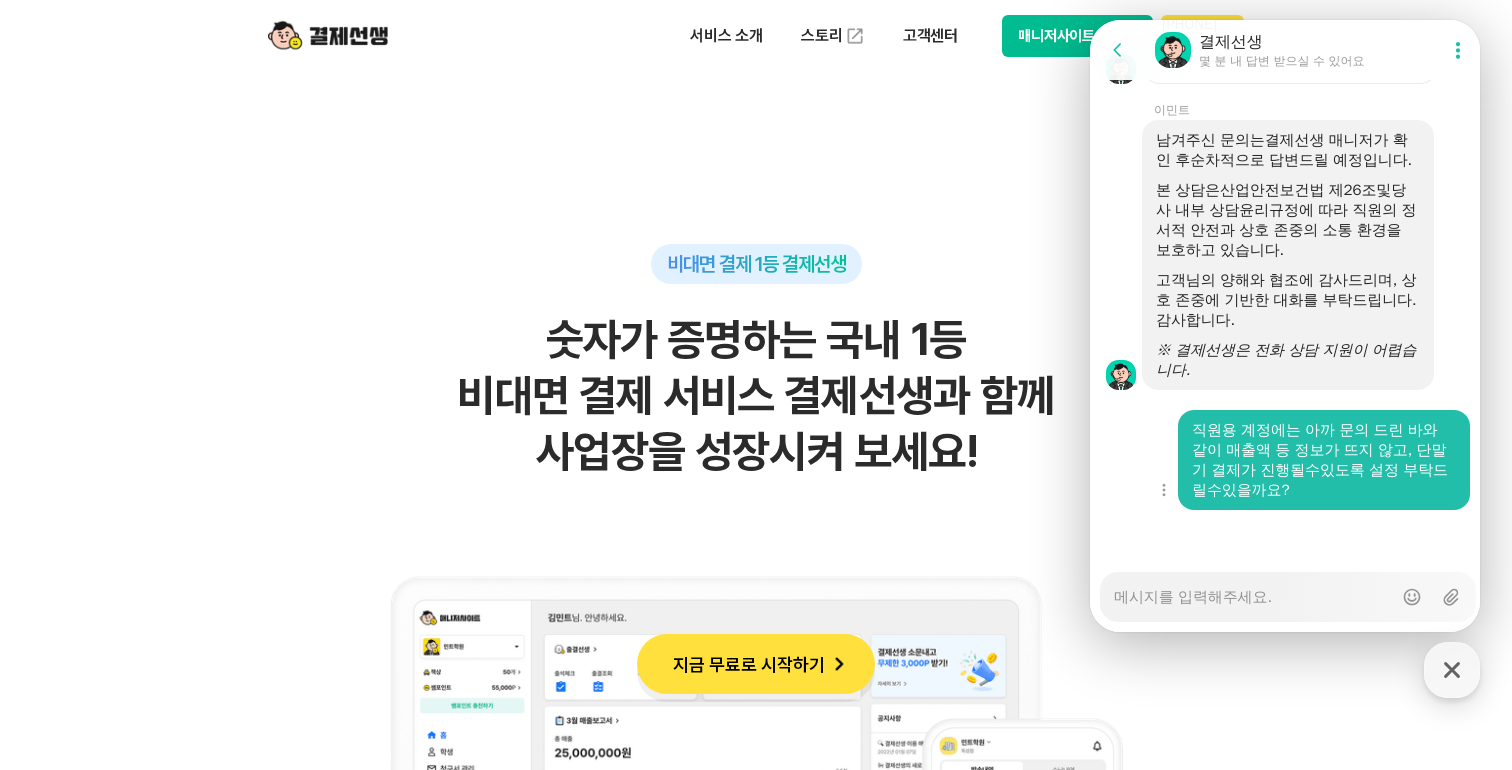 click on "직원용 계정에는 아까 문의 드린 바와 같이 매출액 등 정보가 뜨지 않고, 단말기 결제가 진행될수있도록 설정 부탁드릴수있을까요?" at bounding box center (1324, 460) 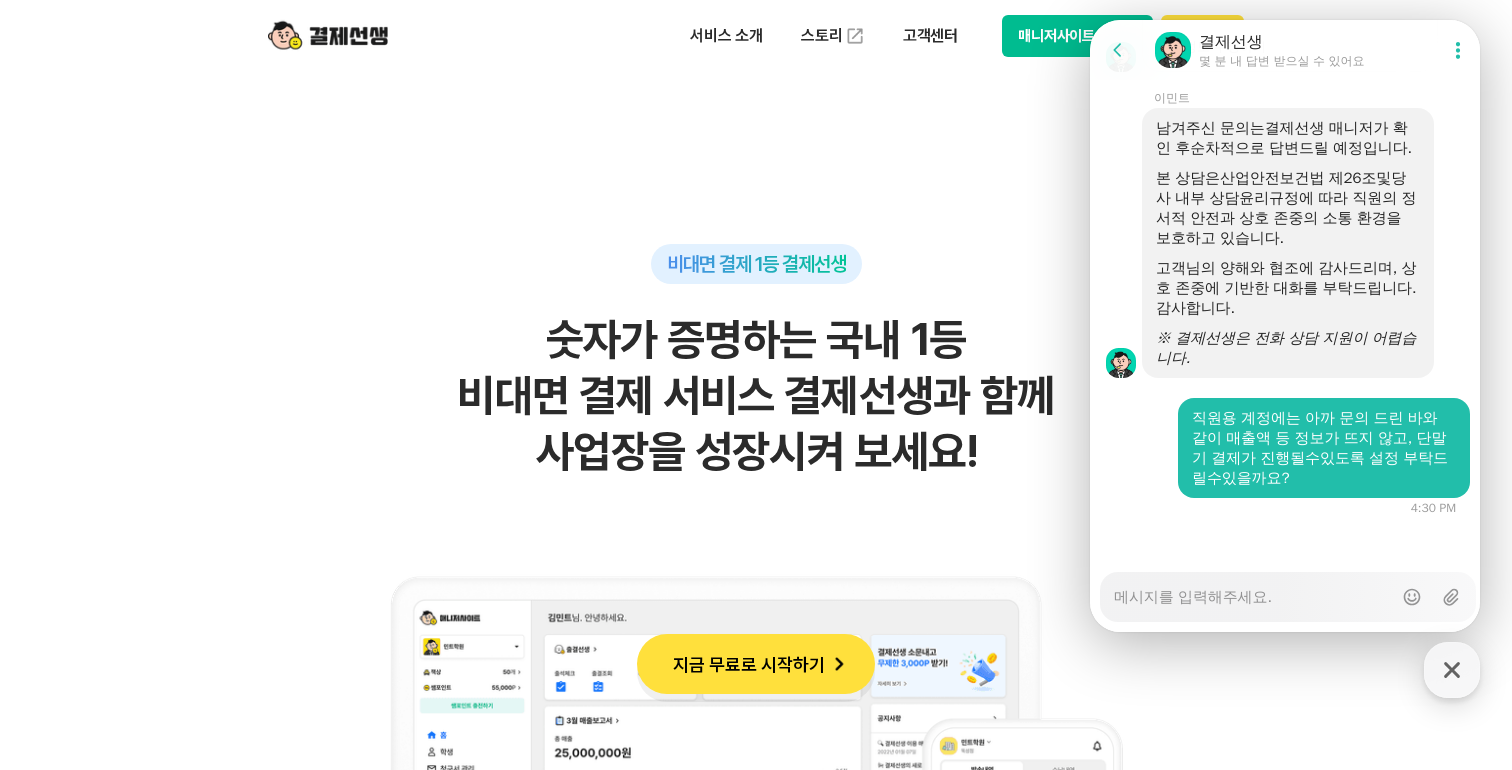 scroll, scrollTop: 2638, scrollLeft: 0, axis: vertical 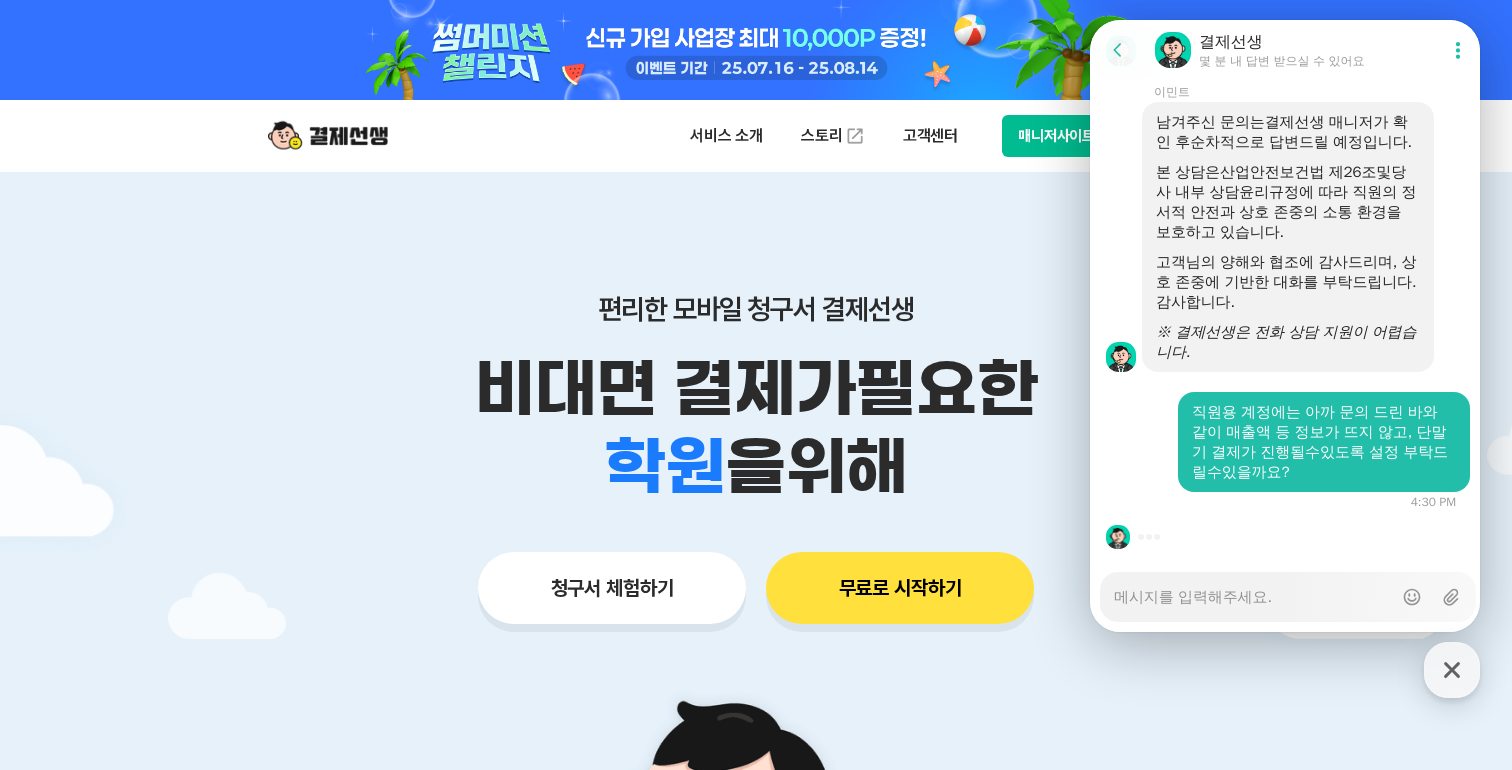 click on "매니저사이트 로그인" at bounding box center [1077, 136] 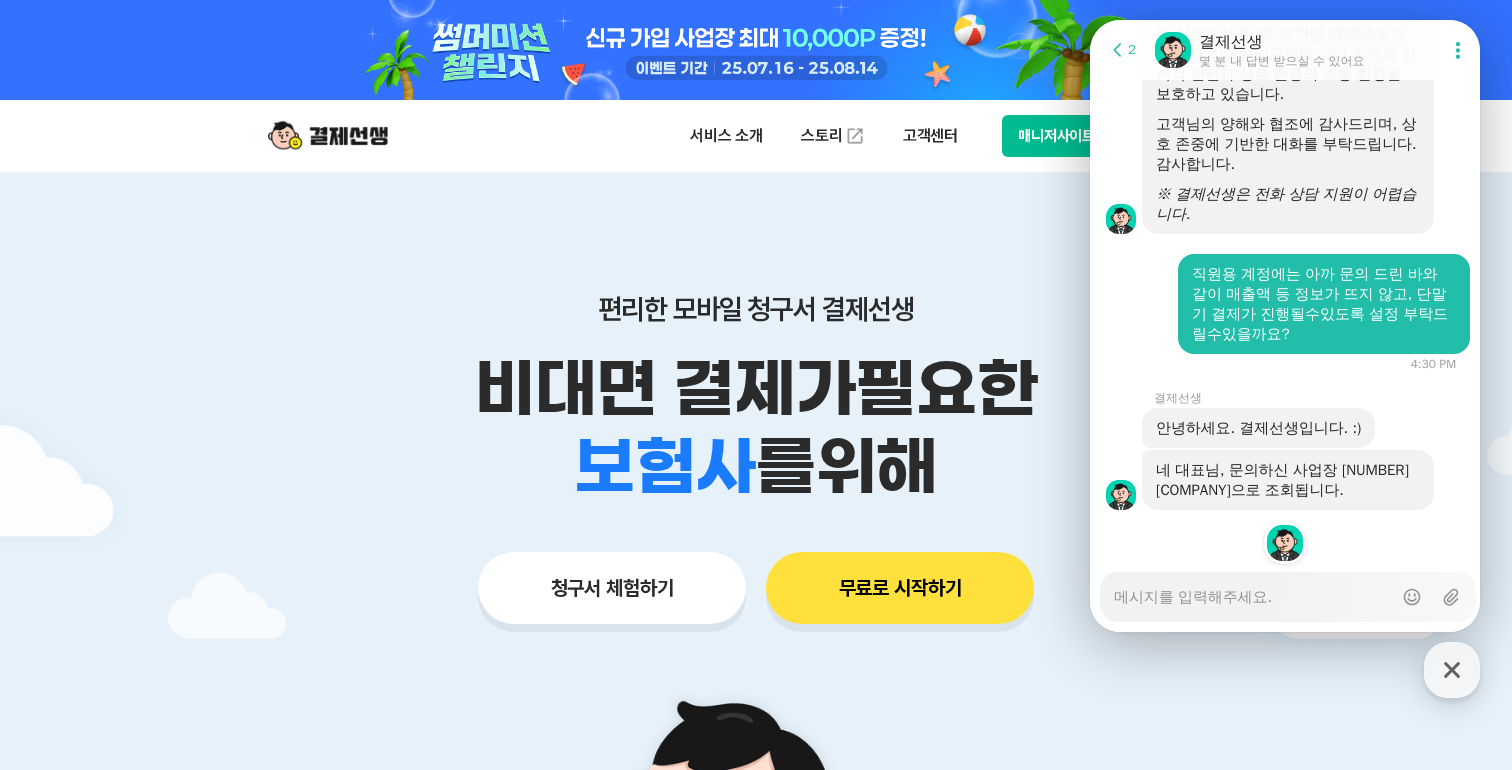 scroll, scrollTop: 2796, scrollLeft: 0, axis: vertical 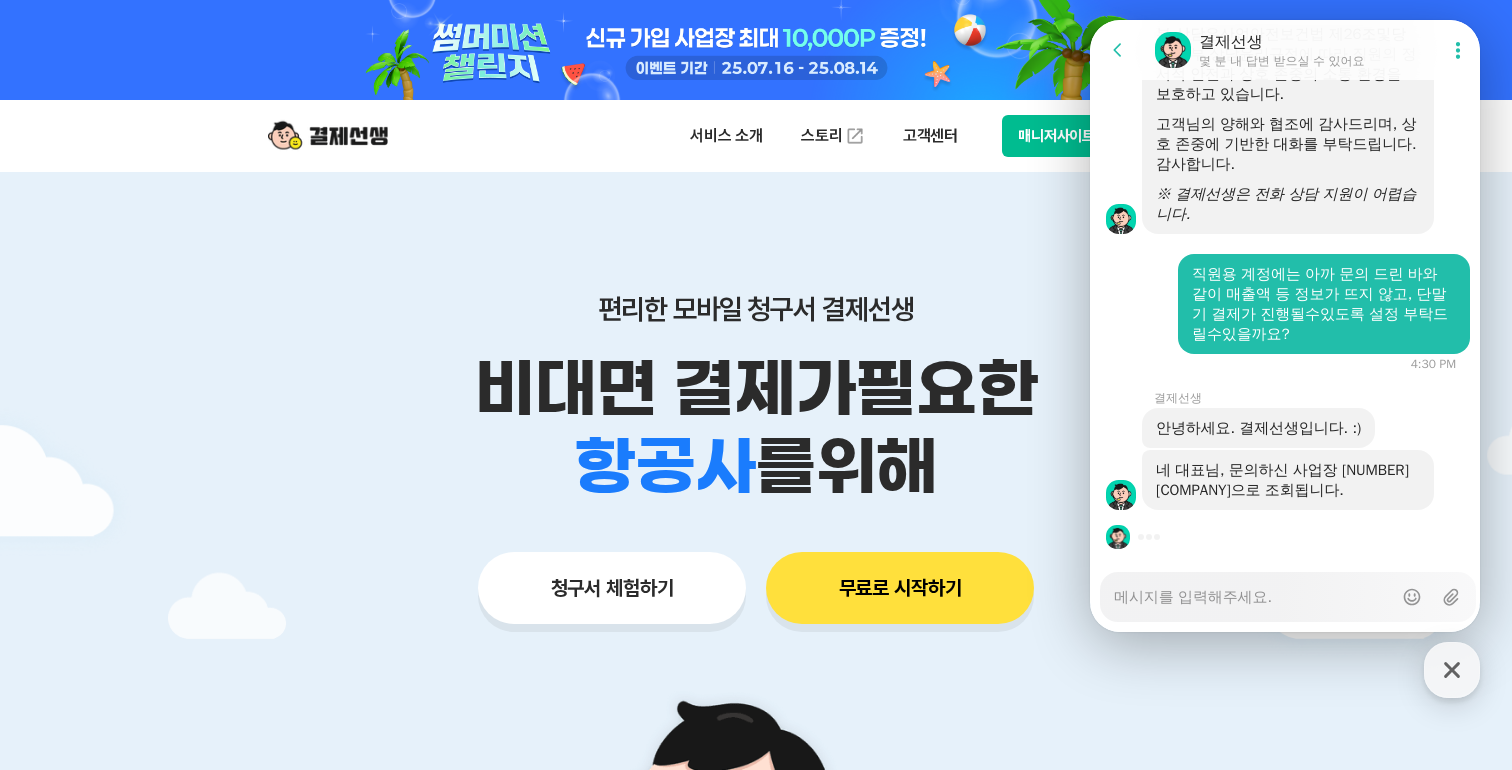 click on "Messenger Input Textarea" at bounding box center [1253, 590] 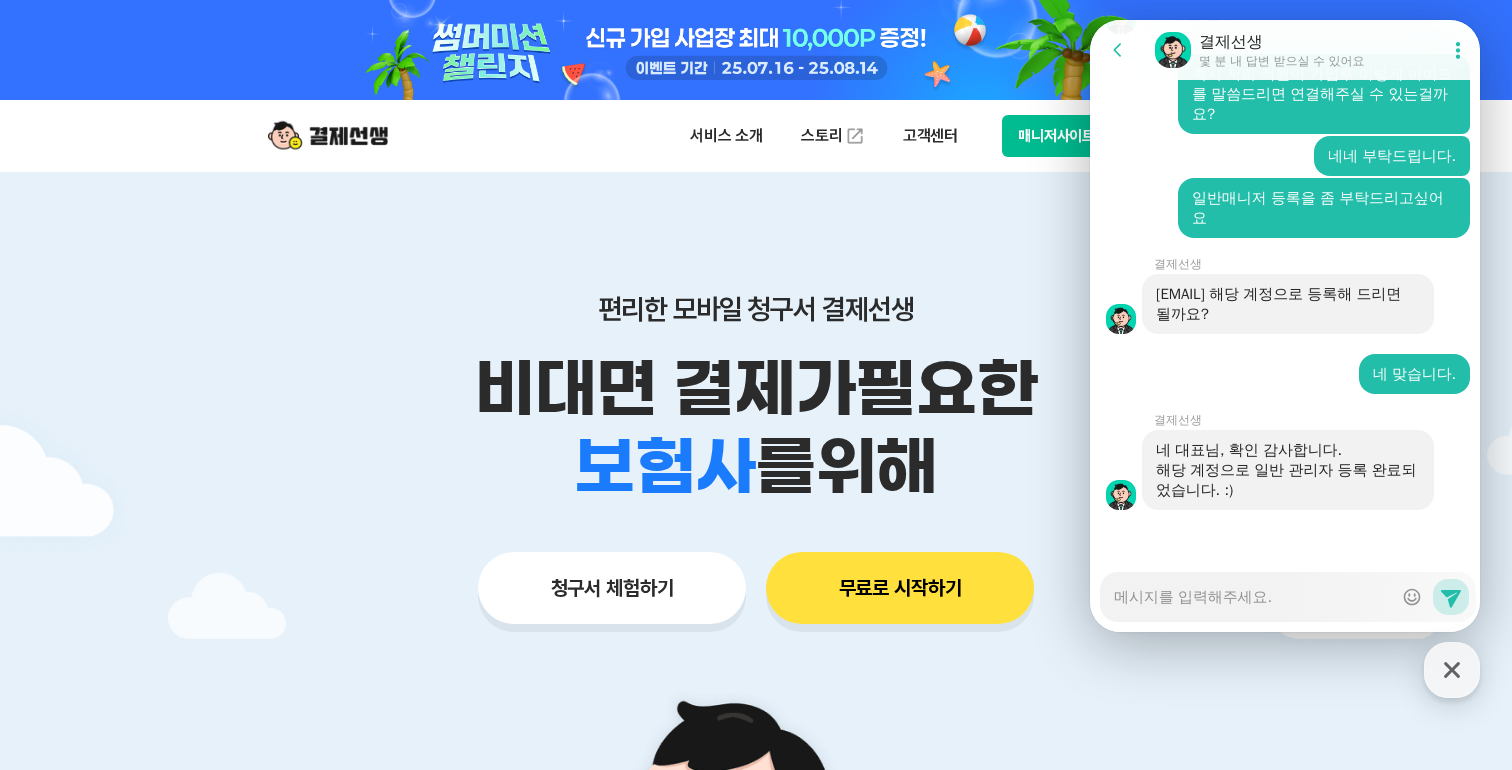 scroll, scrollTop: 3868, scrollLeft: 0, axis: vertical 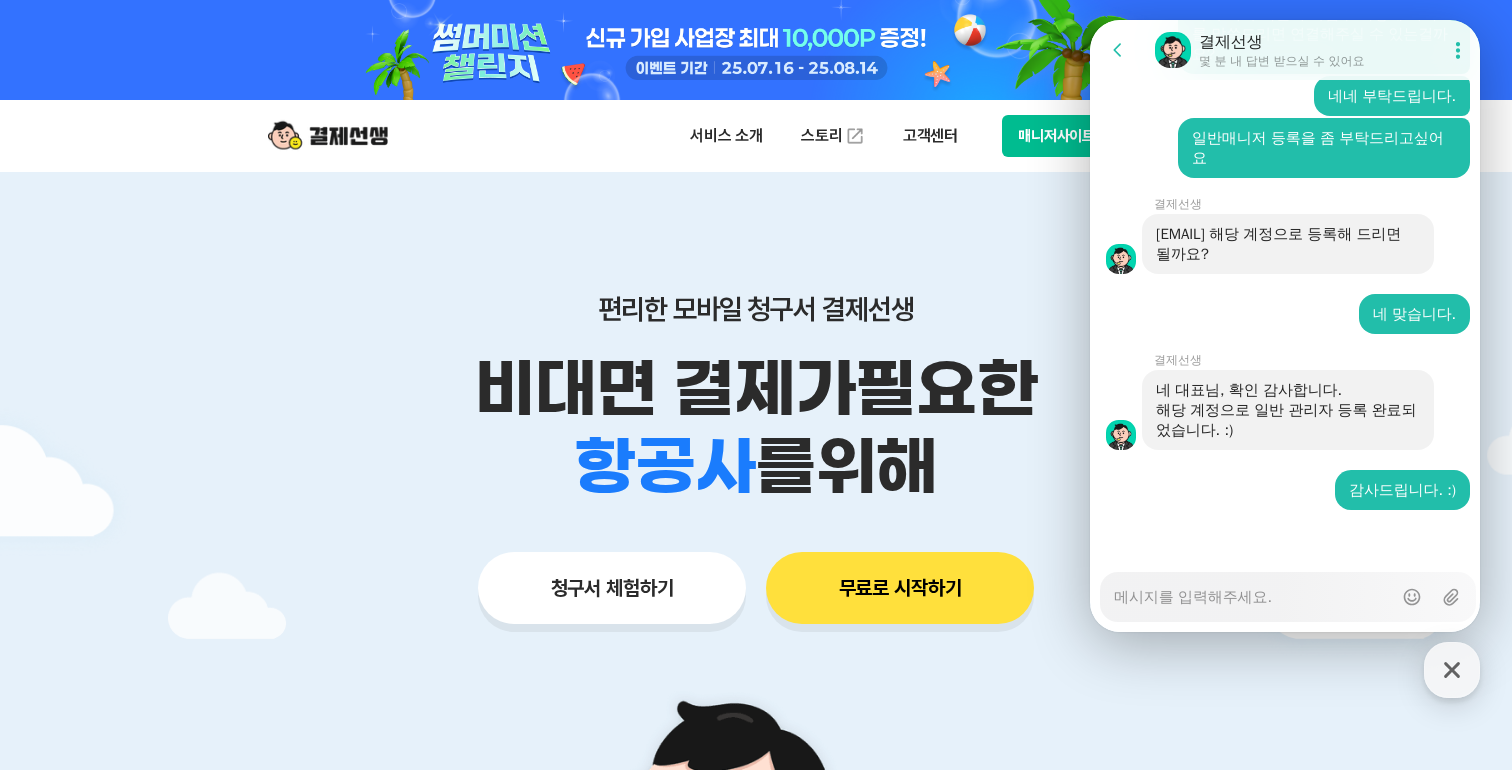 click on "편리한 모바일 청구서 결제선생 비대면 결제가  필요한   학원 공부방 호텔 쇼핑몰 병원 배달 보험사 항공사 골프장 를  위해 청구서 체험하기 무료로 시작하기" at bounding box center [756, 419] 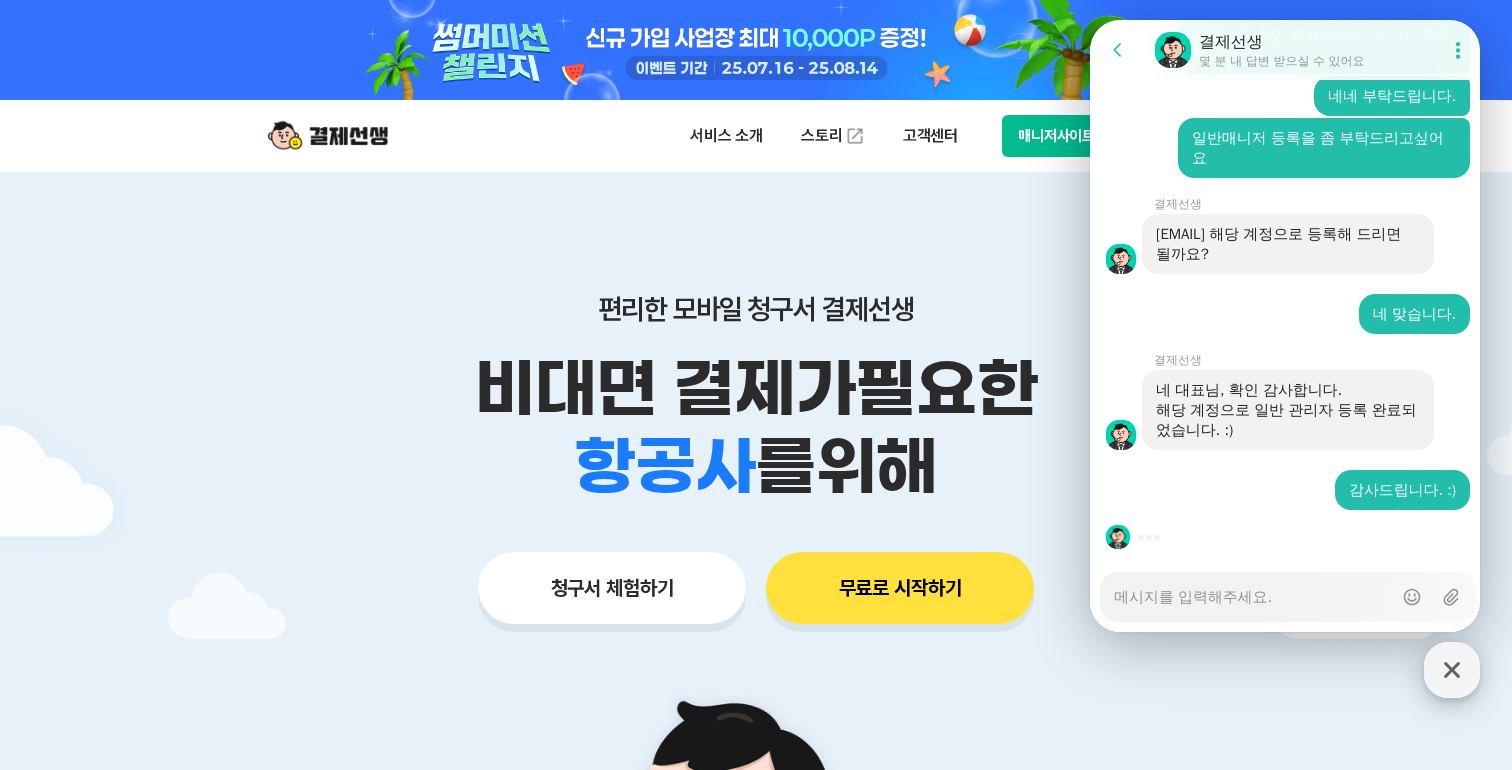 click 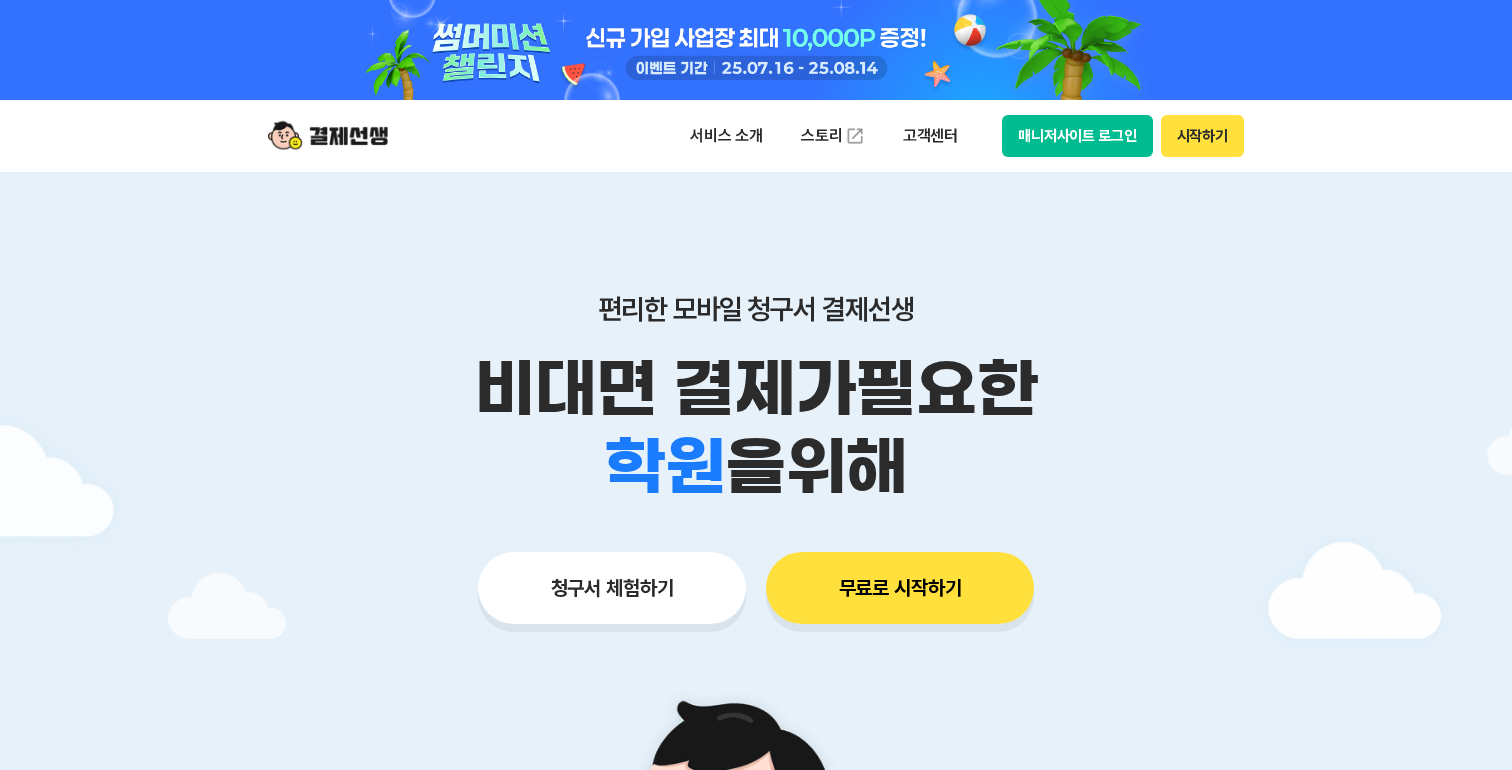 scroll, scrollTop: 0, scrollLeft: 0, axis: both 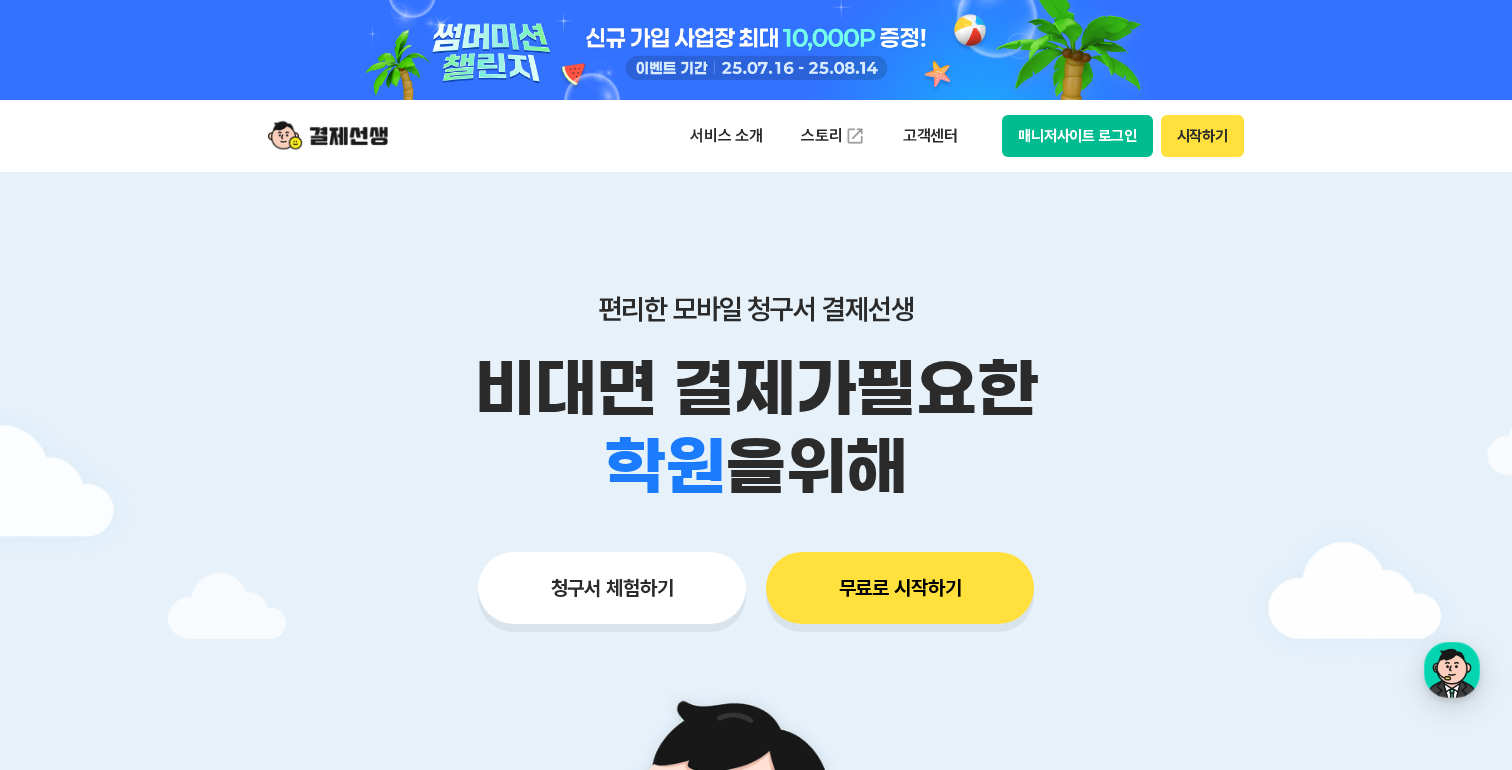 click on "매니저사이트 로그인" at bounding box center [1077, 136] 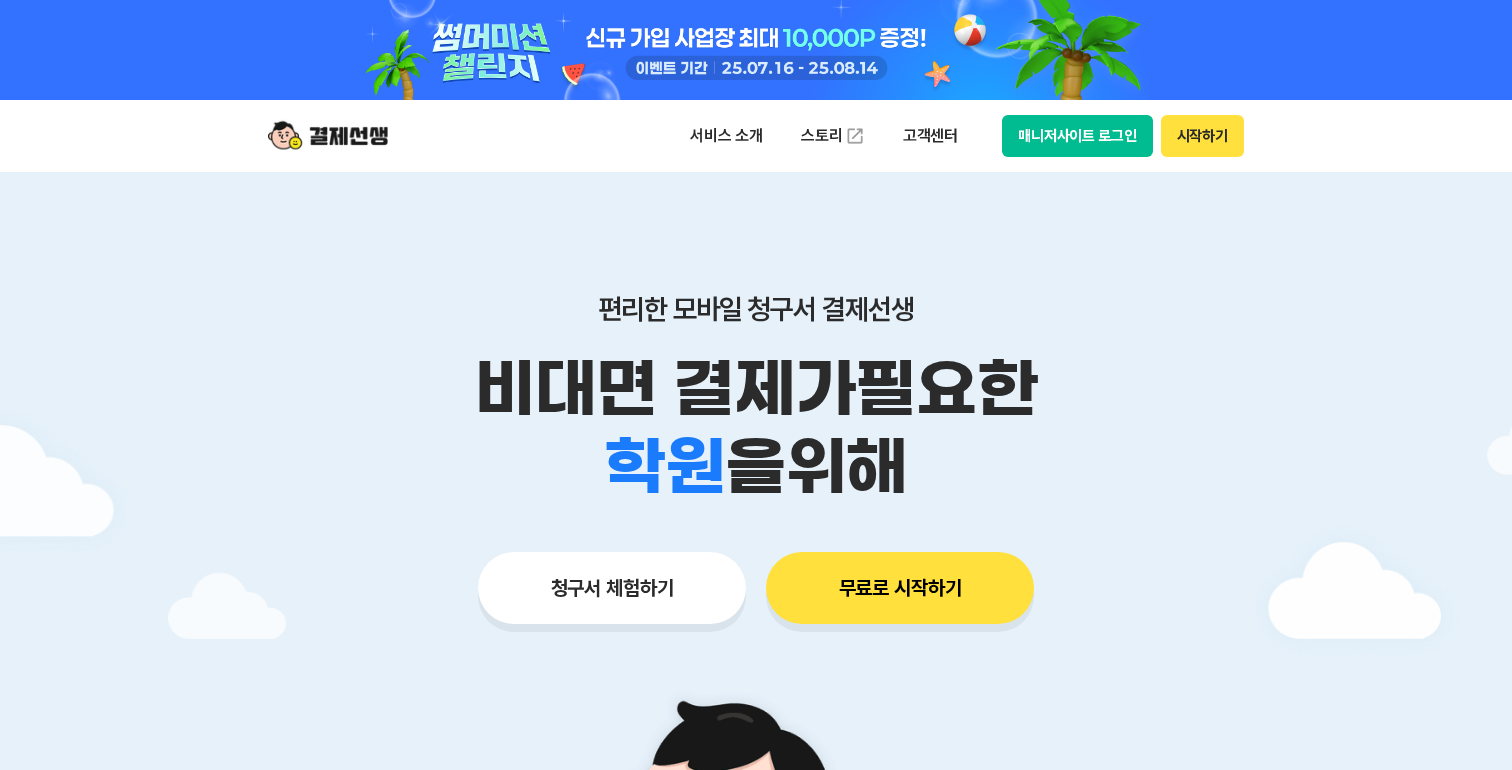 scroll, scrollTop: 0, scrollLeft: 0, axis: both 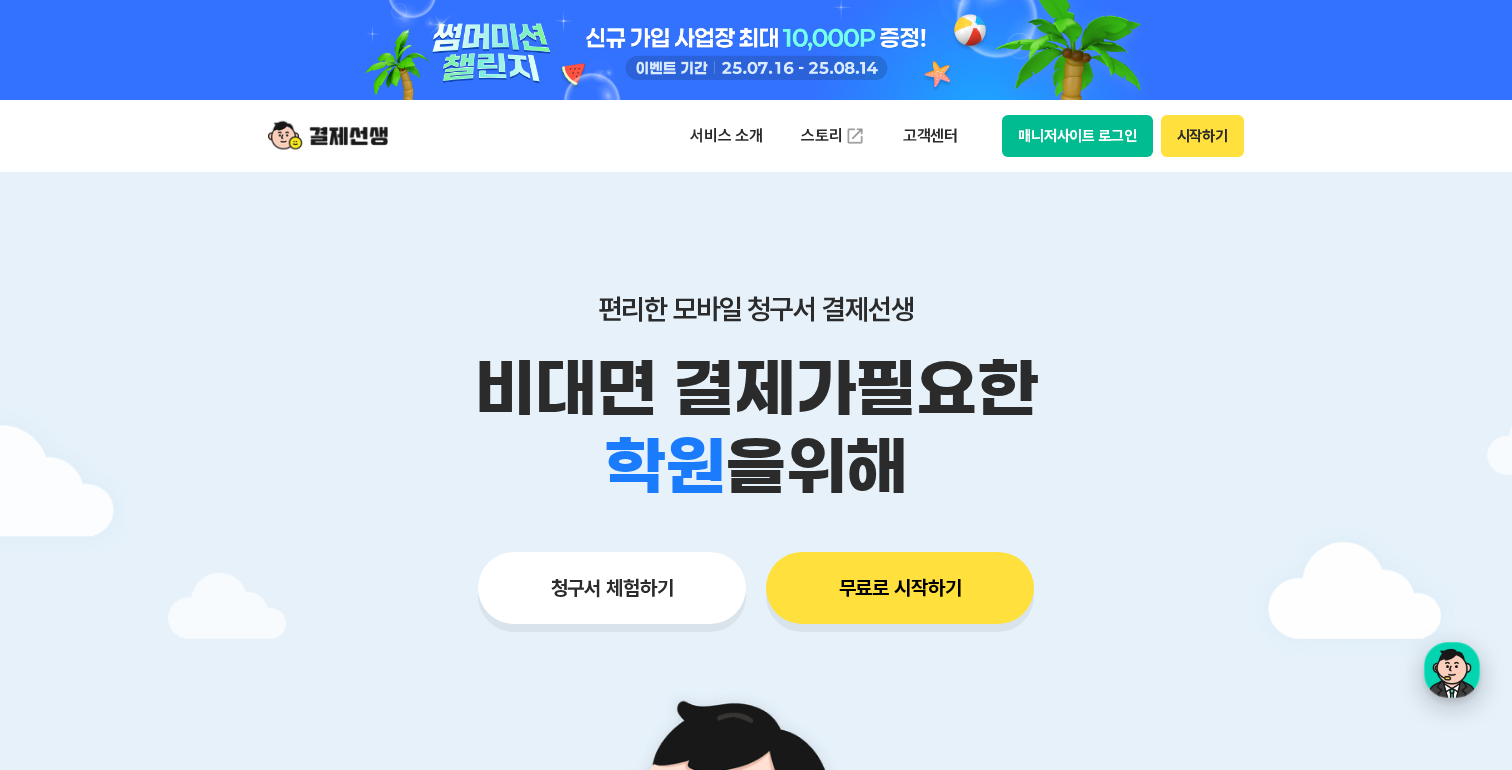 click at bounding box center [1452, 670] 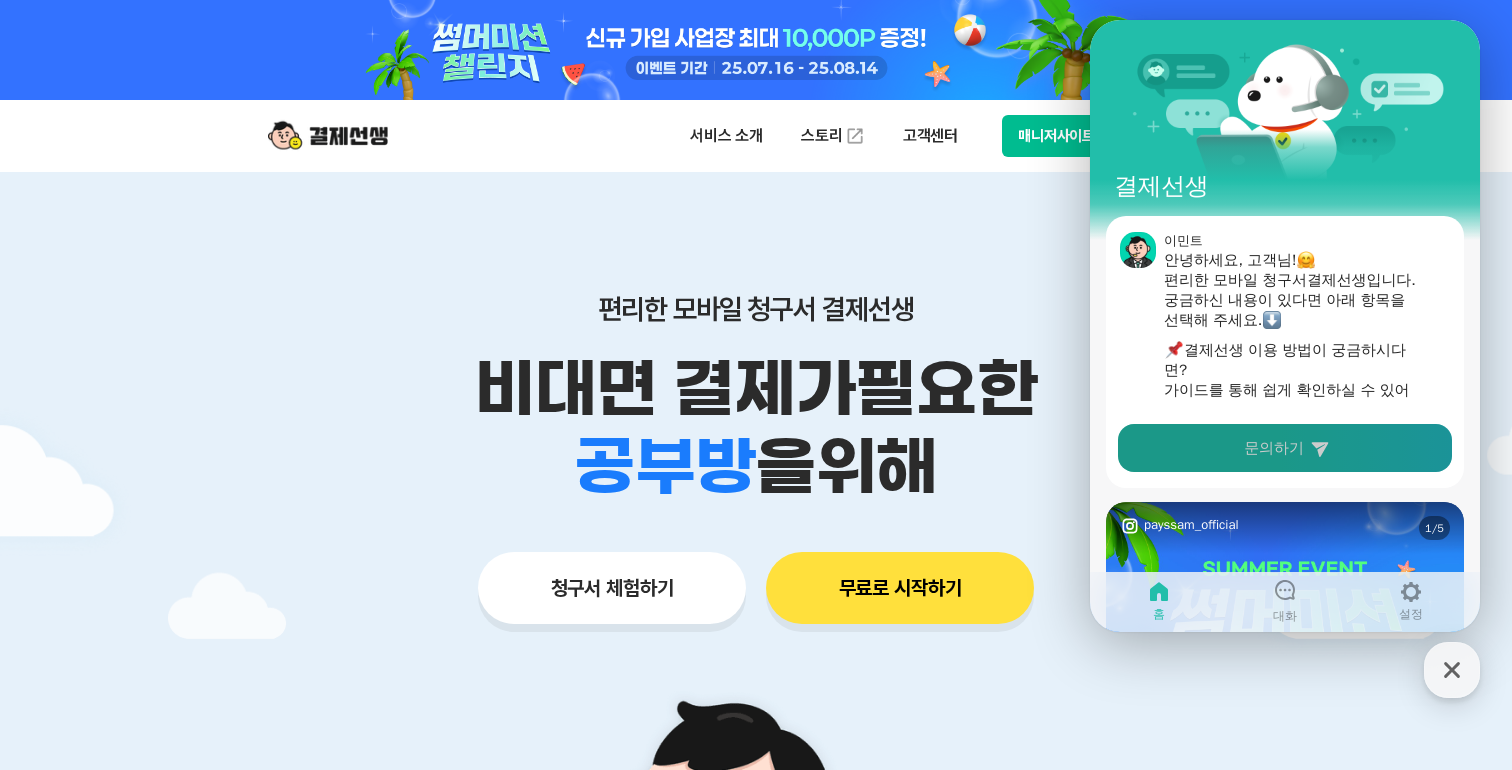 click 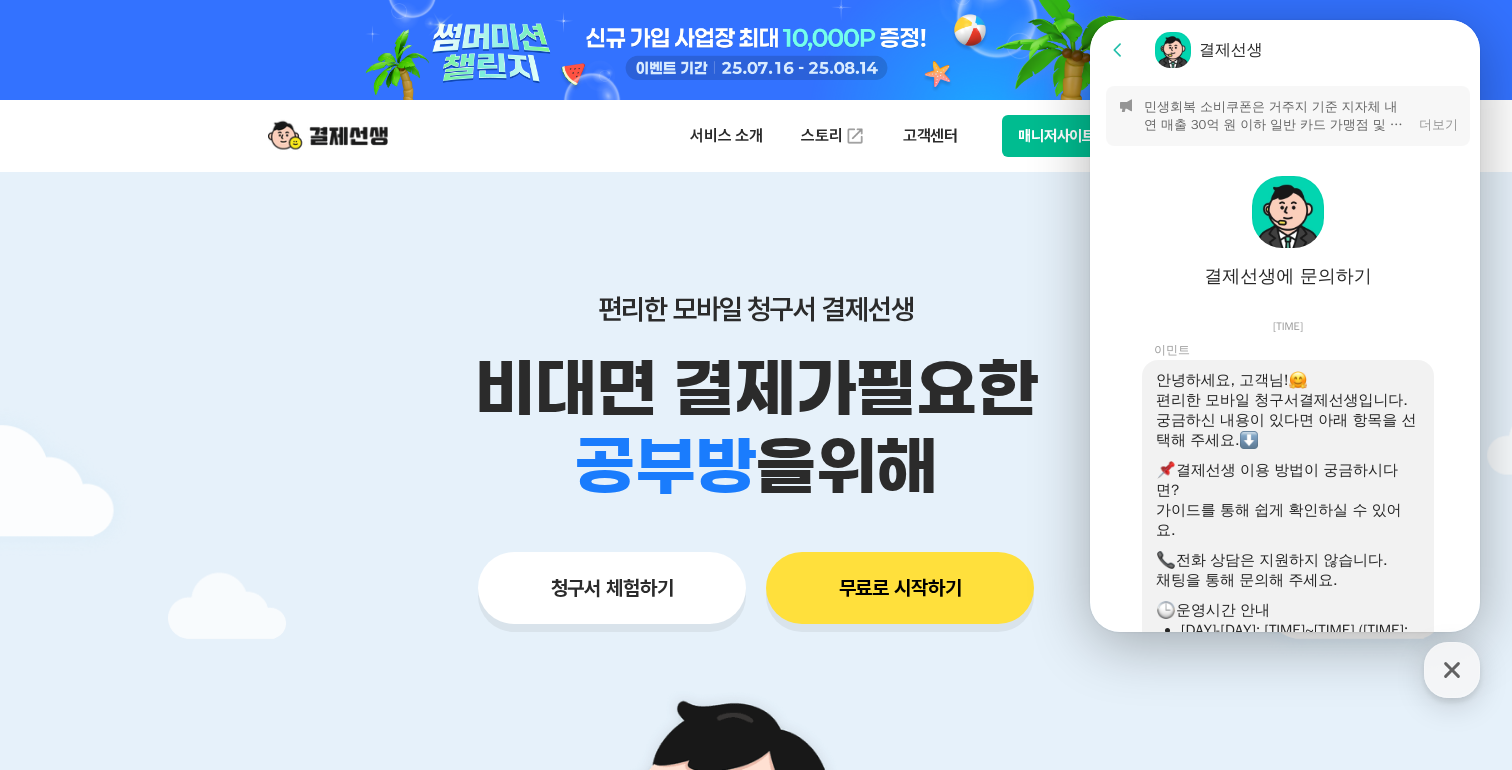 scroll, scrollTop: 572, scrollLeft: 0, axis: vertical 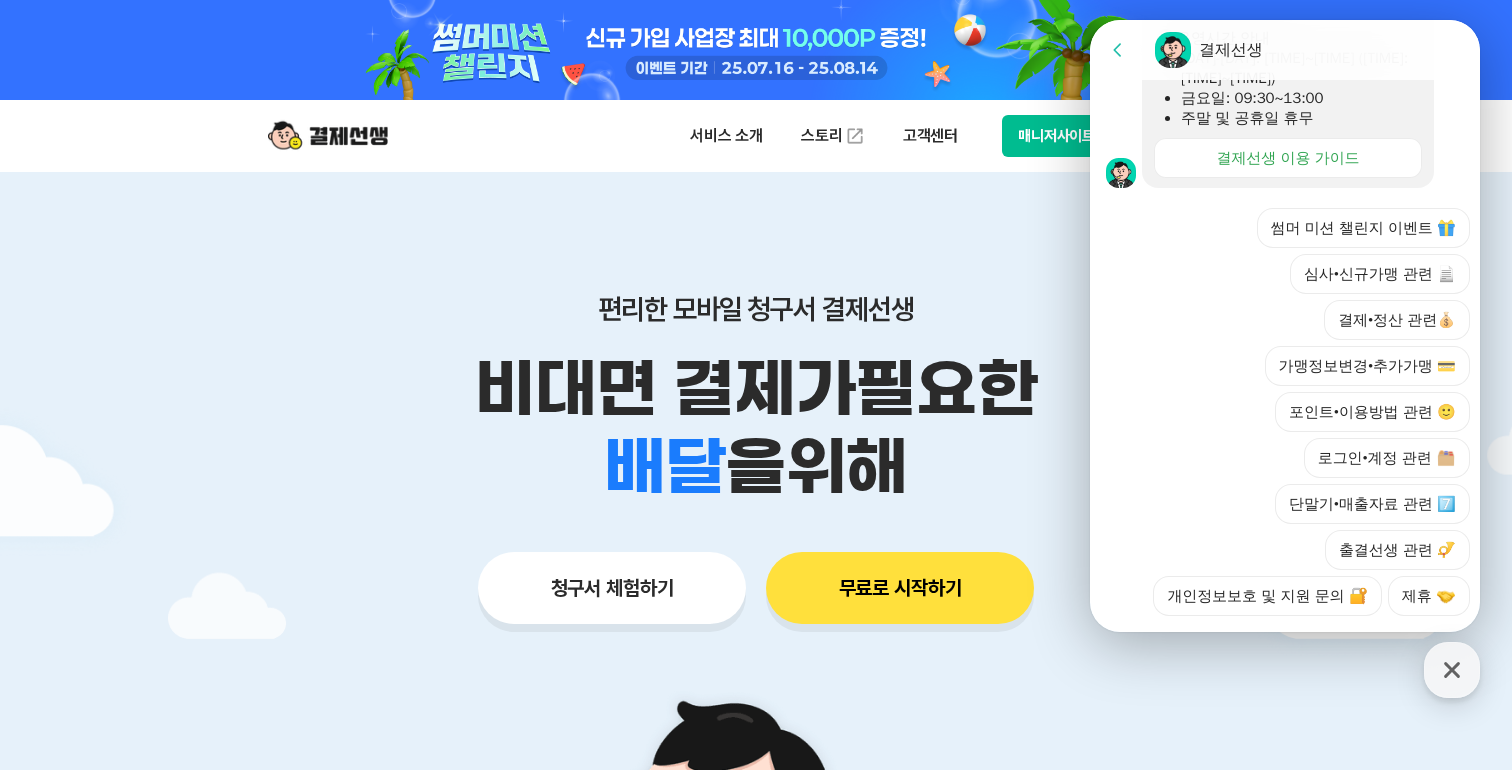 click on "편리한 모바일 청구서 결제선생 비대면 결제가  필요한   학원 공부방 호텔 쇼핑몰 병원 배달 보험사 항공사 골프장 을  위해" at bounding box center [756, 399] 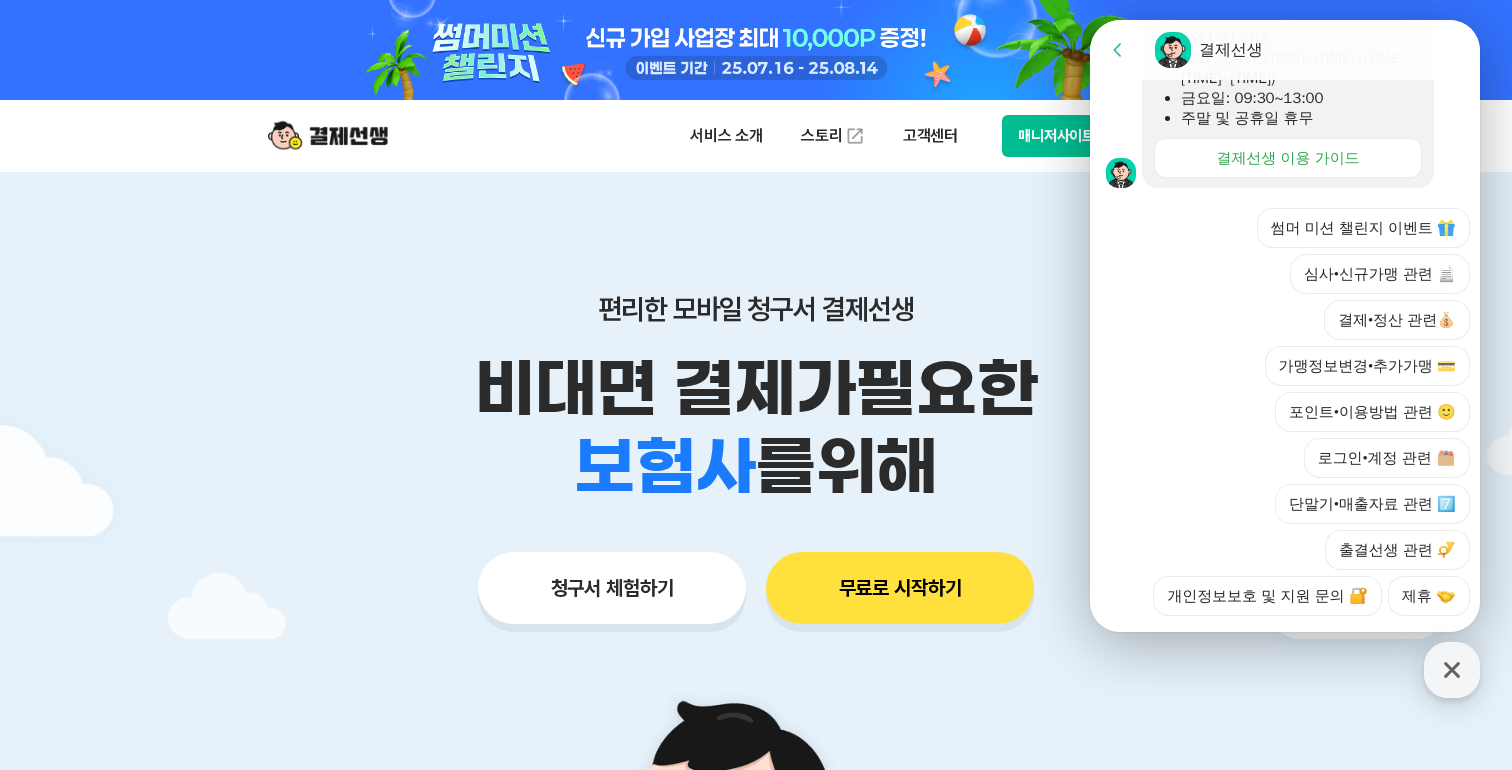 click on "매니저사이트 로그인" at bounding box center [1077, 136] 